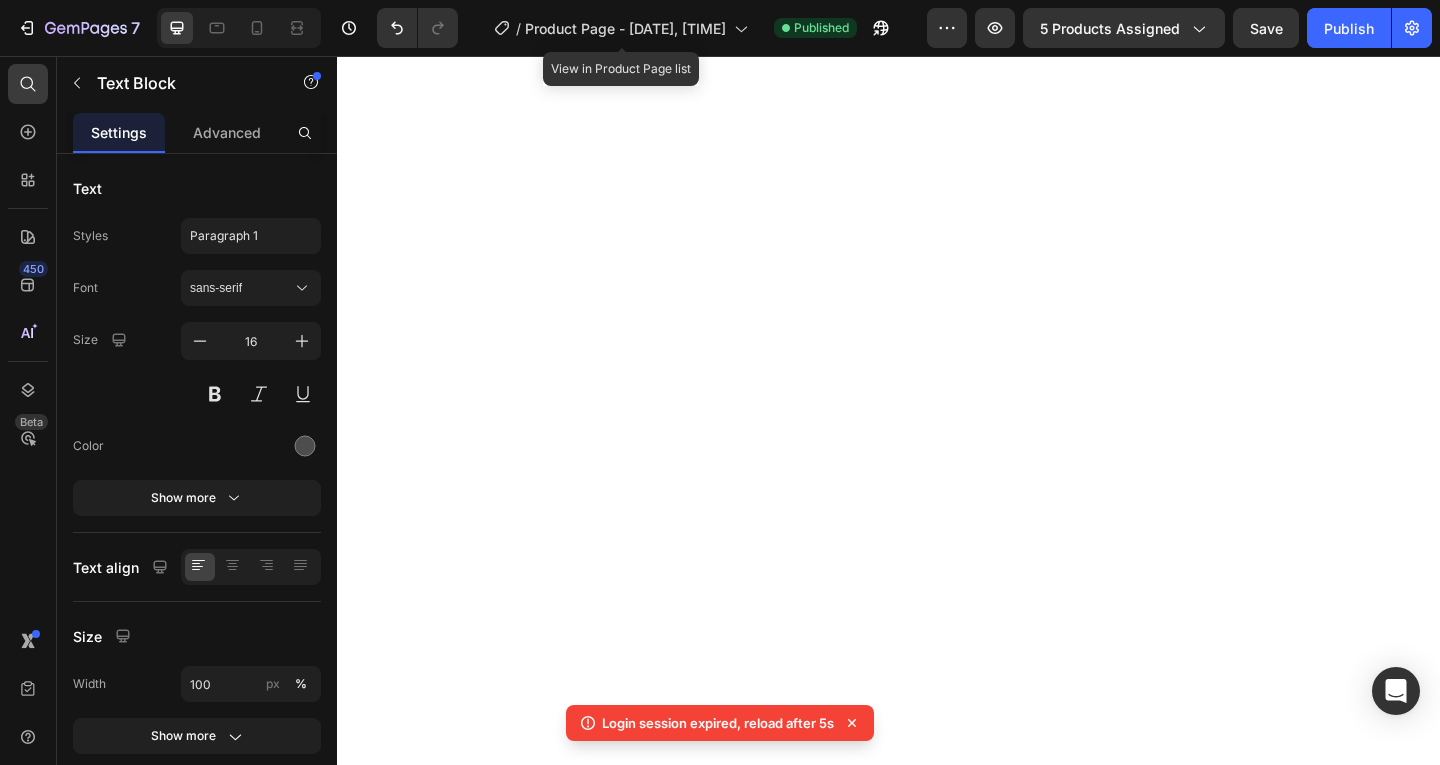 scroll, scrollTop: 0, scrollLeft: 0, axis: both 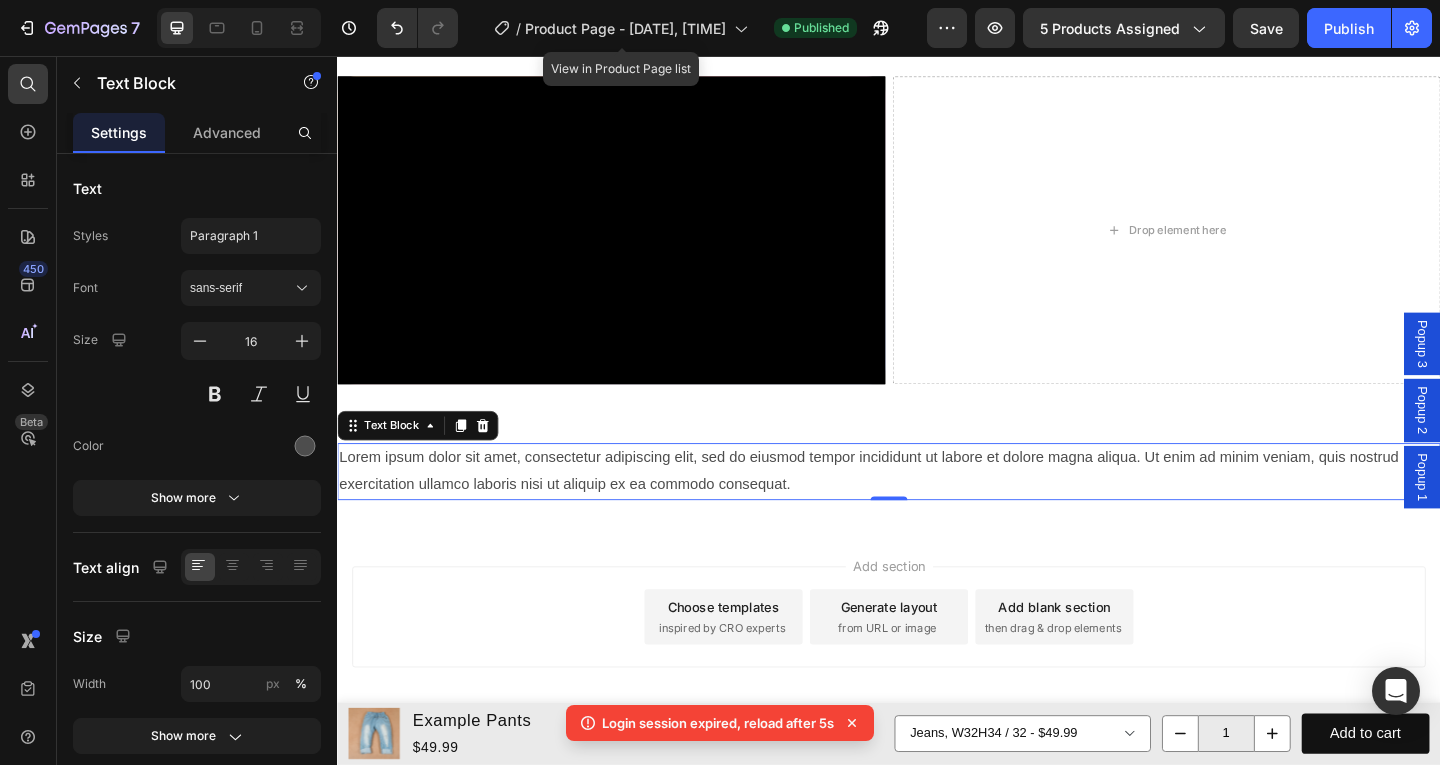 click 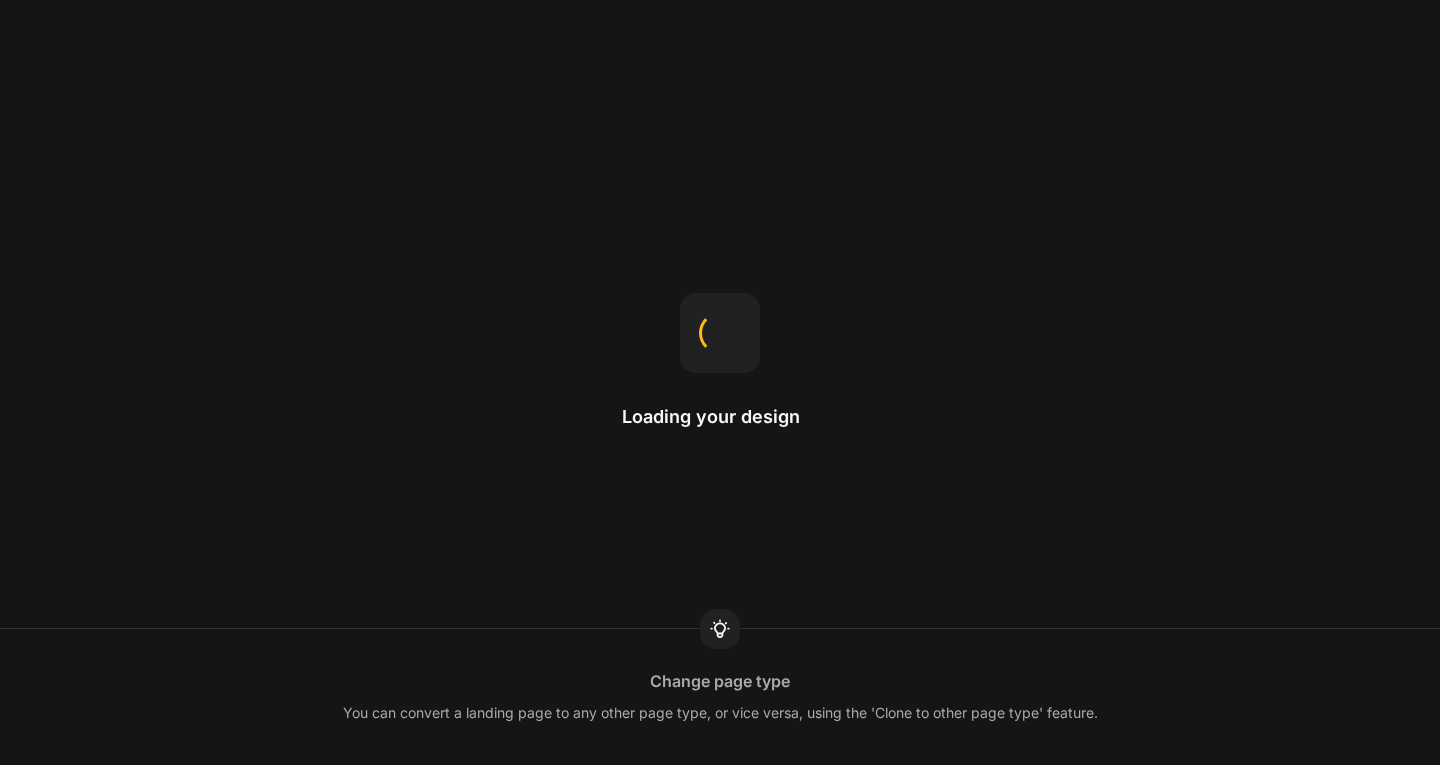 scroll, scrollTop: 0, scrollLeft: 0, axis: both 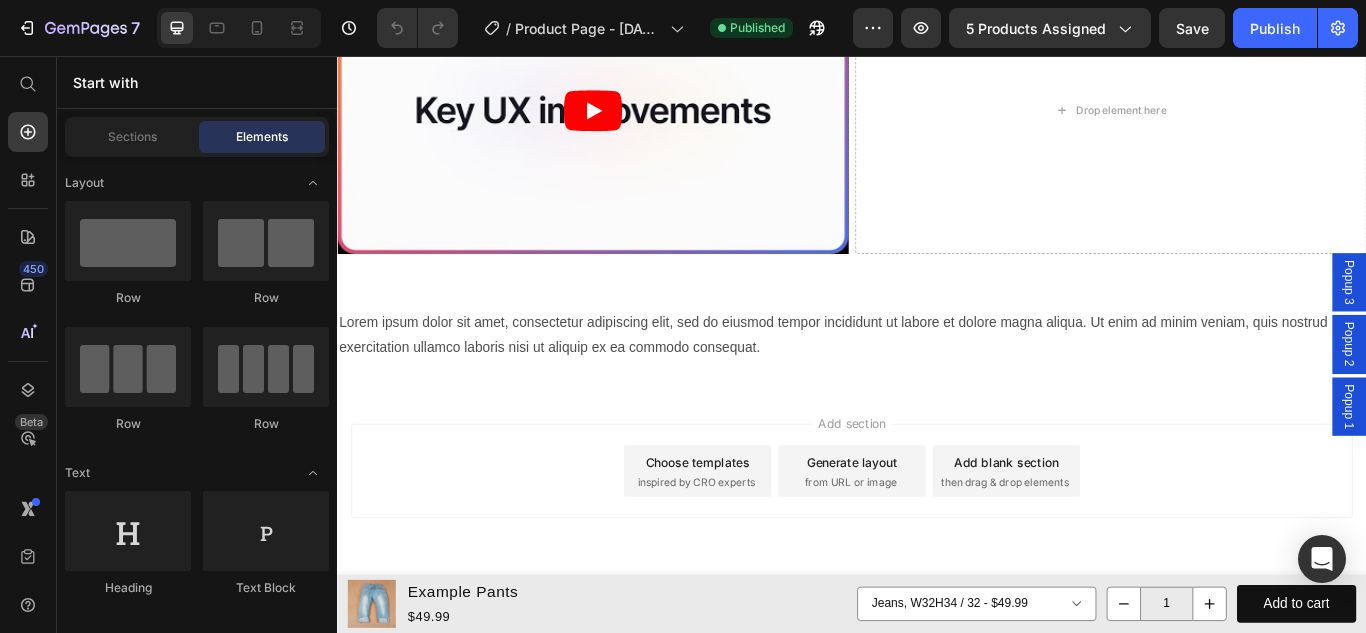 click on "then drag & drop elements" at bounding box center (1115, 553) 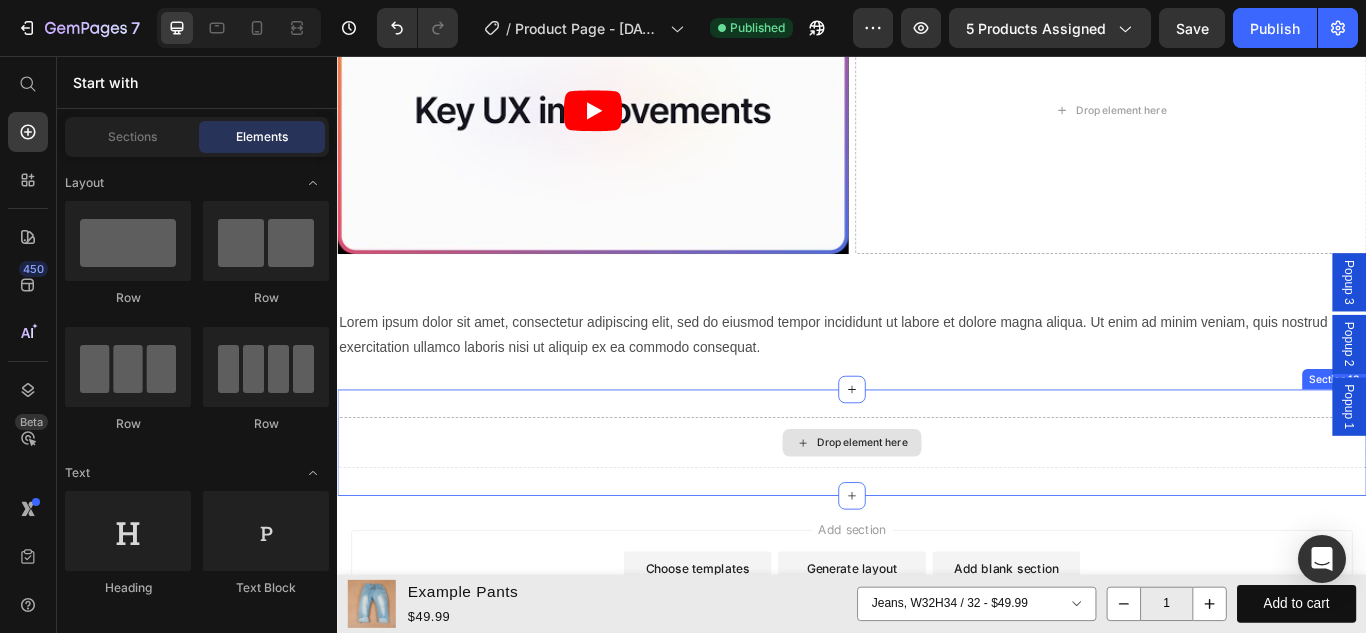 click on "Drop element here" at bounding box center [949, 507] 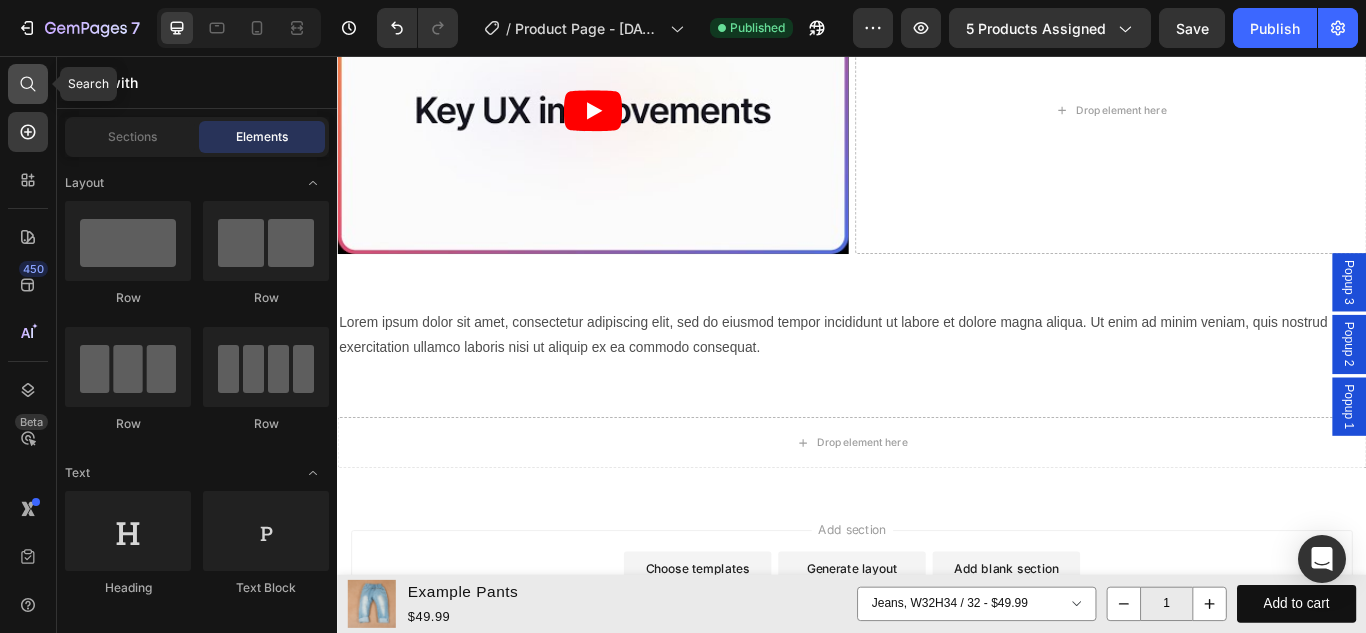 click 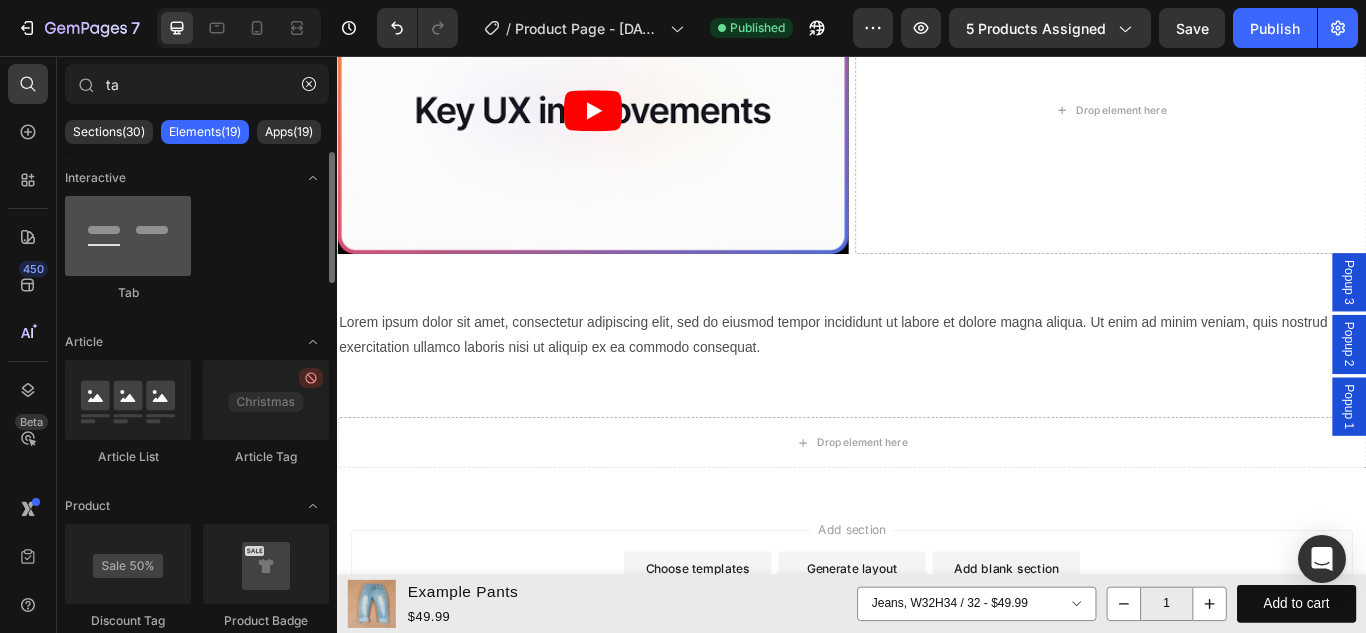 type on "ta" 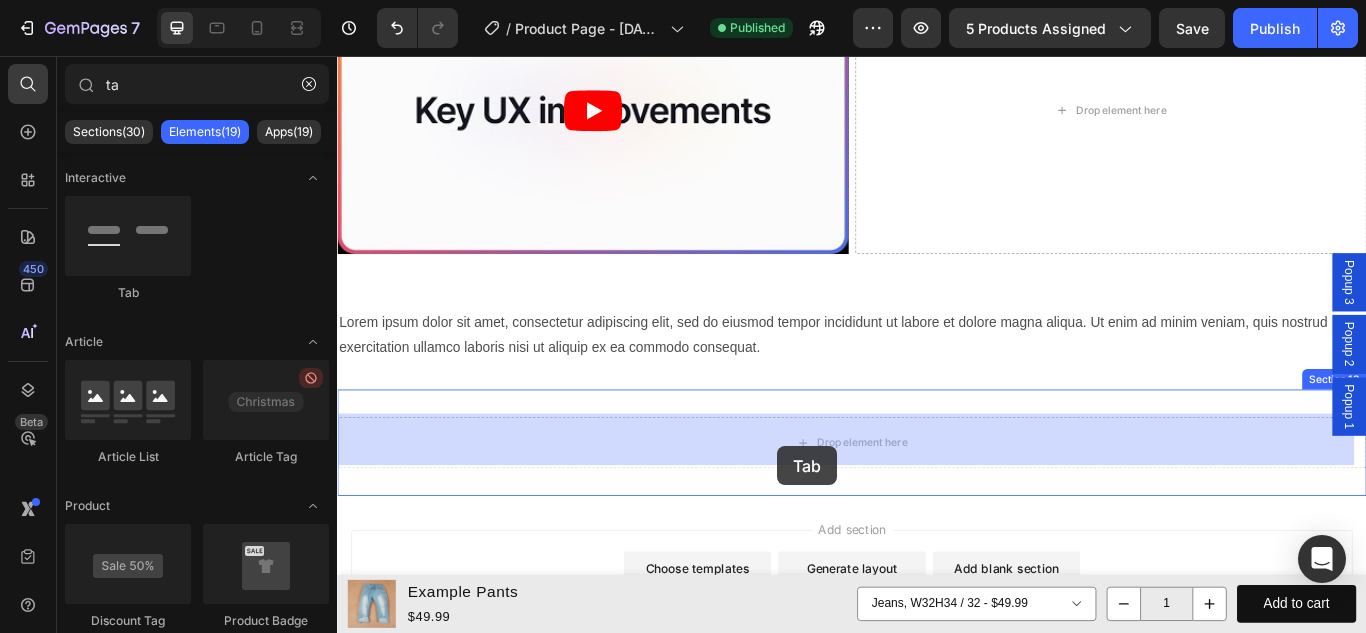drag, startPoint x: 444, startPoint y: 305, endPoint x: 850, endPoint y: 511, distance: 455.27136 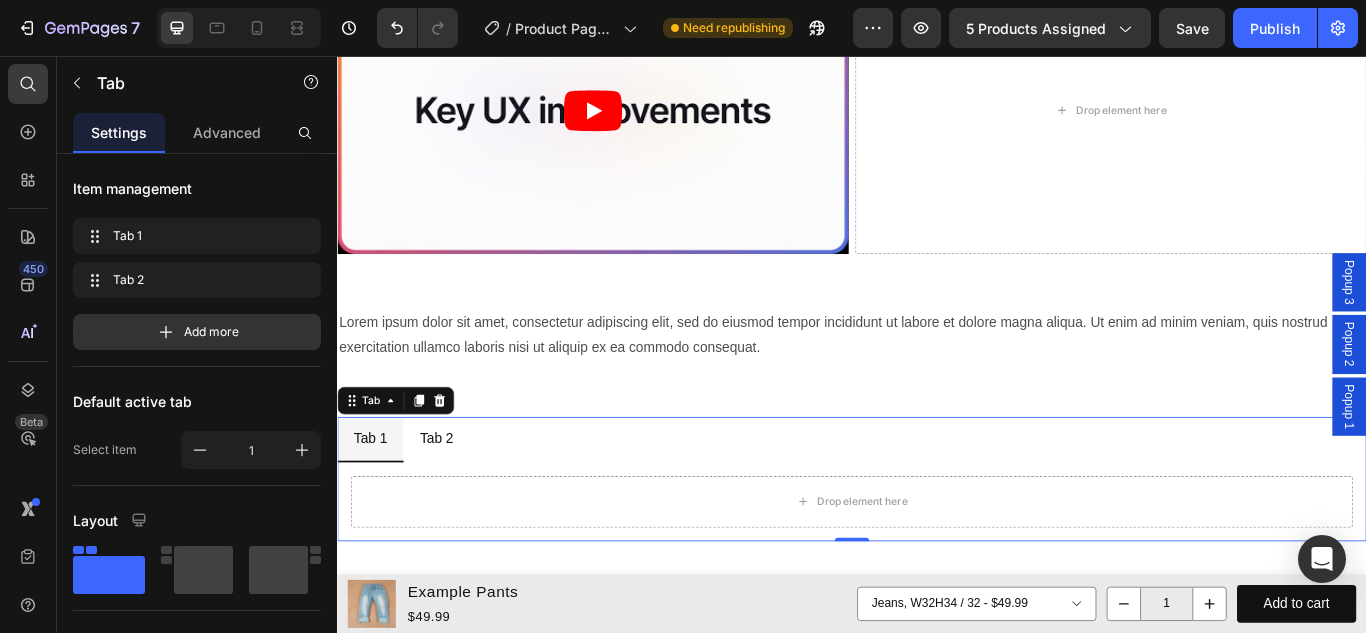 click on "Tab 1" at bounding box center (375, 502) 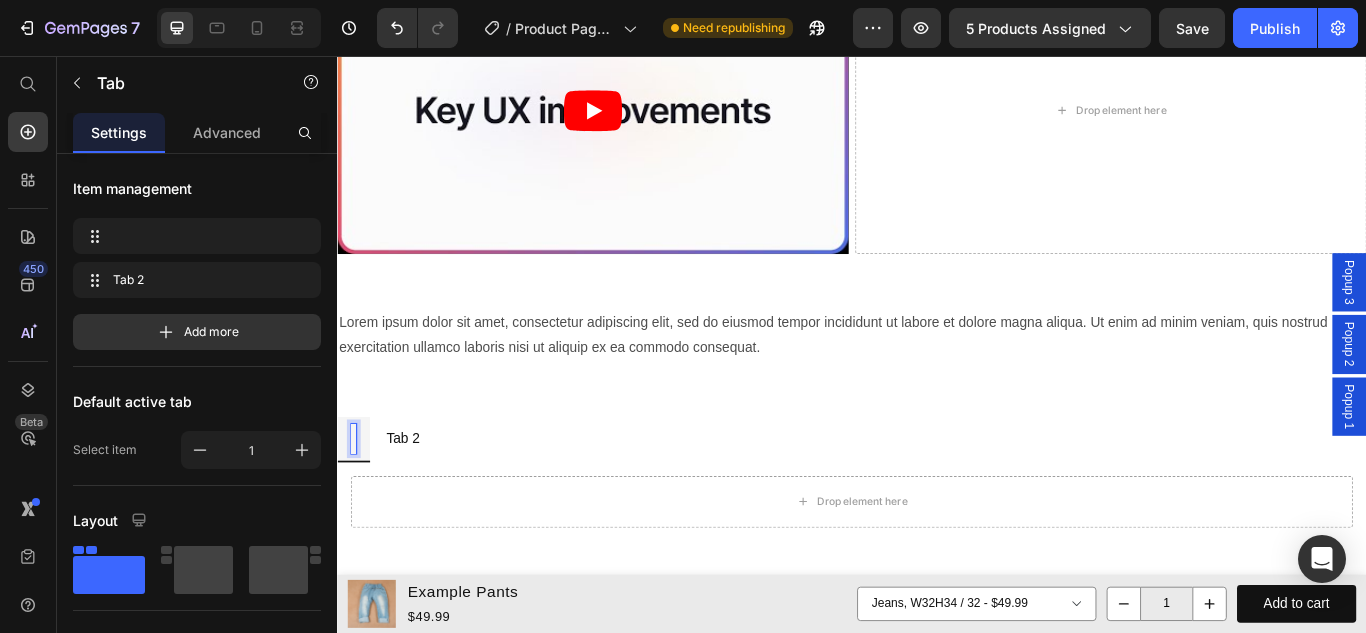 click at bounding box center (356, 502) 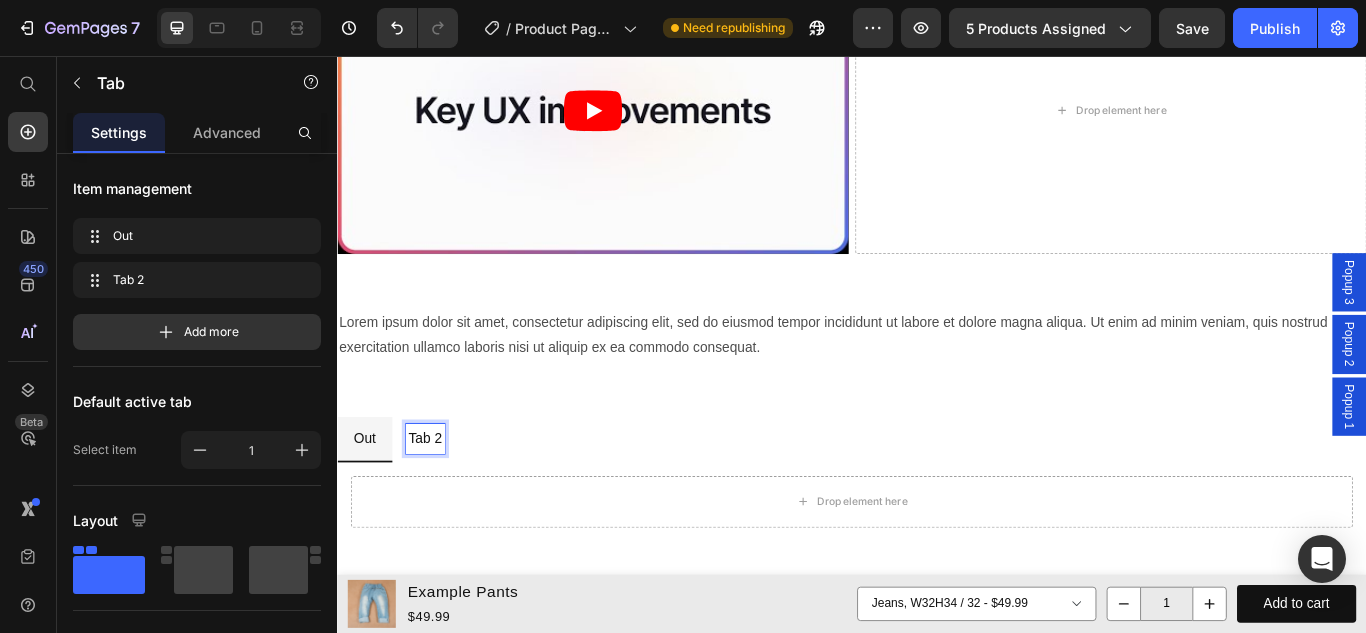 click on "Tab 2" at bounding box center (439, 502) 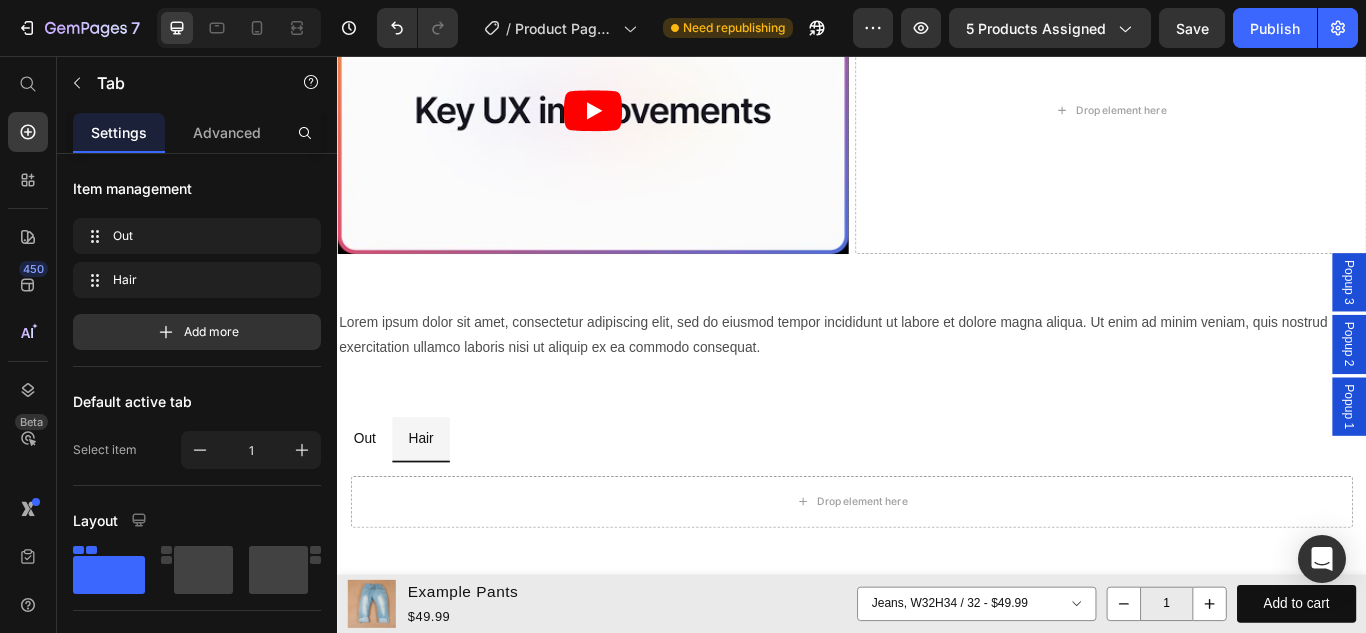 click on "Out Hair" at bounding box center (937, 503) 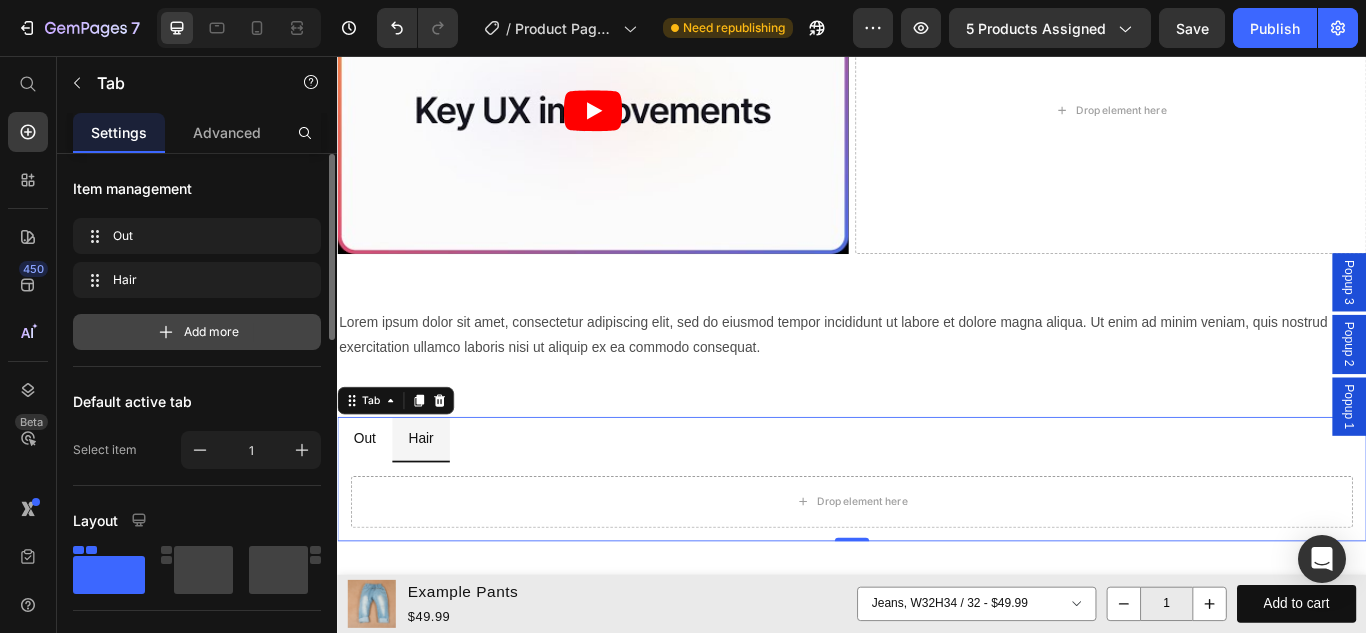 click on "Add more" at bounding box center (211, 332) 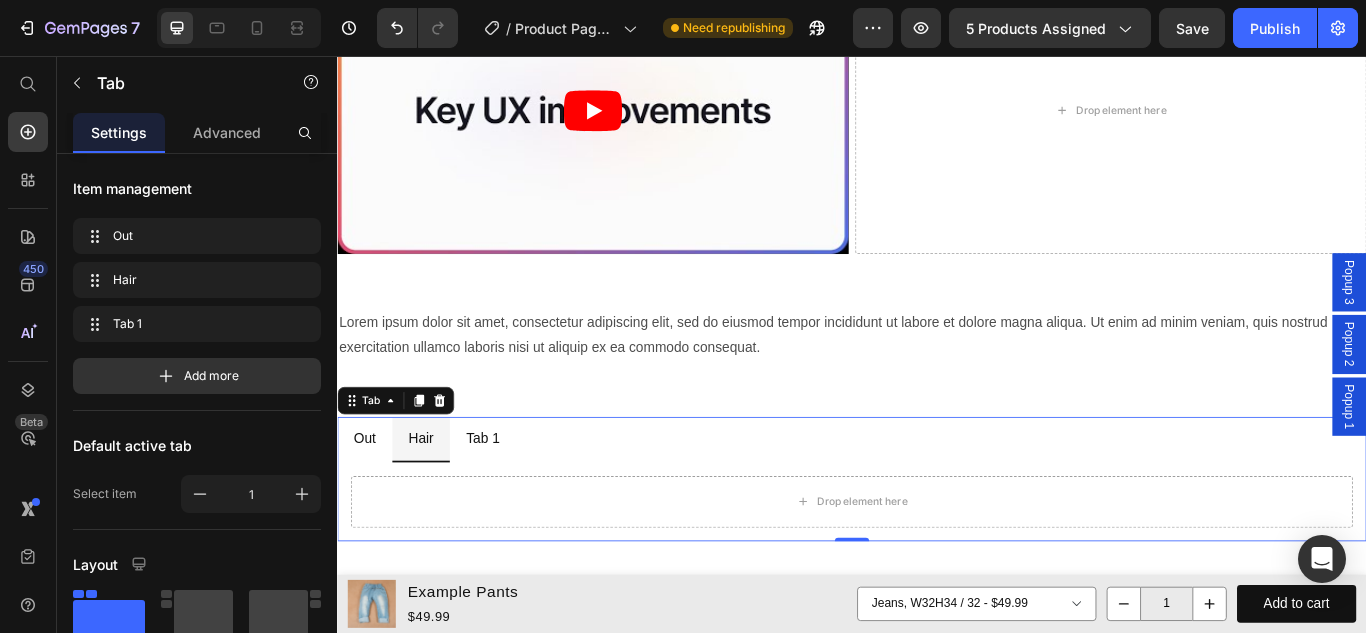 click on "Tab 1" at bounding box center (506, 502) 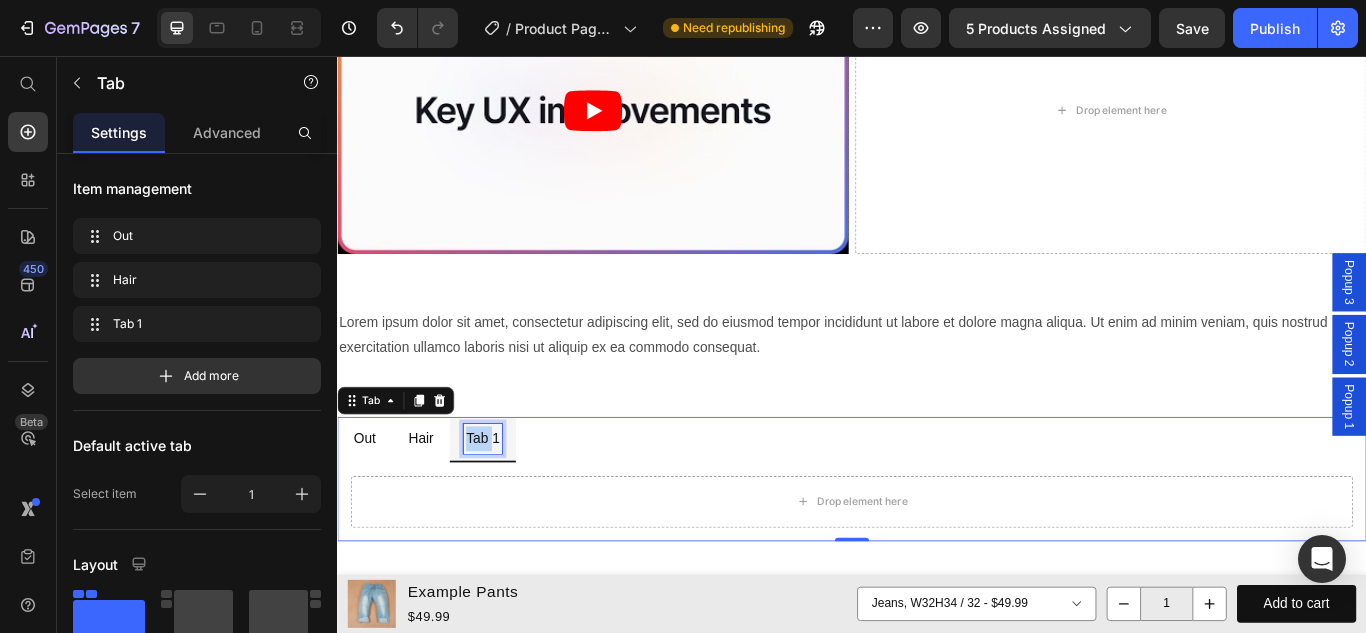 click on "Tab 1" at bounding box center (506, 502) 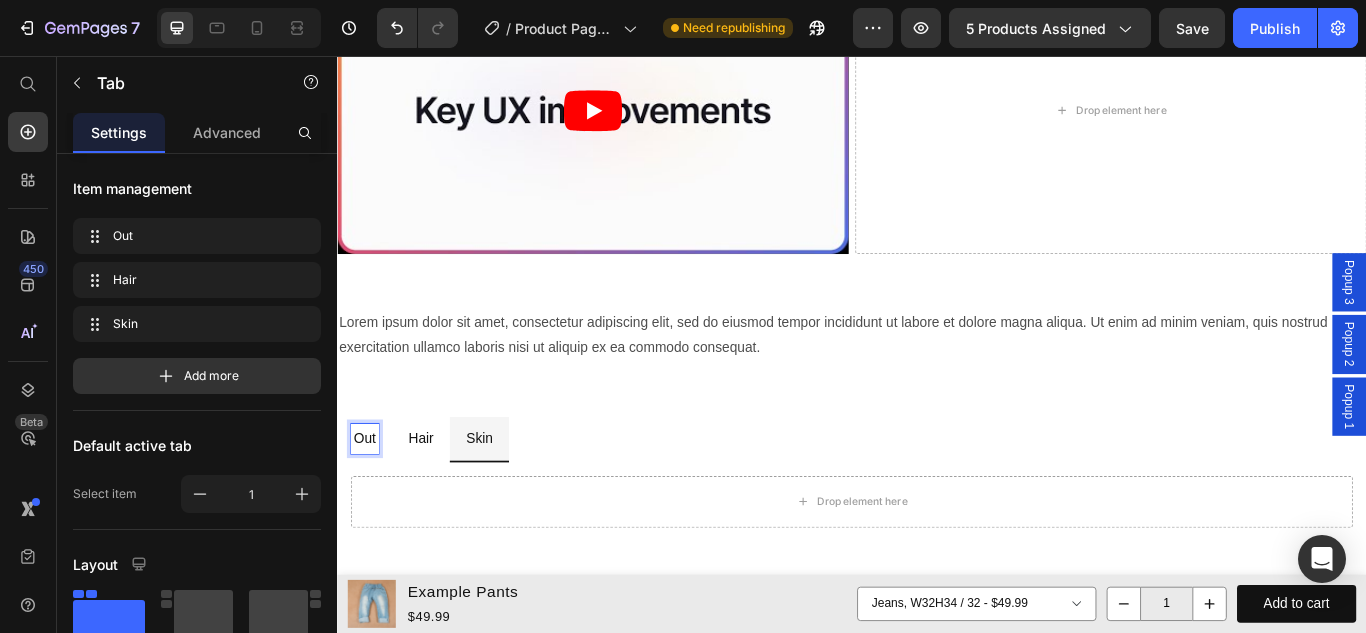 click on "Out" at bounding box center [369, 502] 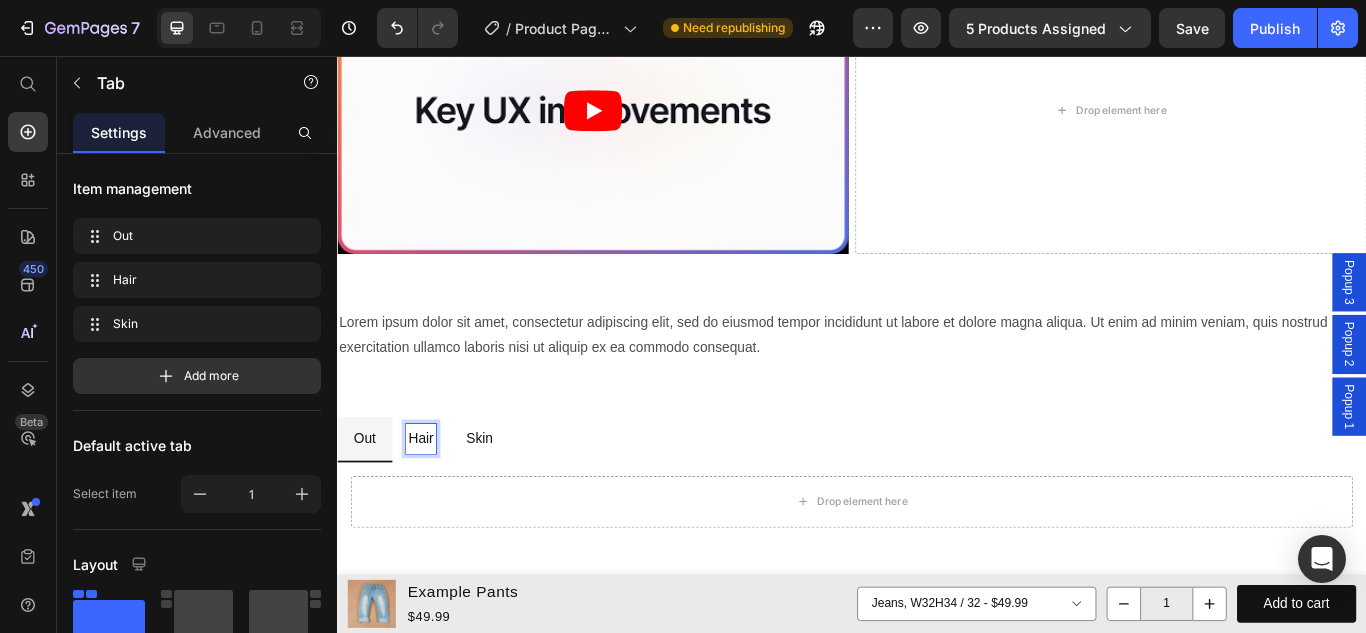 click on "Hair" at bounding box center [434, 502] 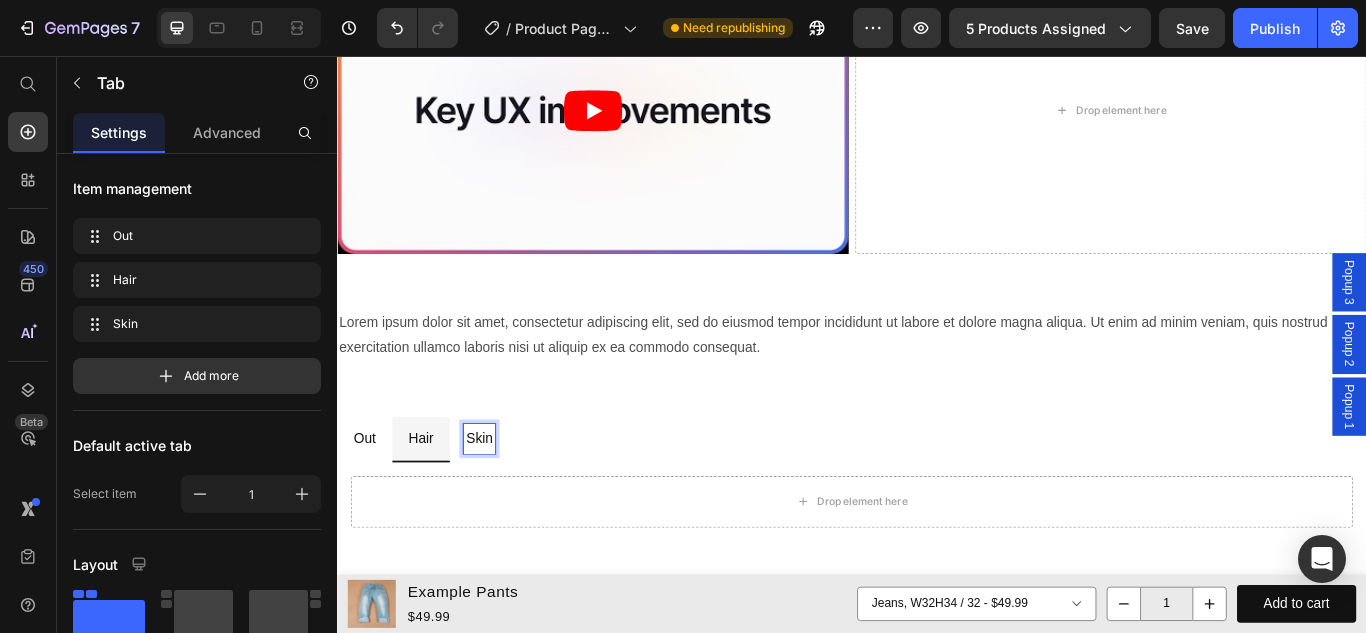 click on "Skin" at bounding box center (502, 502) 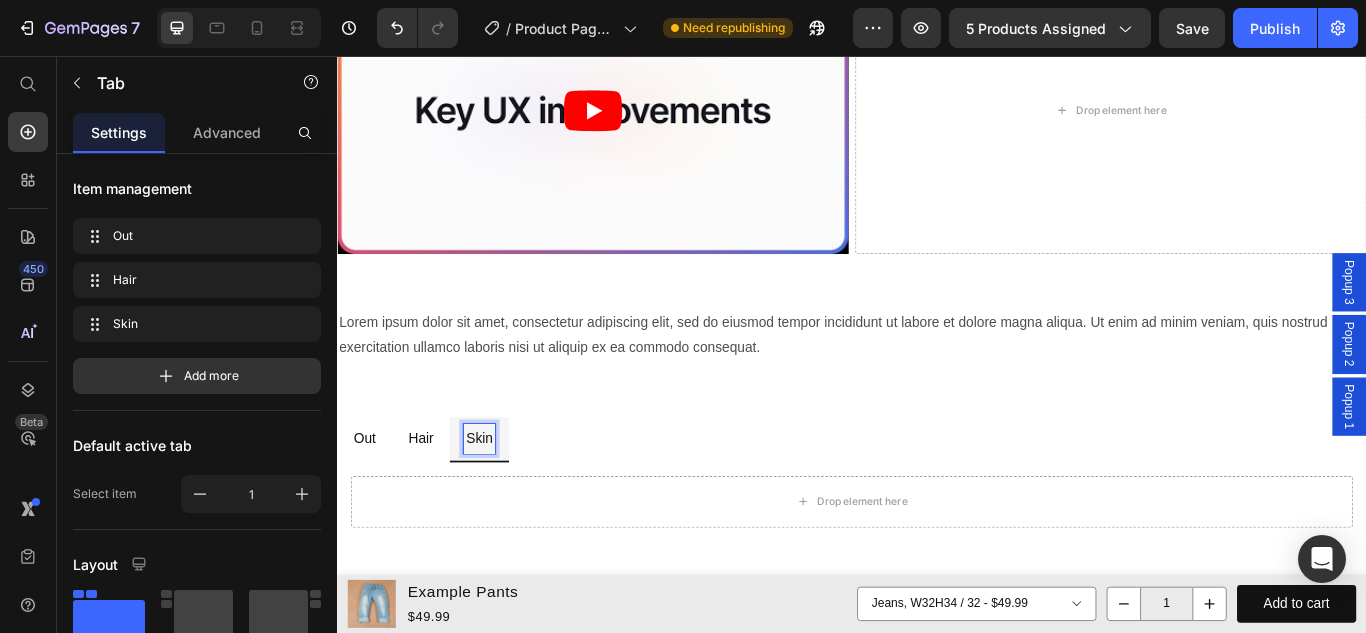 click on "Out Hair Skin" at bounding box center [937, 503] 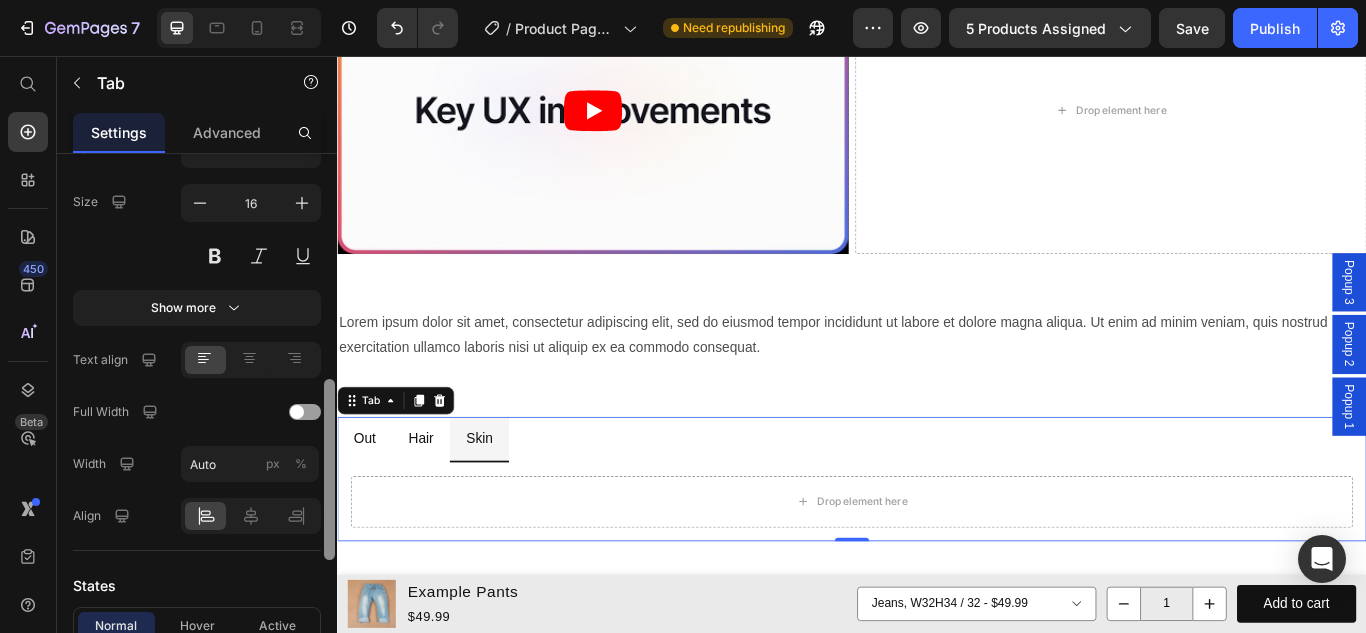 scroll, scrollTop: 648, scrollLeft: 0, axis: vertical 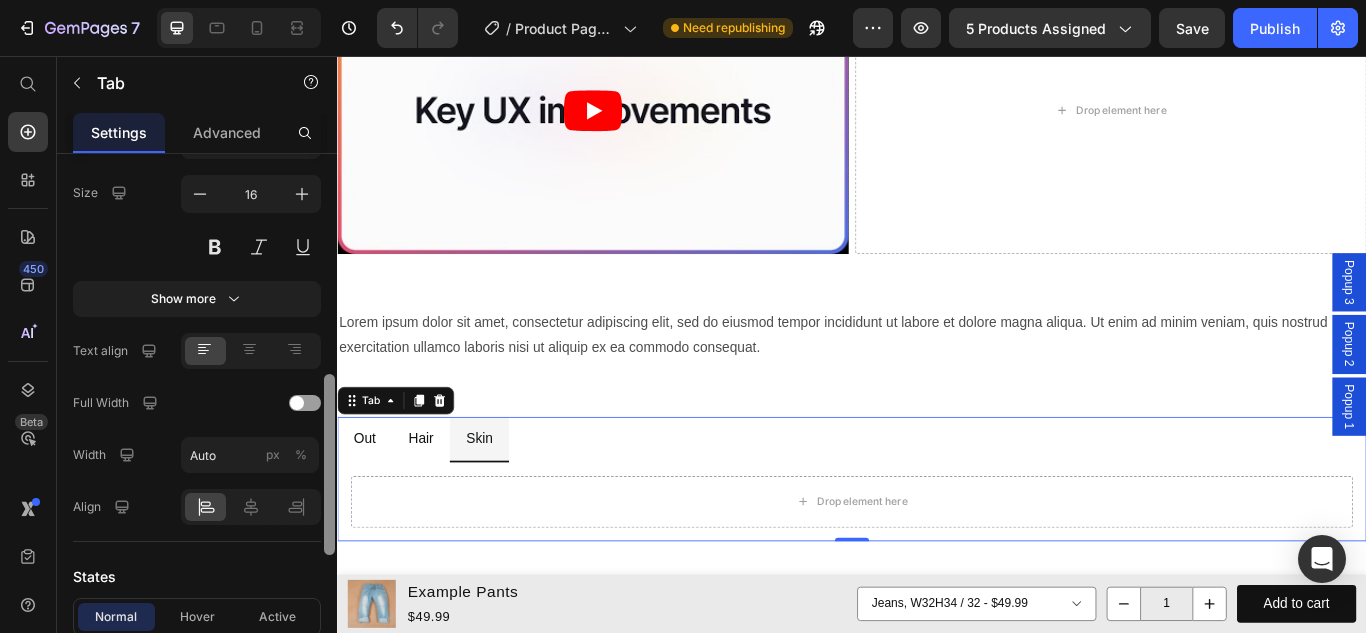 drag, startPoint x: 330, startPoint y: 296, endPoint x: 335, endPoint y: 516, distance: 220.05681 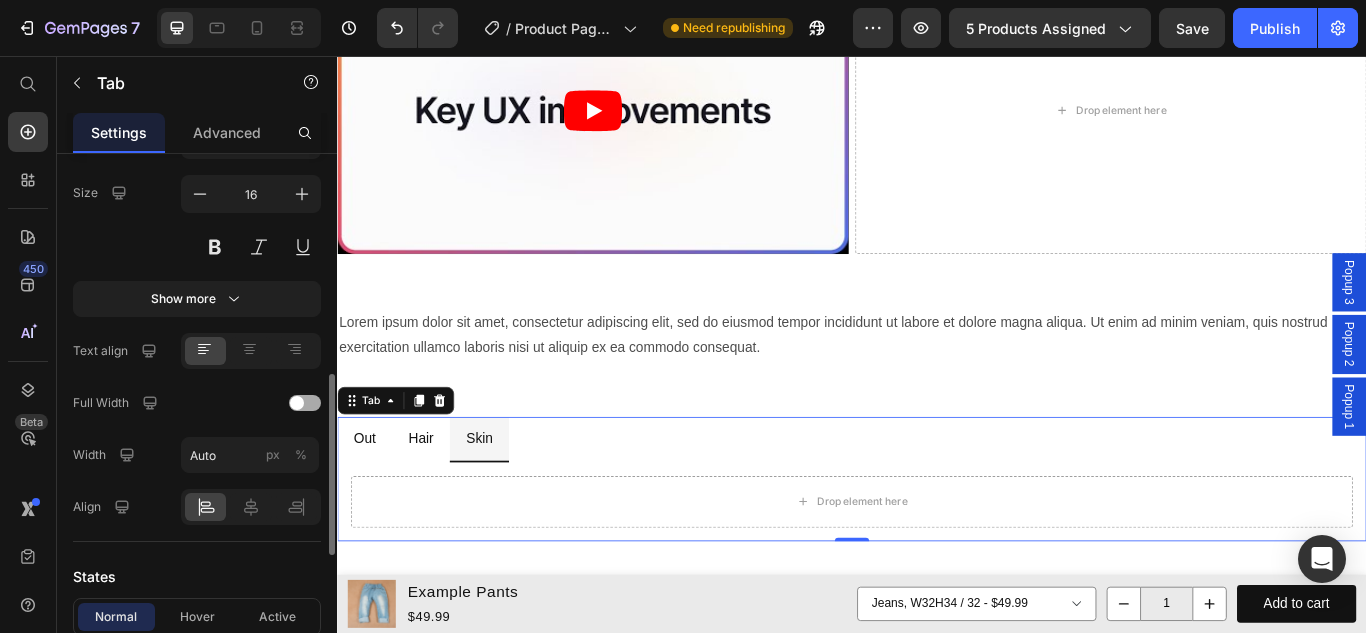 click at bounding box center (297, 403) 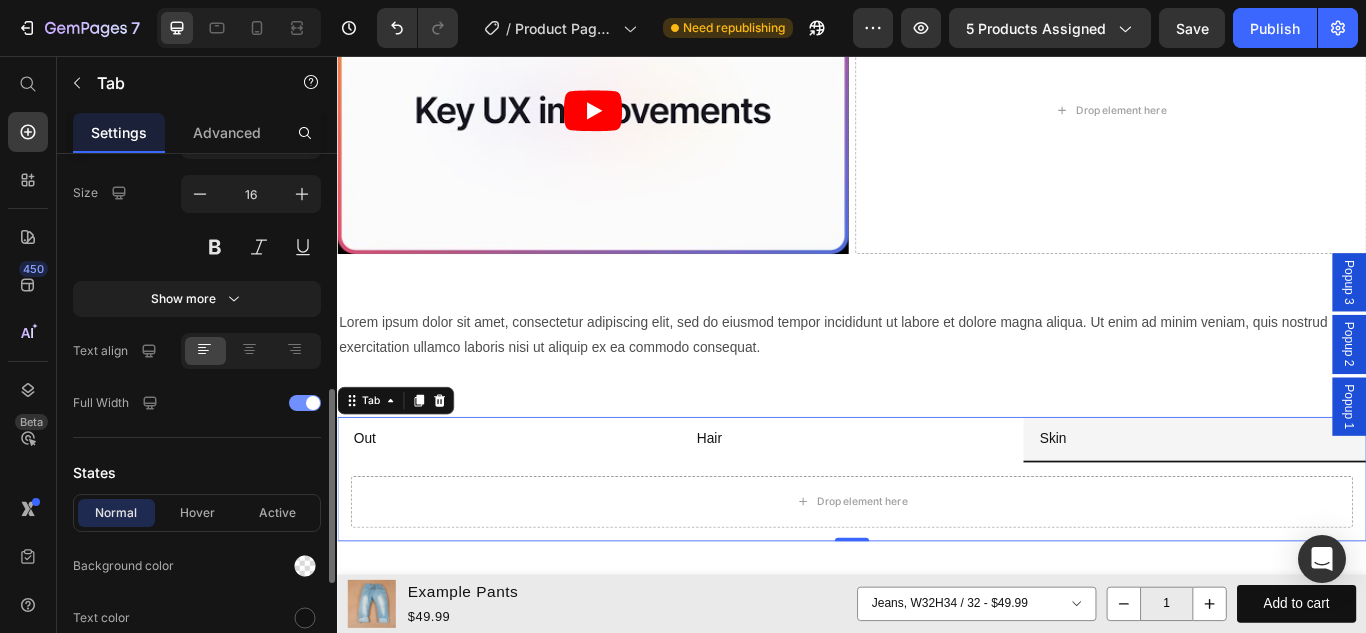 click on "Full Width" 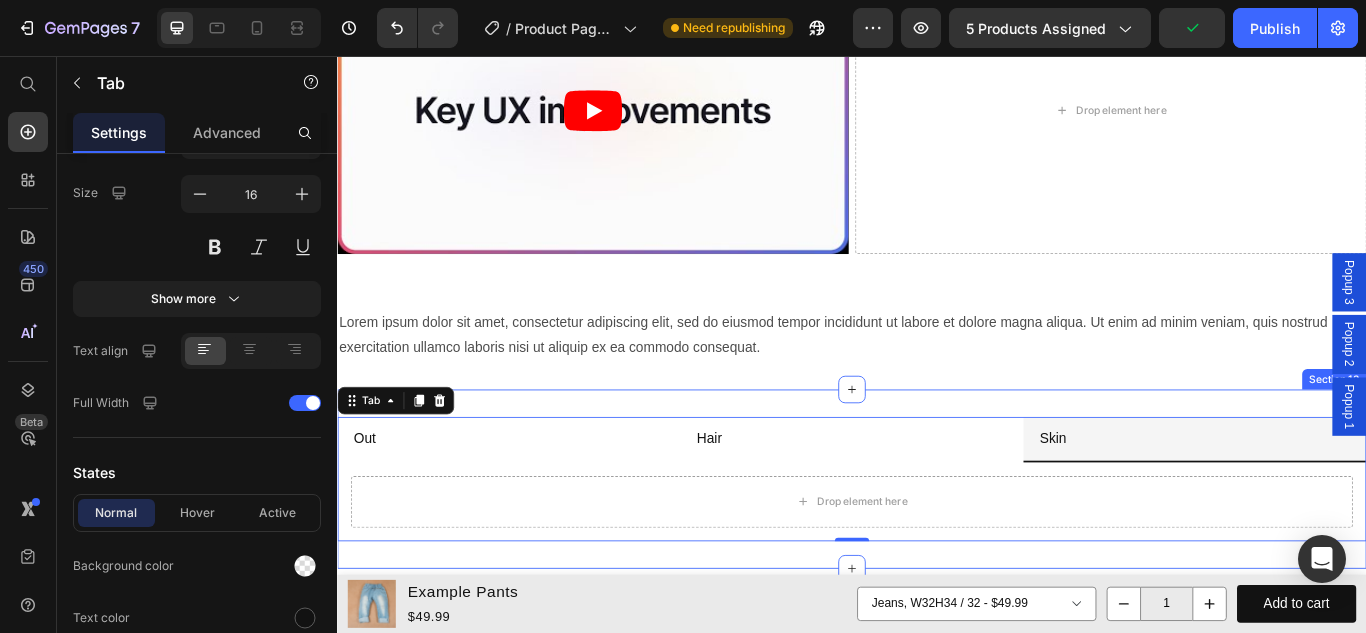 click on "Out Hair Skin
Drop element here Tab   0 Section 13" at bounding box center [937, 549] 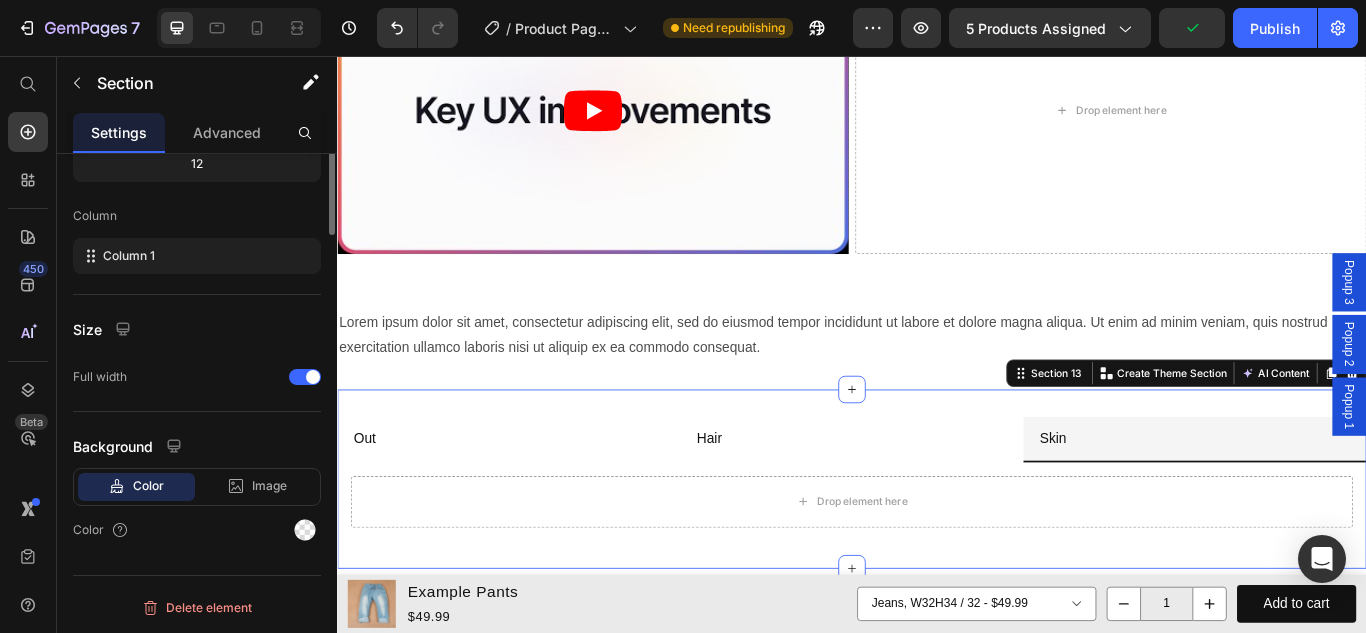 scroll, scrollTop: 0, scrollLeft: 0, axis: both 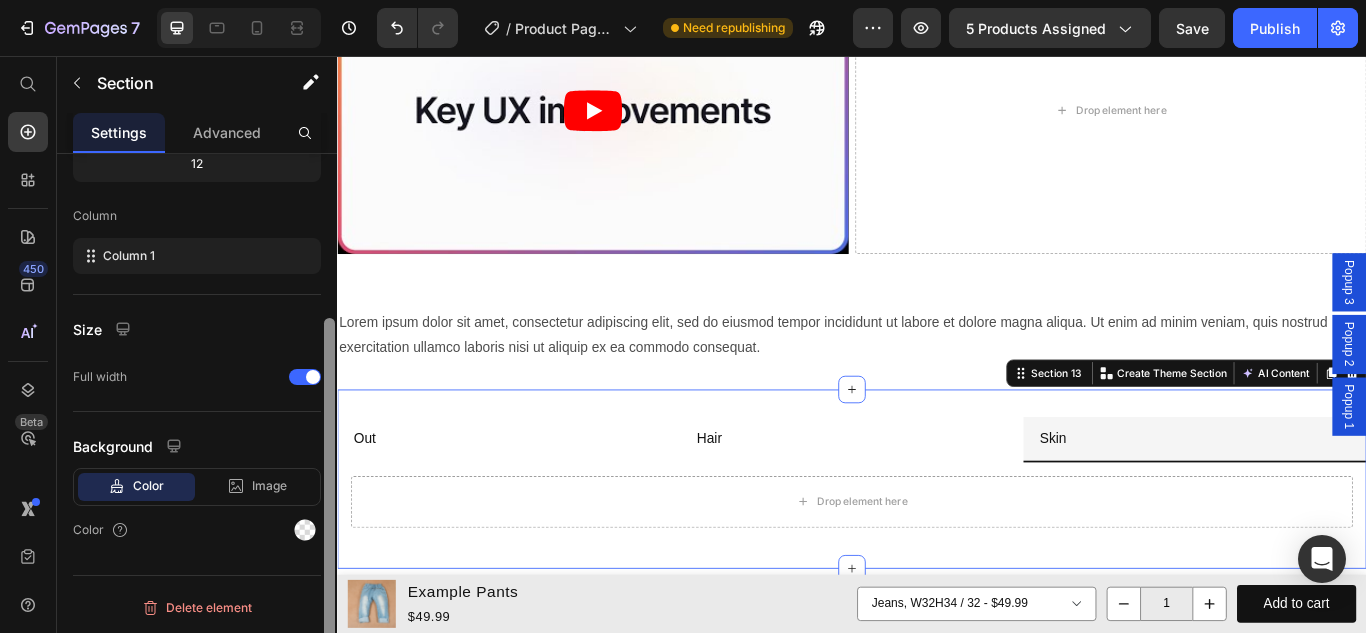 drag, startPoint x: 328, startPoint y: 243, endPoint x: 330, endPoint y: 427, distance: 184.01086 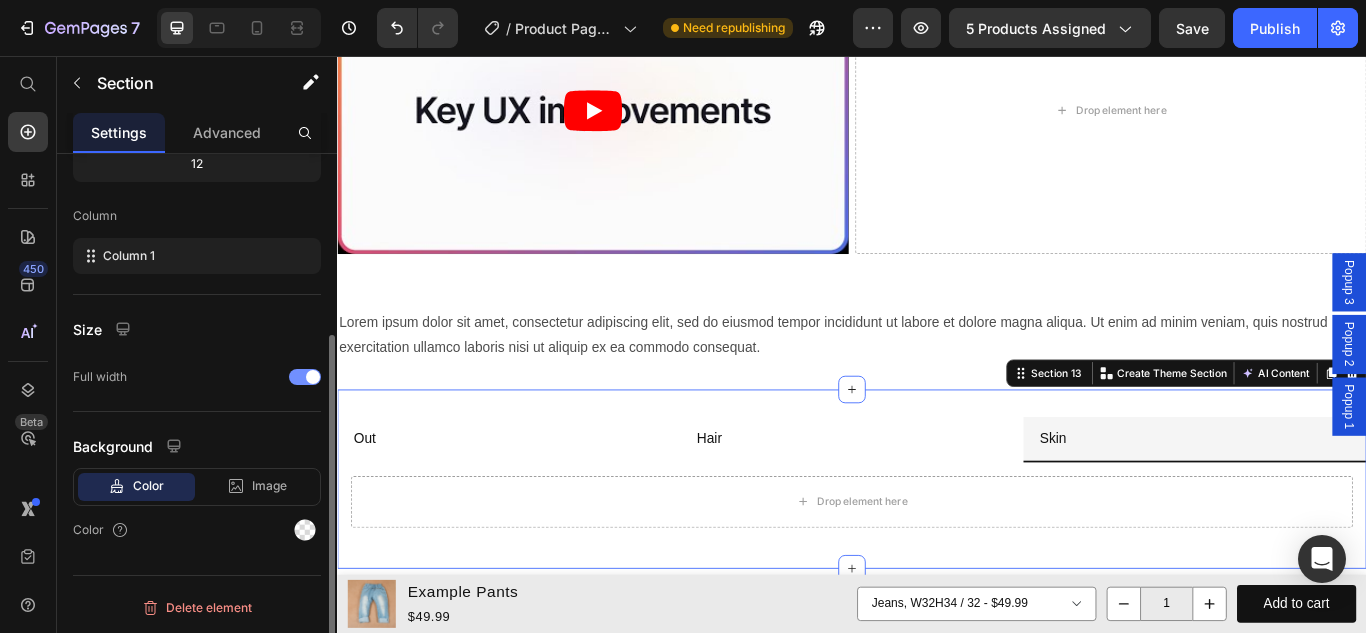 click at bounding box center (313, 377) 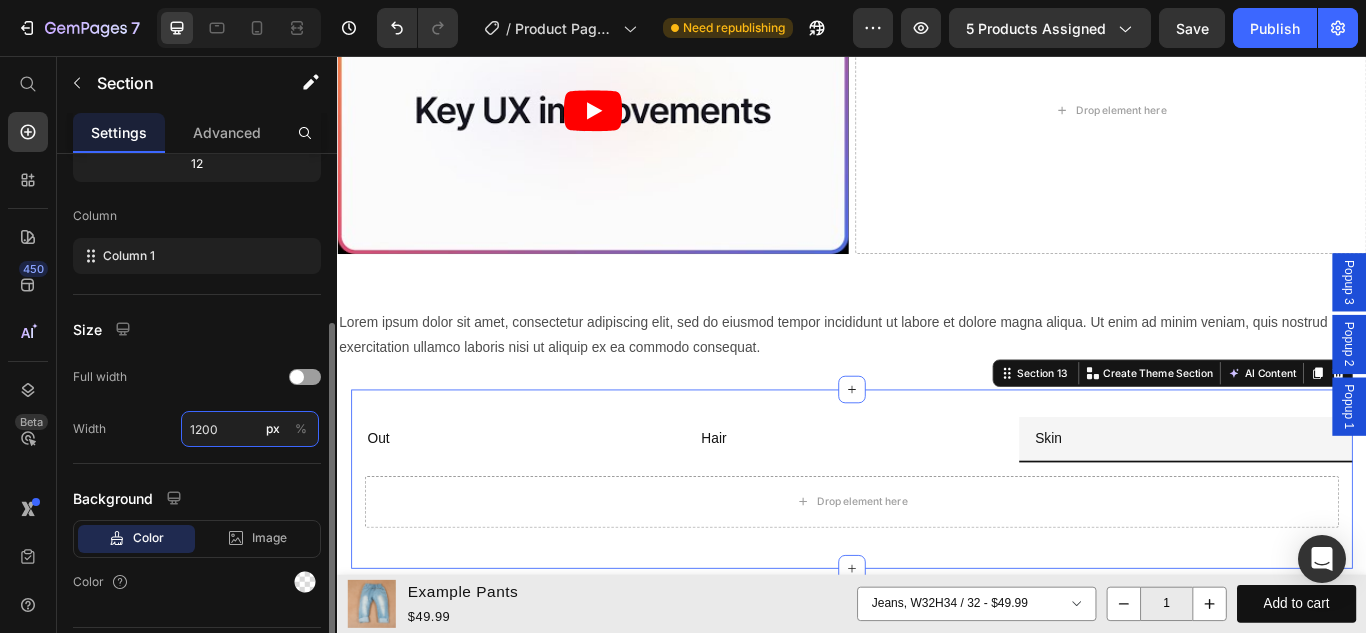 click on "1200" at bounding box center [250, 429] 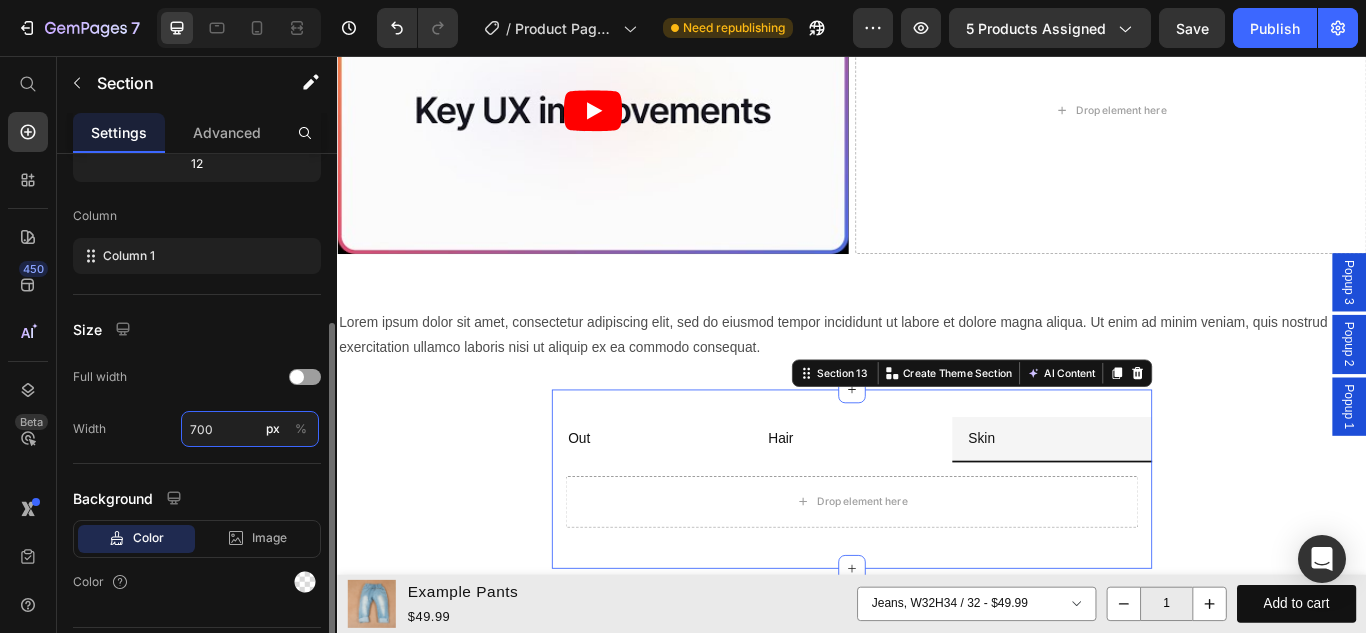 type on "700" 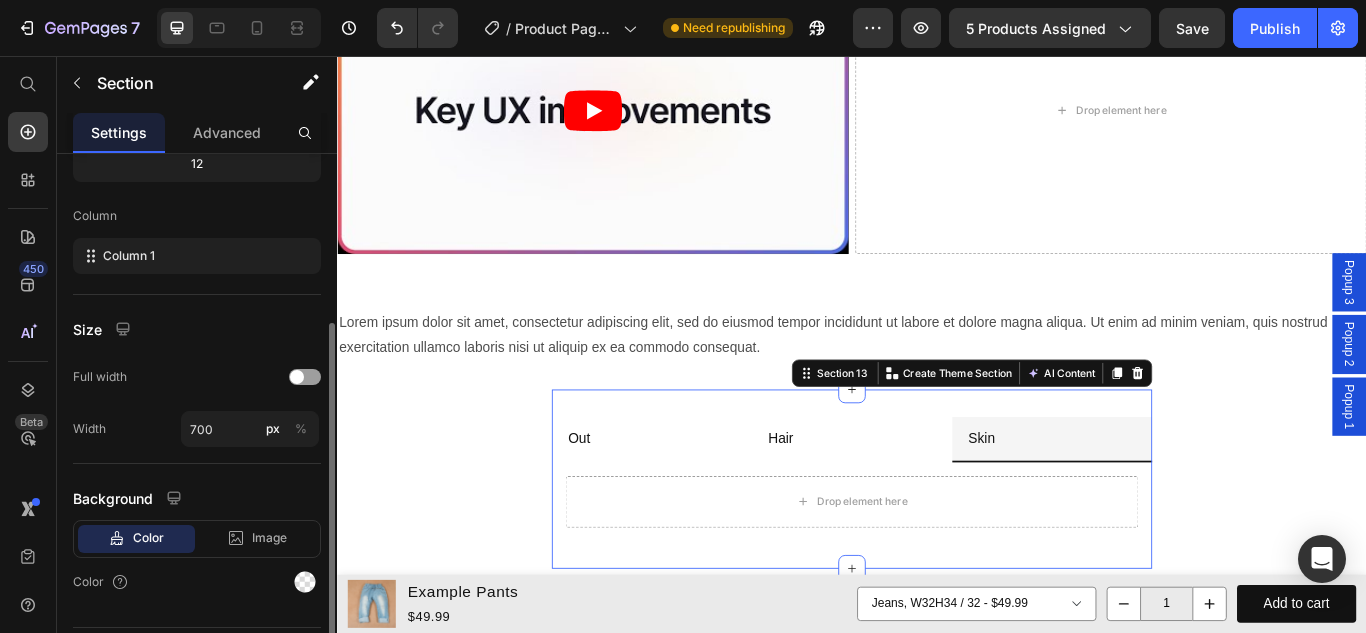 click on "Size" at bounding box center (197, 329) 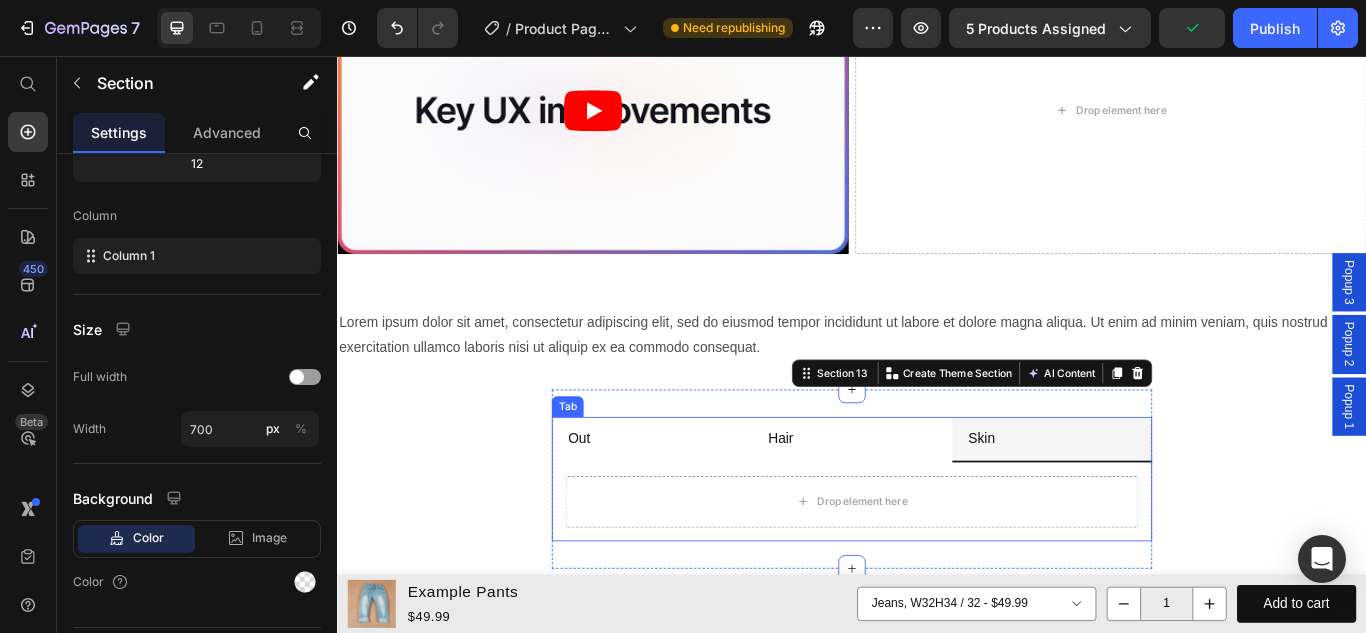 click on "Out" at bounding box center (703, 503) 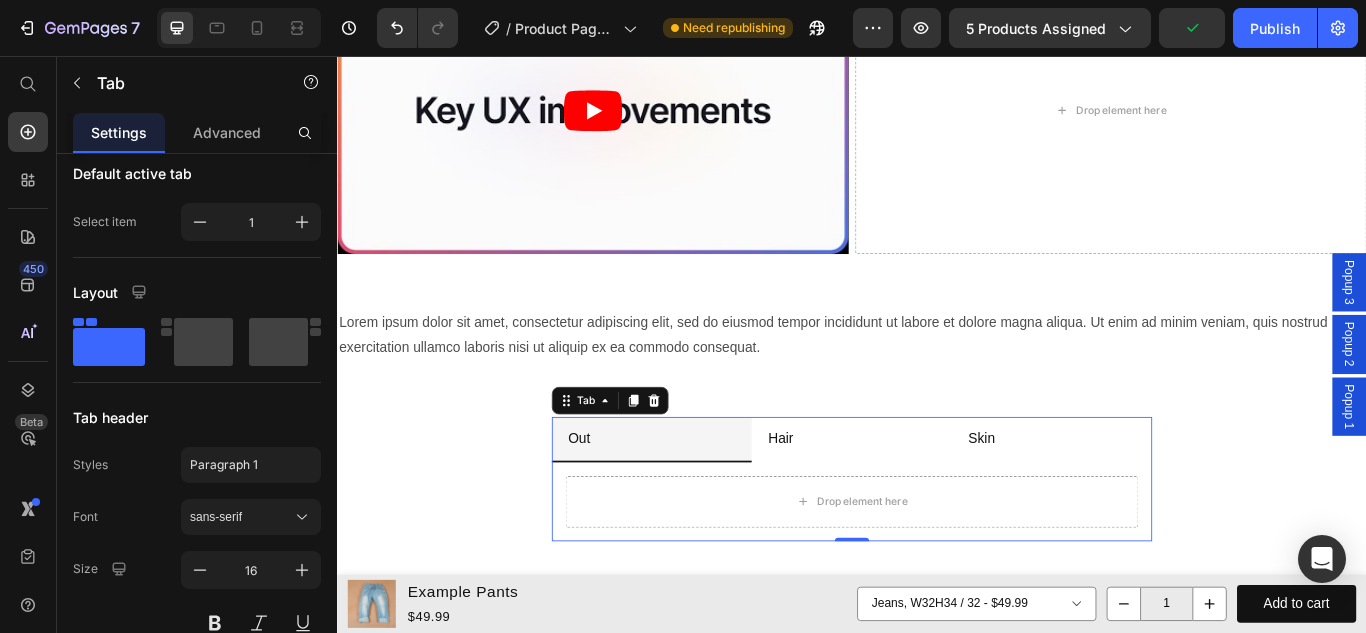 scroll, scrollTop: 0, scrollLeft: 0, axis: both 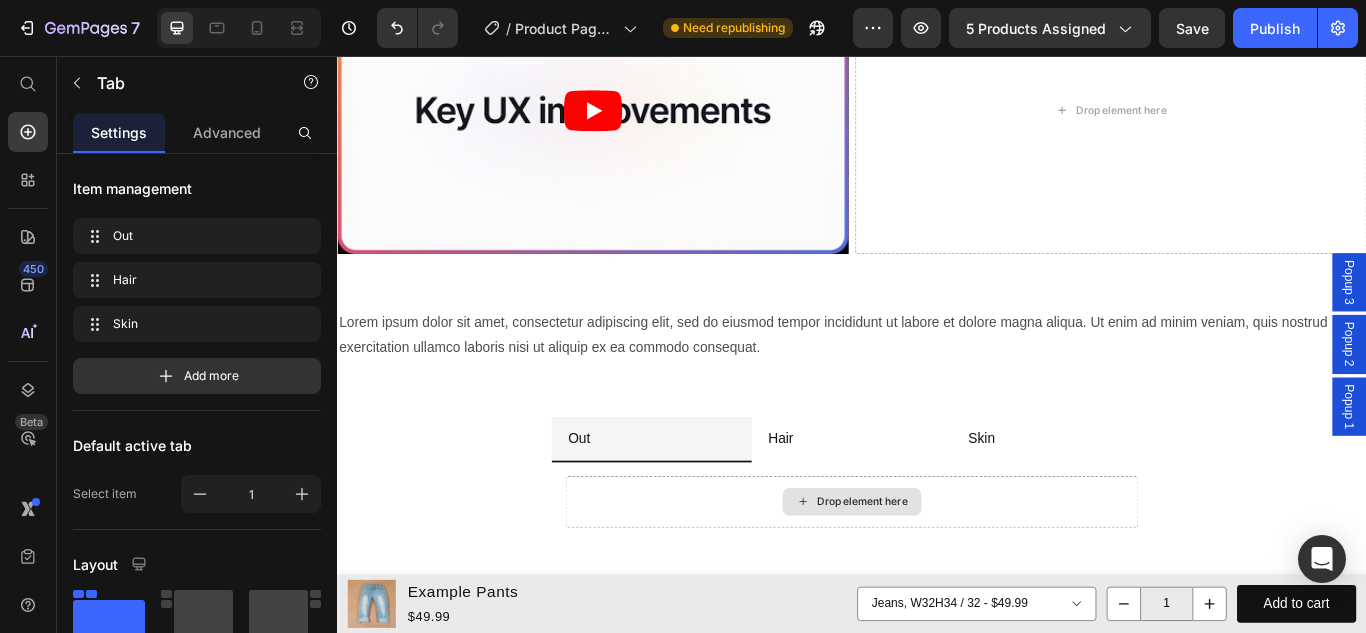 click on "Drop element here" at bounding box center (949, 576) 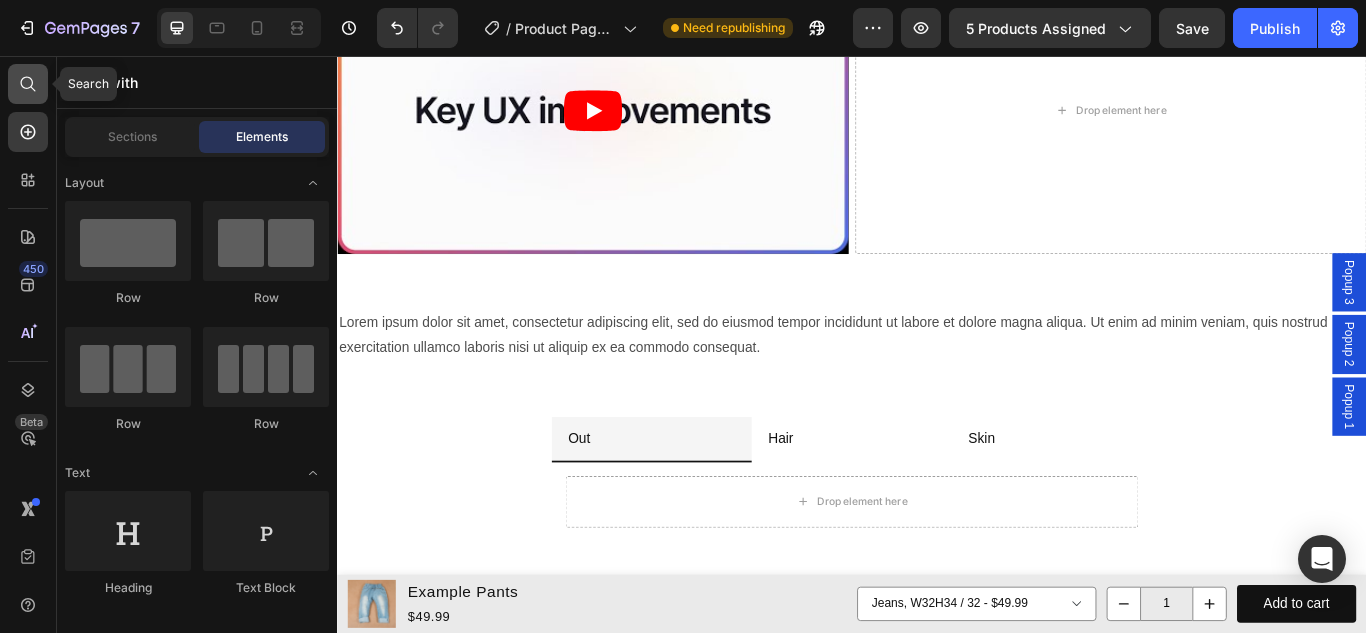 click 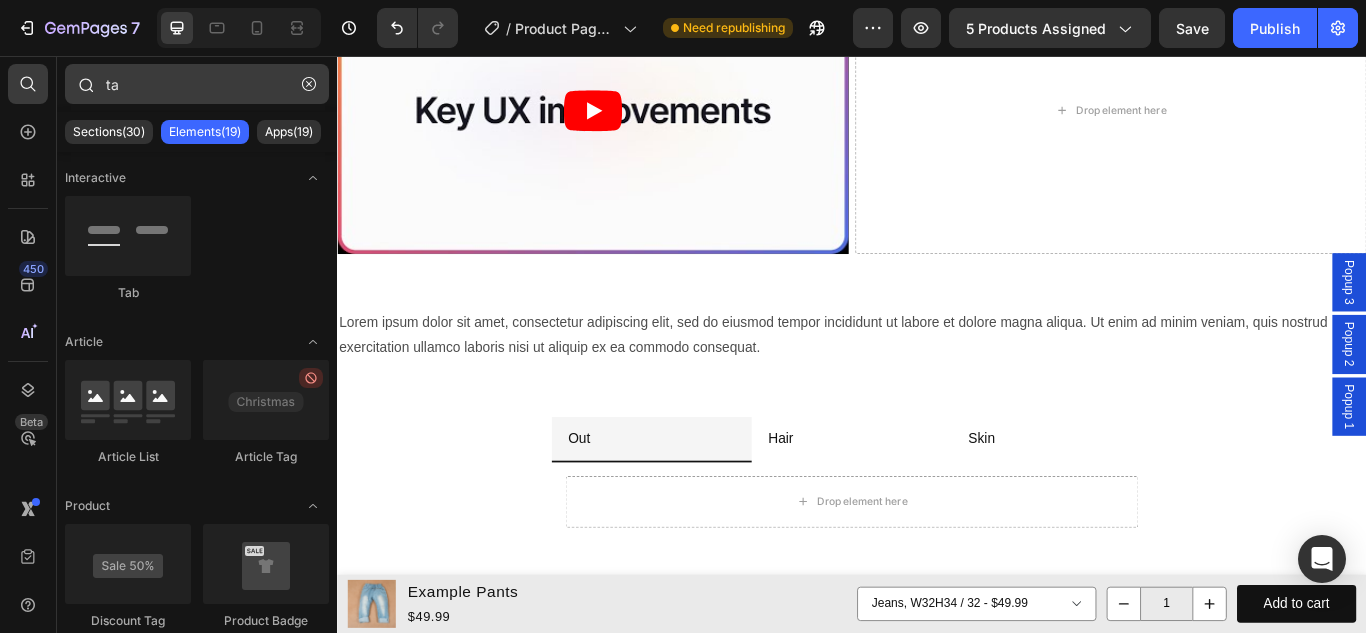 type on "t" 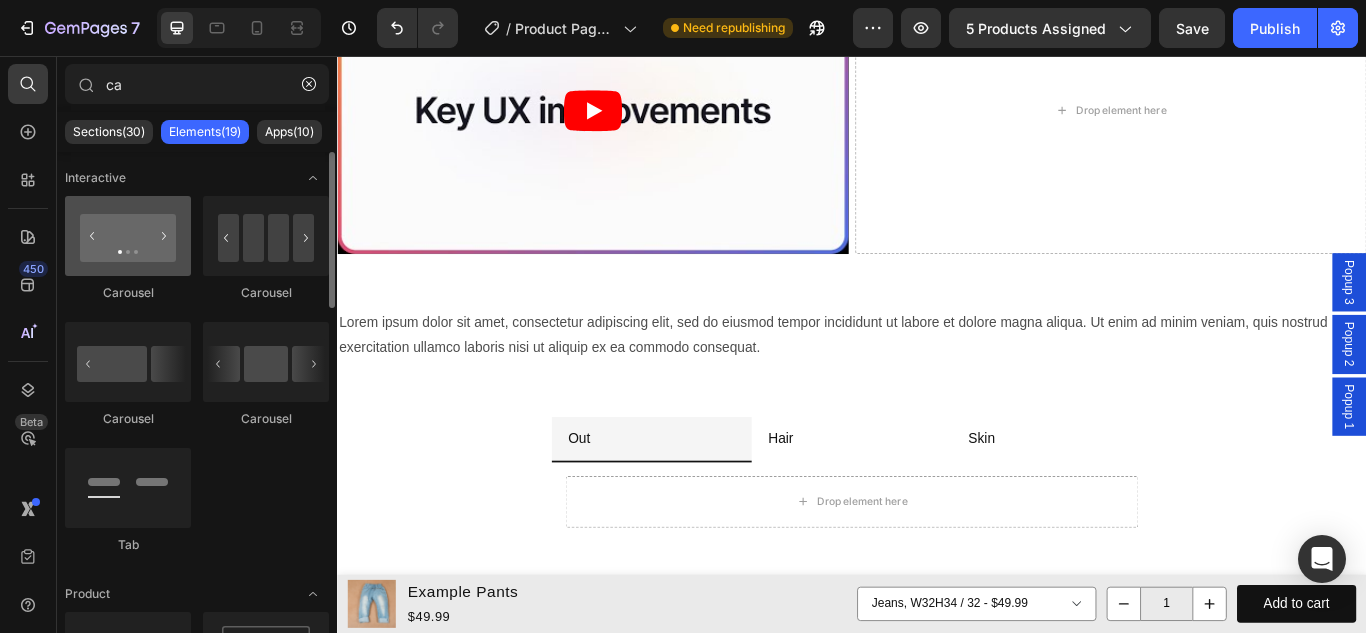 type on "ca" 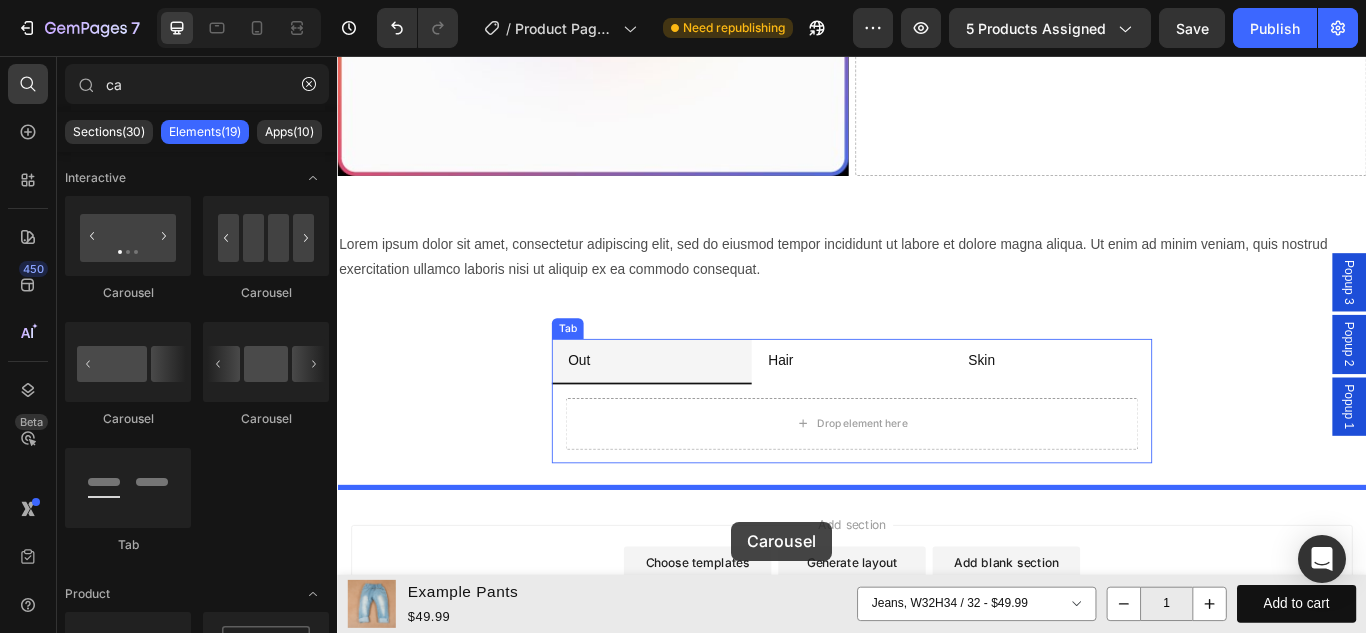 scroll, scrollTop: 4349, scrollLeft: 0, axis: vertical 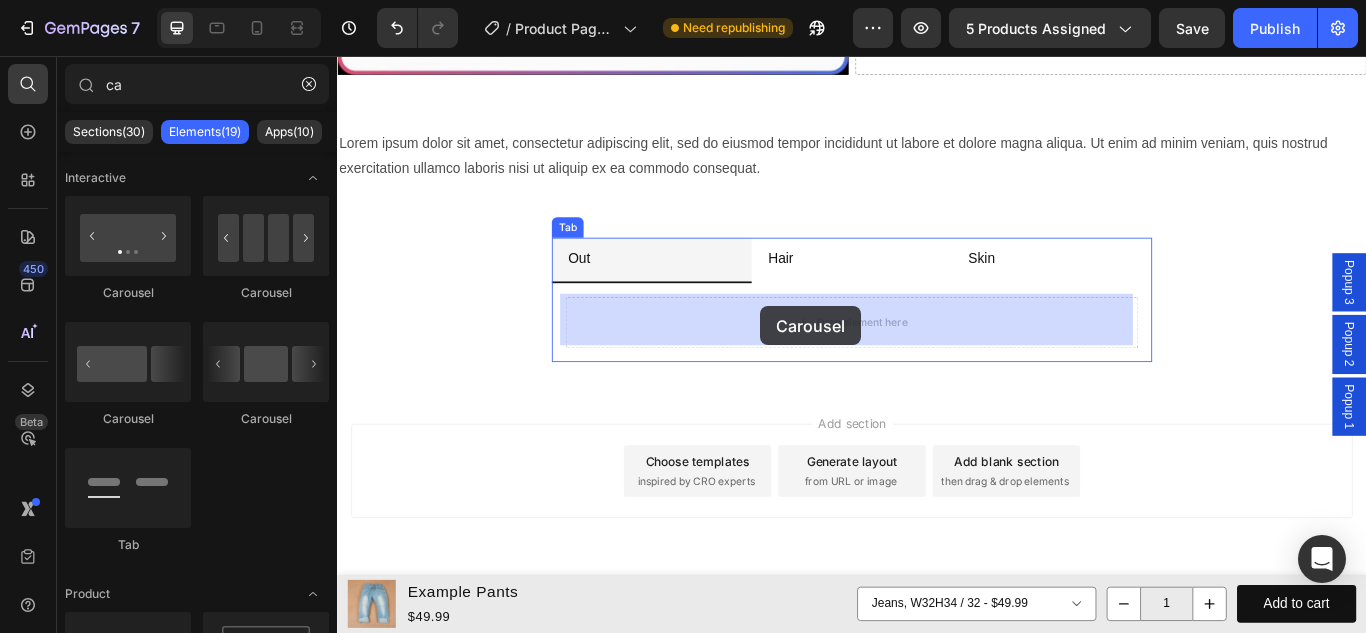 drag, startPoint x: 464, startPoint y: 294, endPoint x: 831, endPoint y: 352, distance: 371.55484 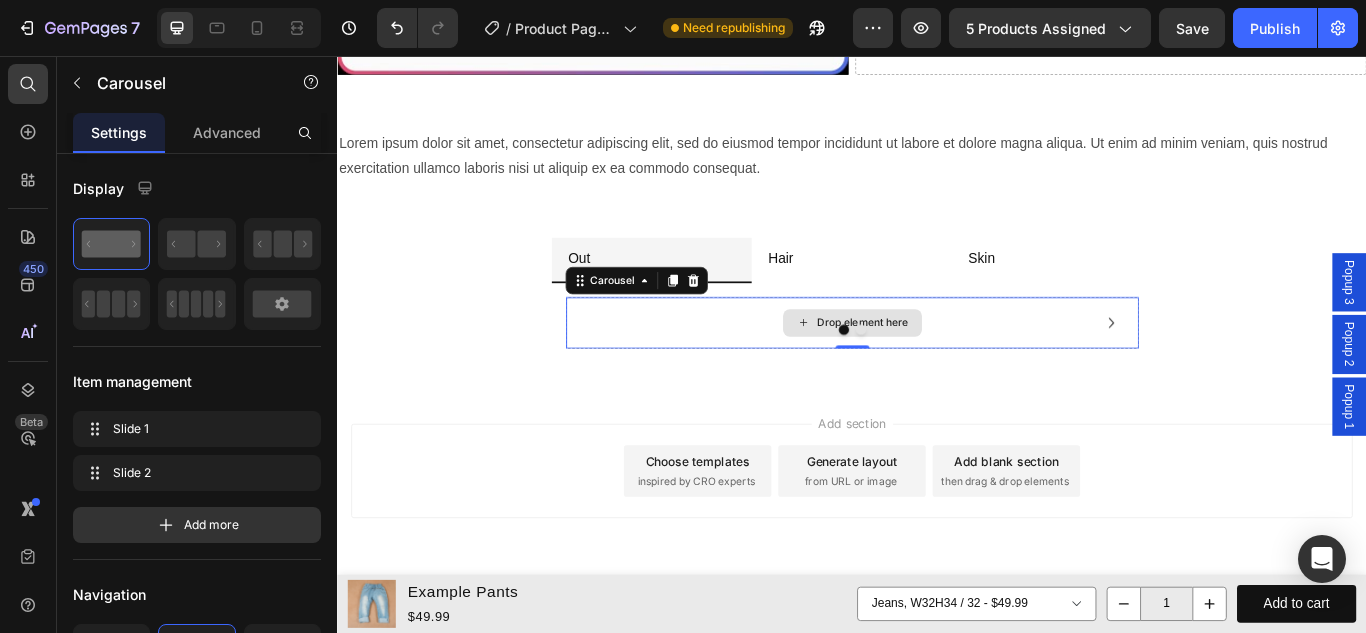 click on "Drop element here" at bounding box center [949, 367] 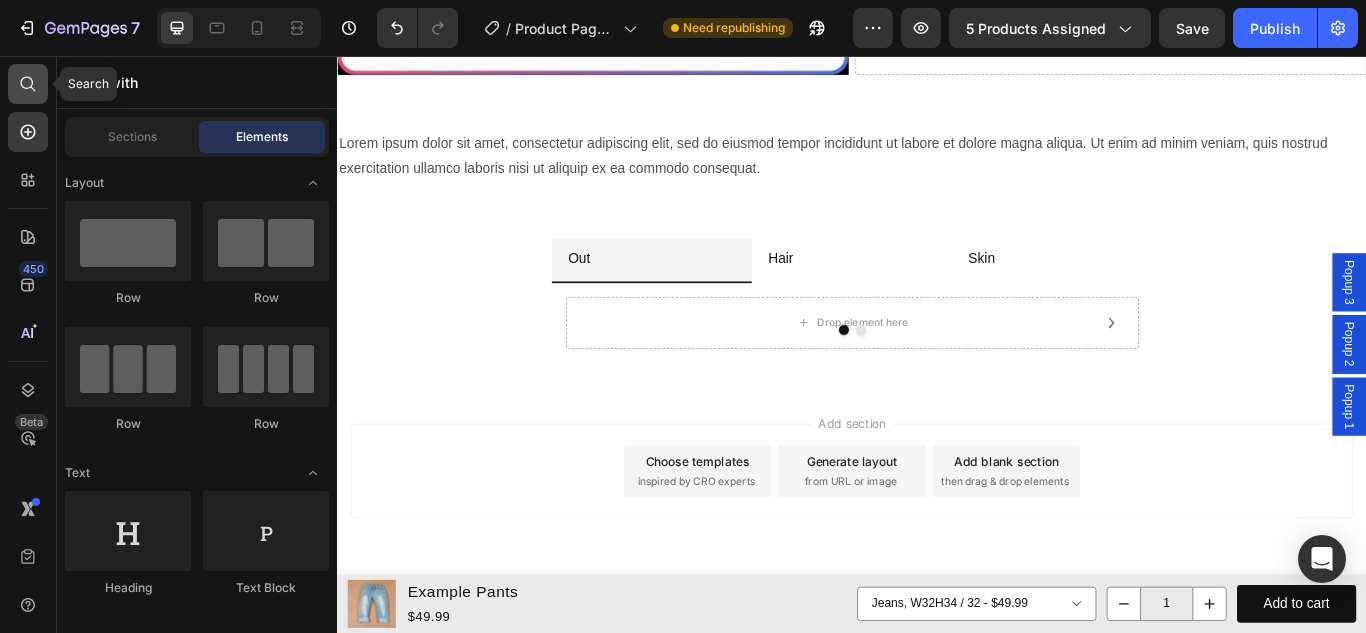 click 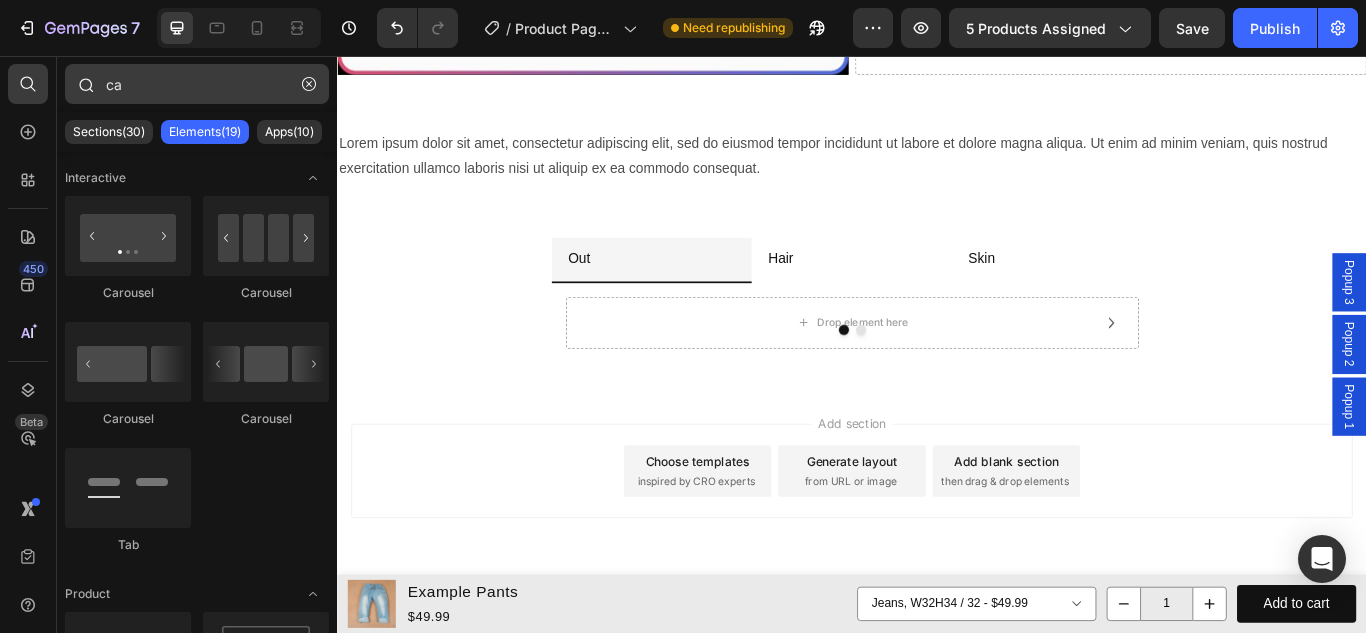 type on "c" 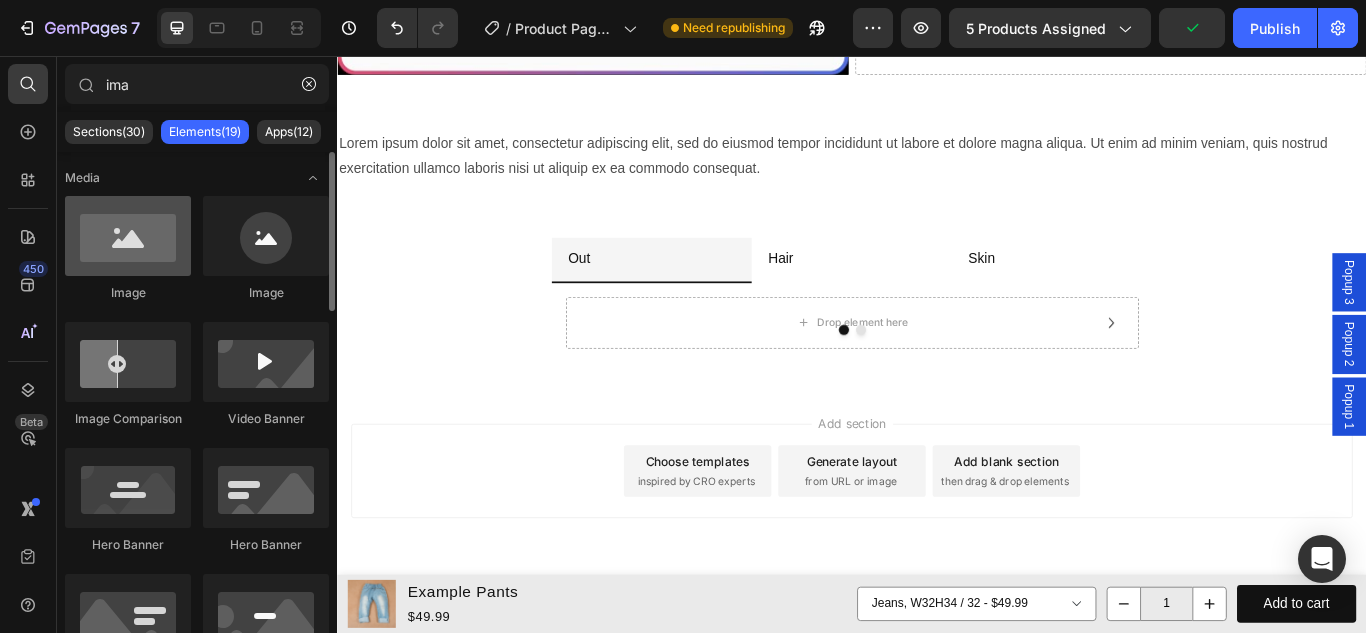 type on "ima" 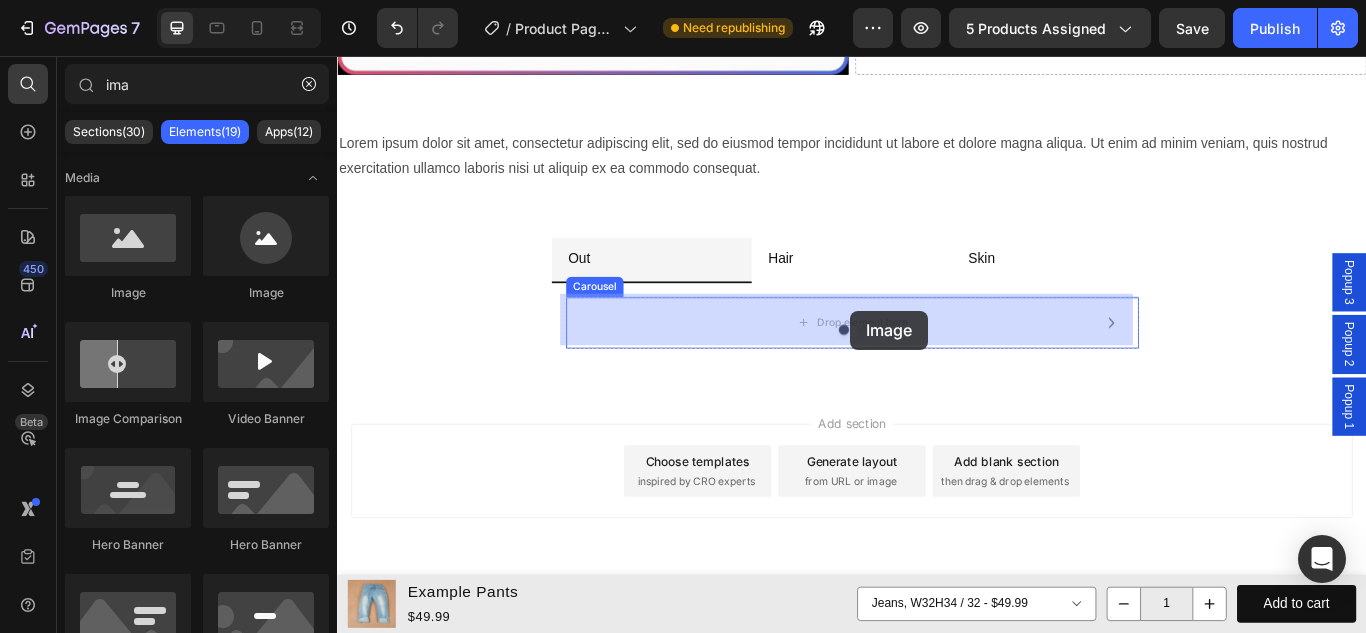 drag, startPoint x: 454, startPoint y: 299, endPoint x: 935, endPoint y: 353, distance: 484.0217 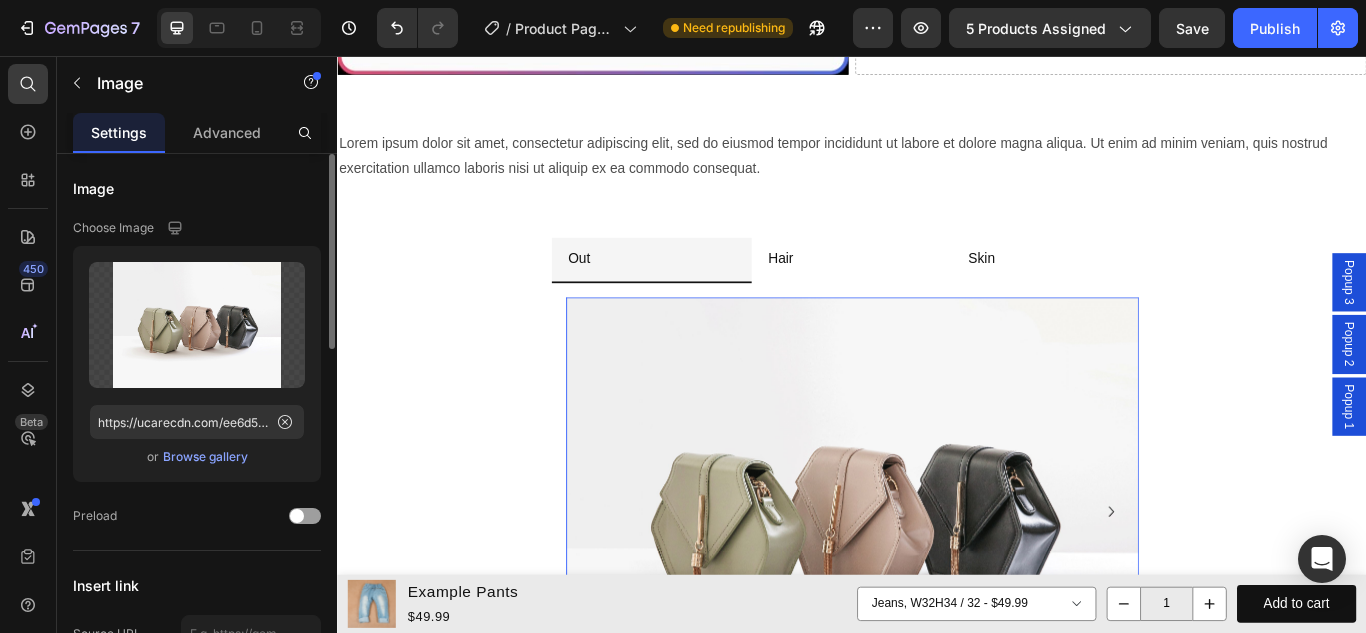 click on "Browse gallery" at bounding box center [205, 457] 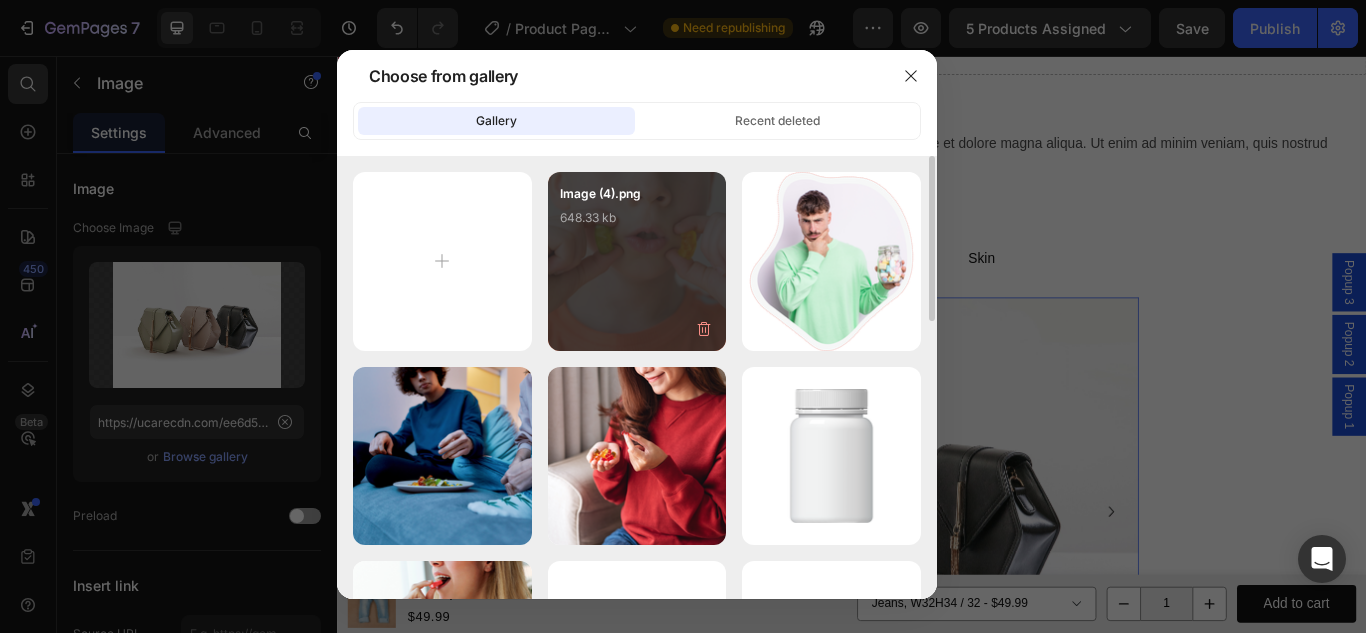 click on "Image (4).png [NUMBER] kb" at bounding box center (637, 261) 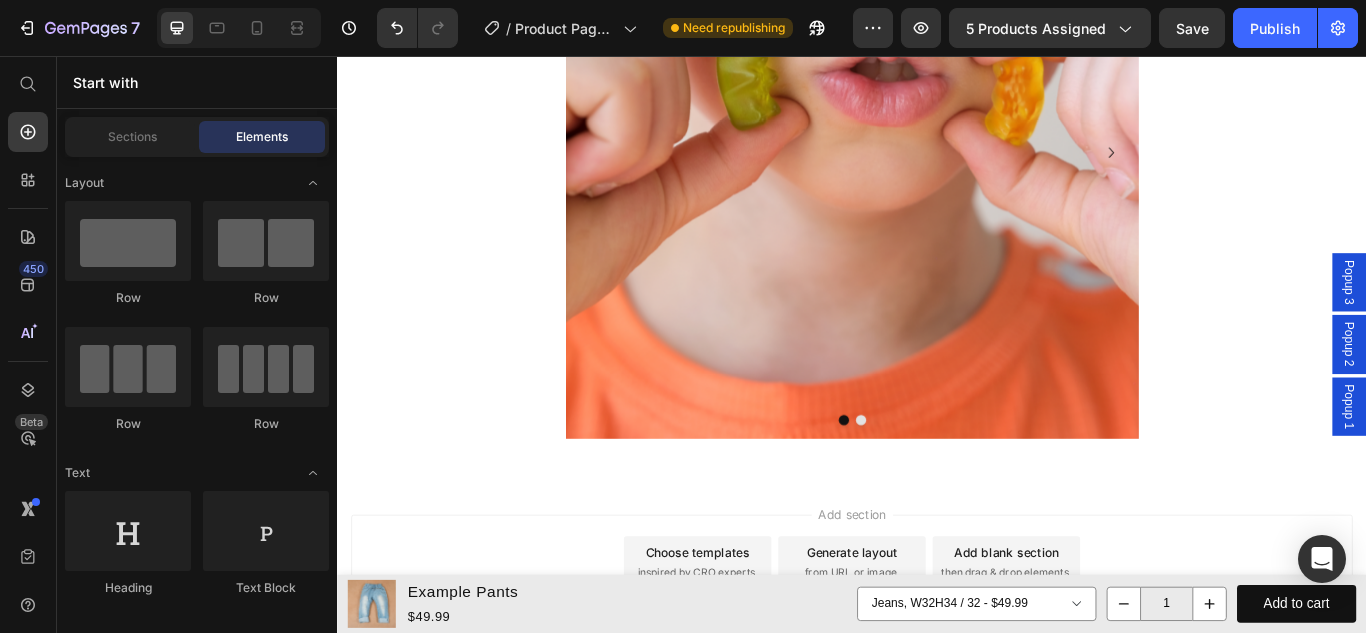 scroll, scrollTop: 4860, scrollLeft: 0, axis: vertical 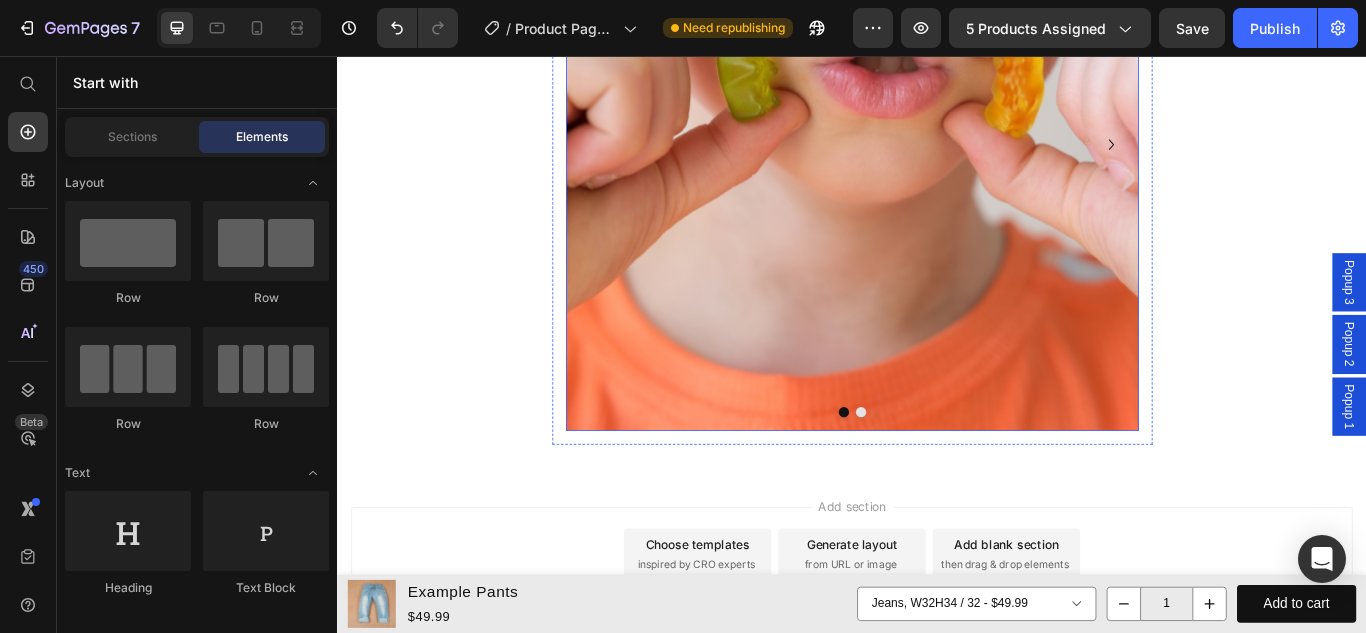 click at bounding box center (947, 472) 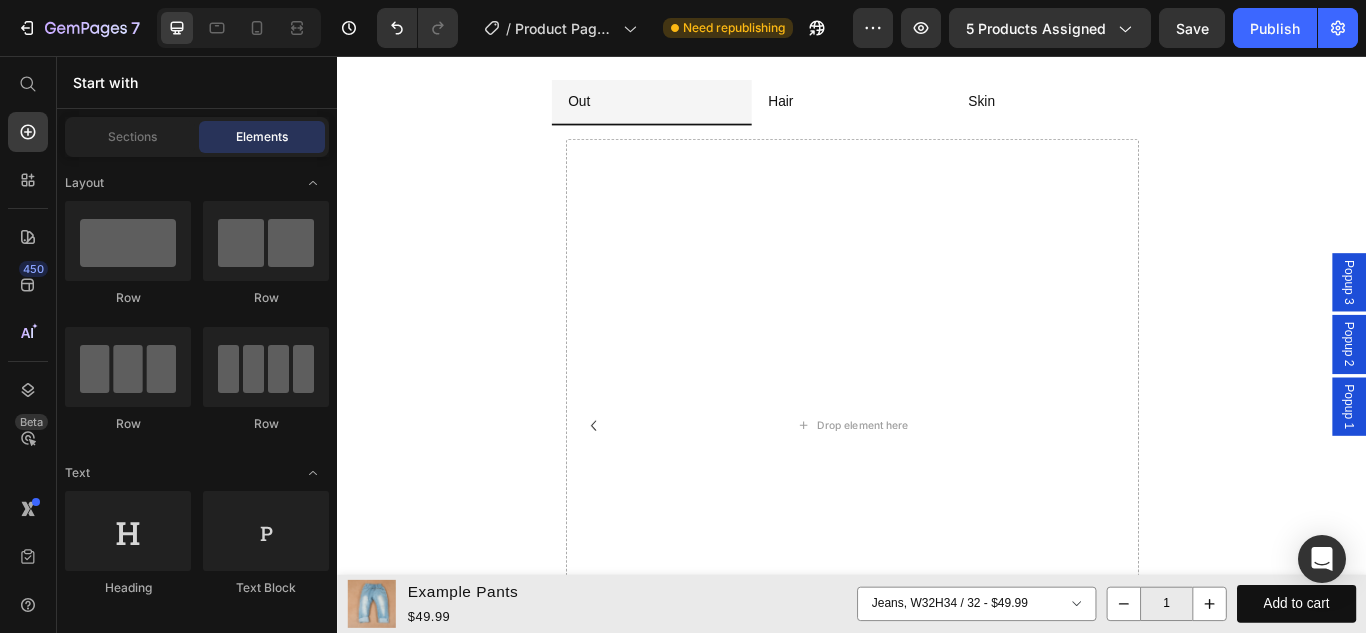 scroll, scrollTop: 4524, scrollLeft: 0, axis: vertical 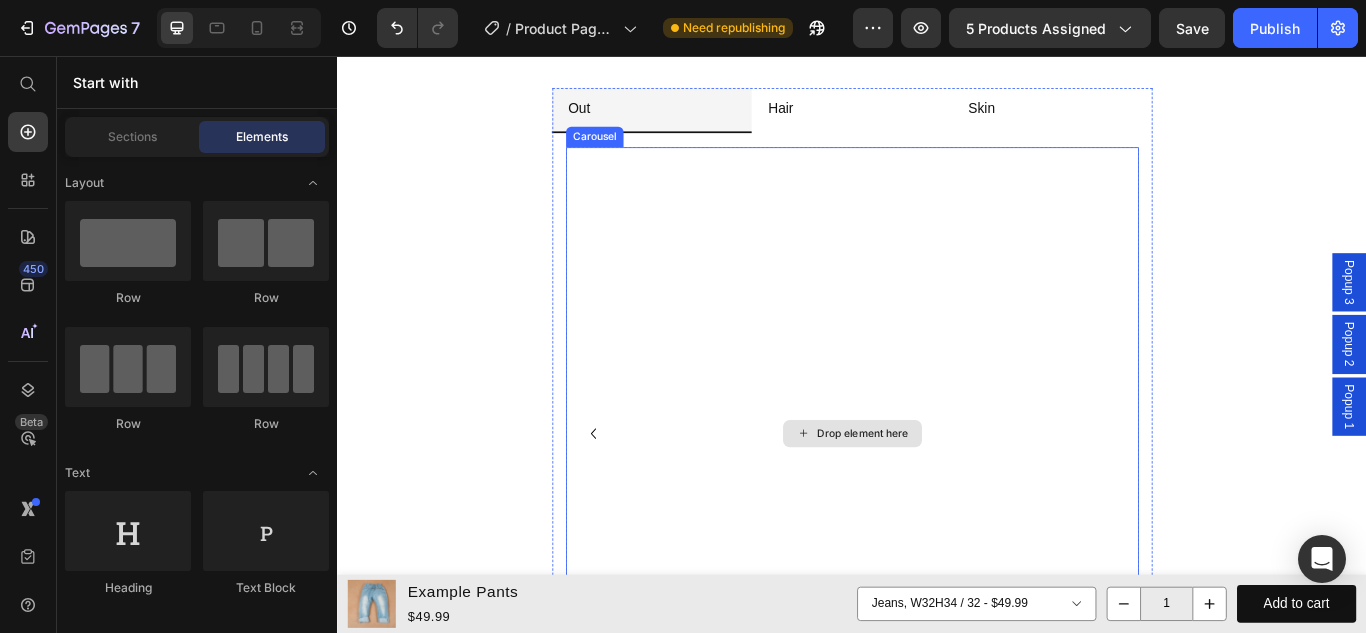 click on "Drop element here" at bounding box center (937, 496) 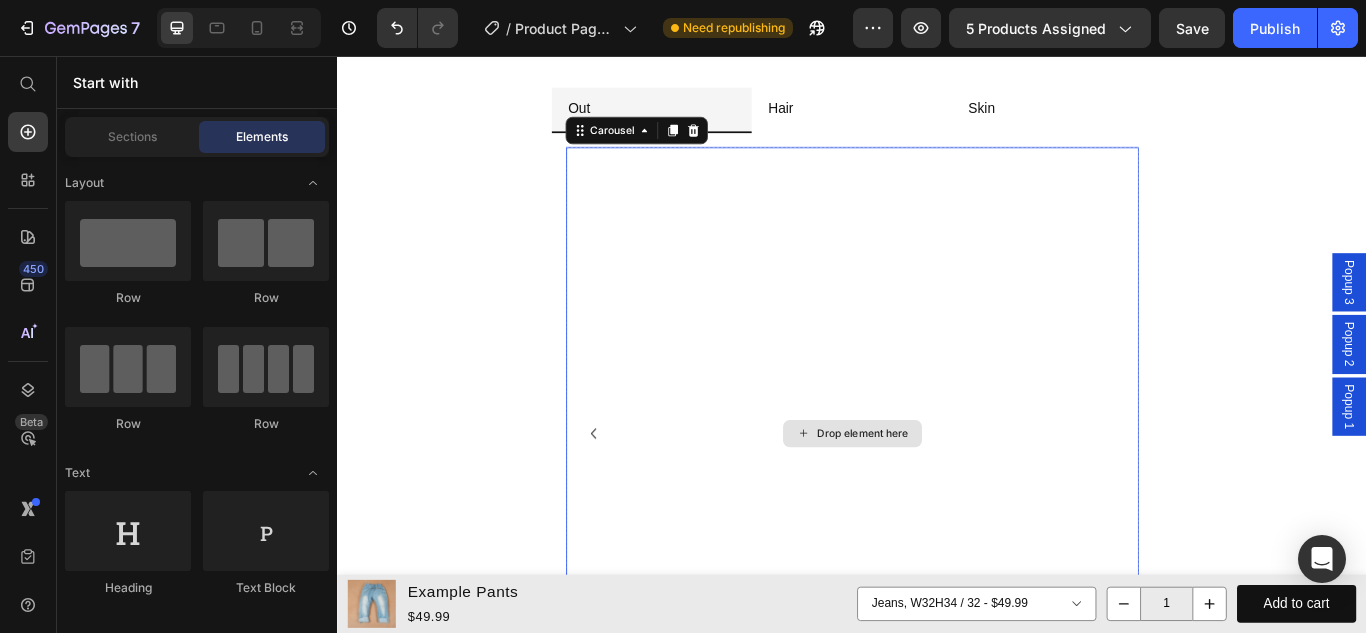 click on "Drop element here" at bounding box center [949, 496] 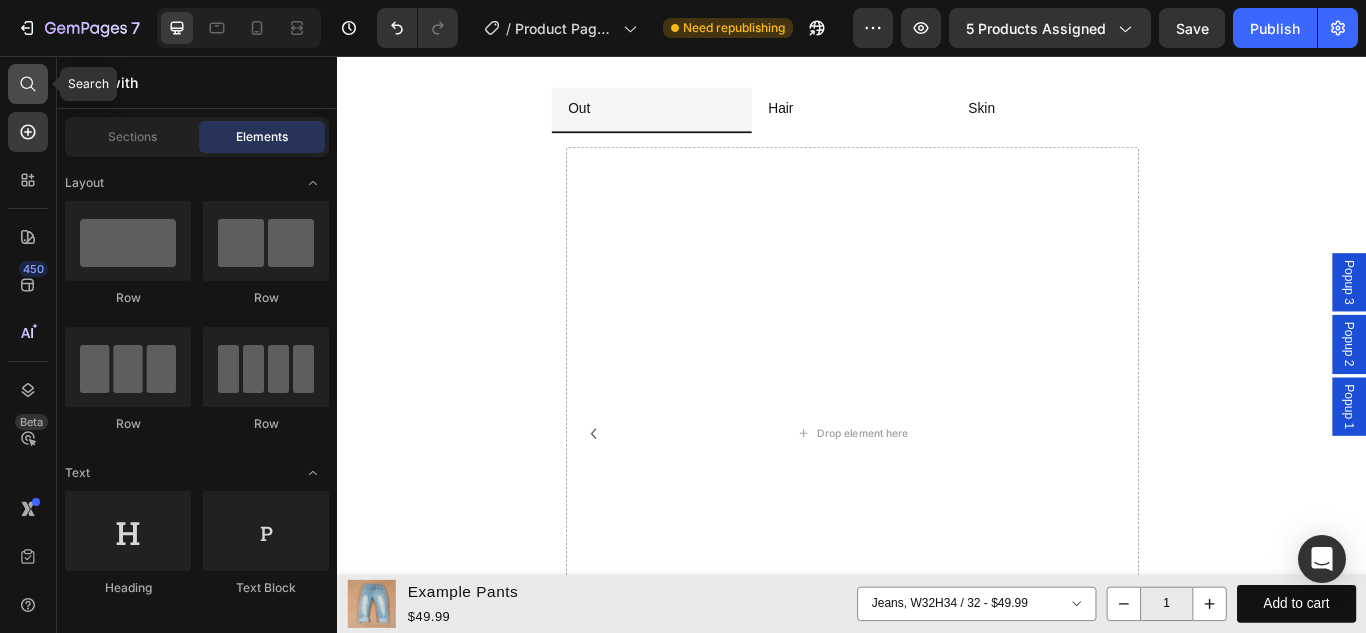 click 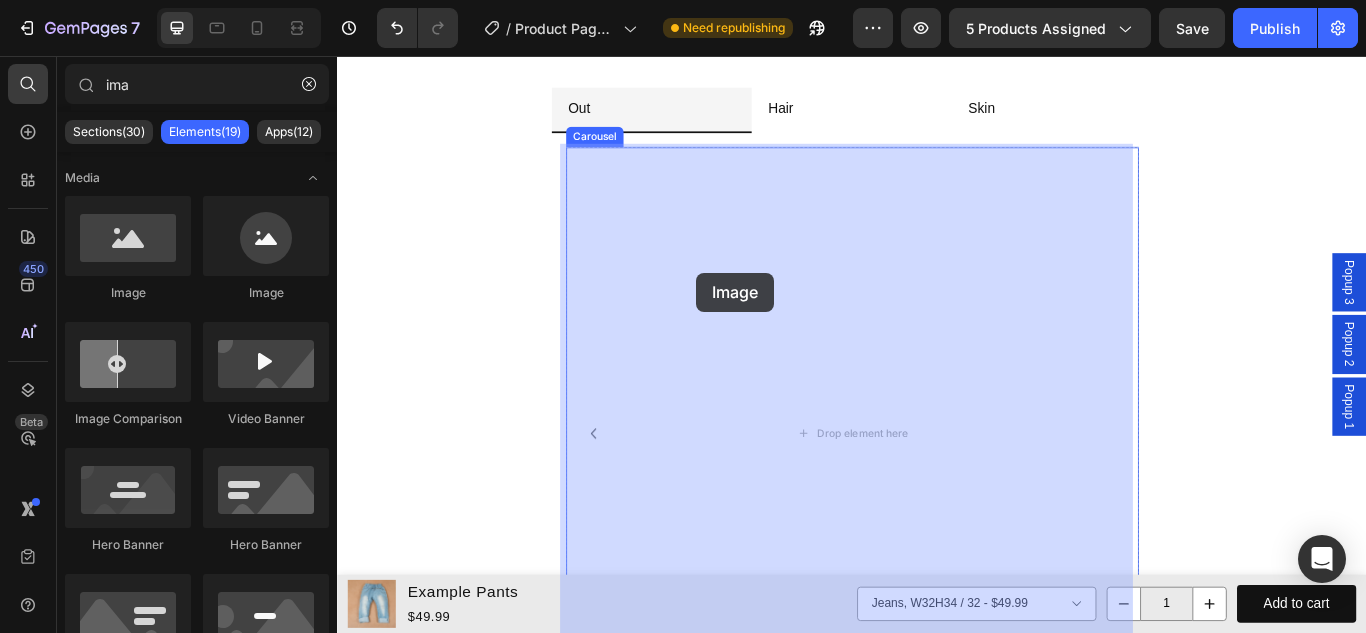 drag, startPoint x: 454, startPoint y: 291, endPoint x: 766, endPoint y: 313, distance: 312.7747 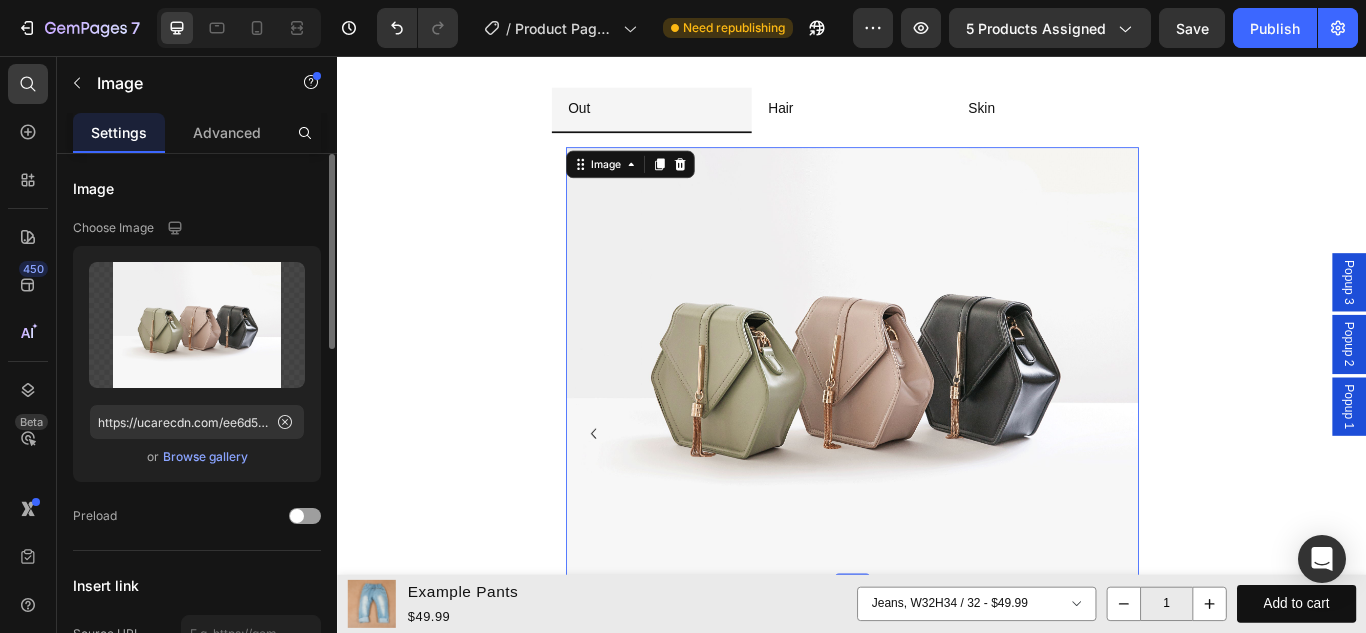 click on "Browse gallery" at bounding box center (205, 457) 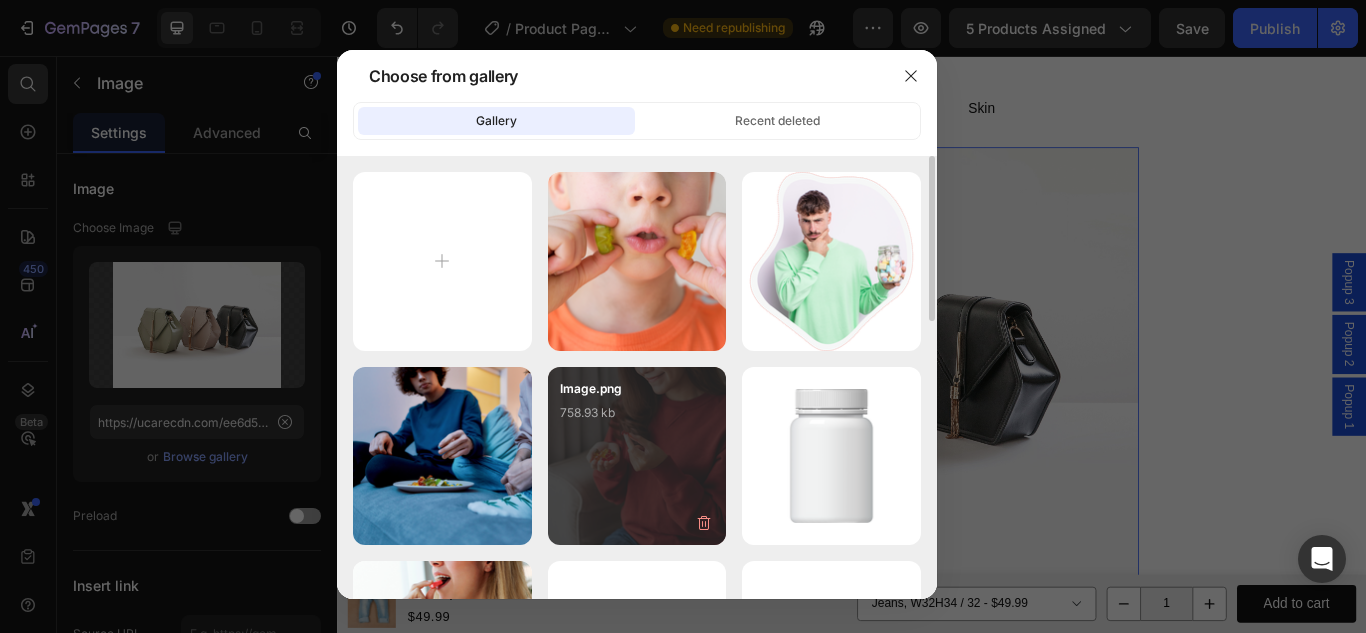 click on "Image.png 758.93 kb" at bounding box center [637, 419] 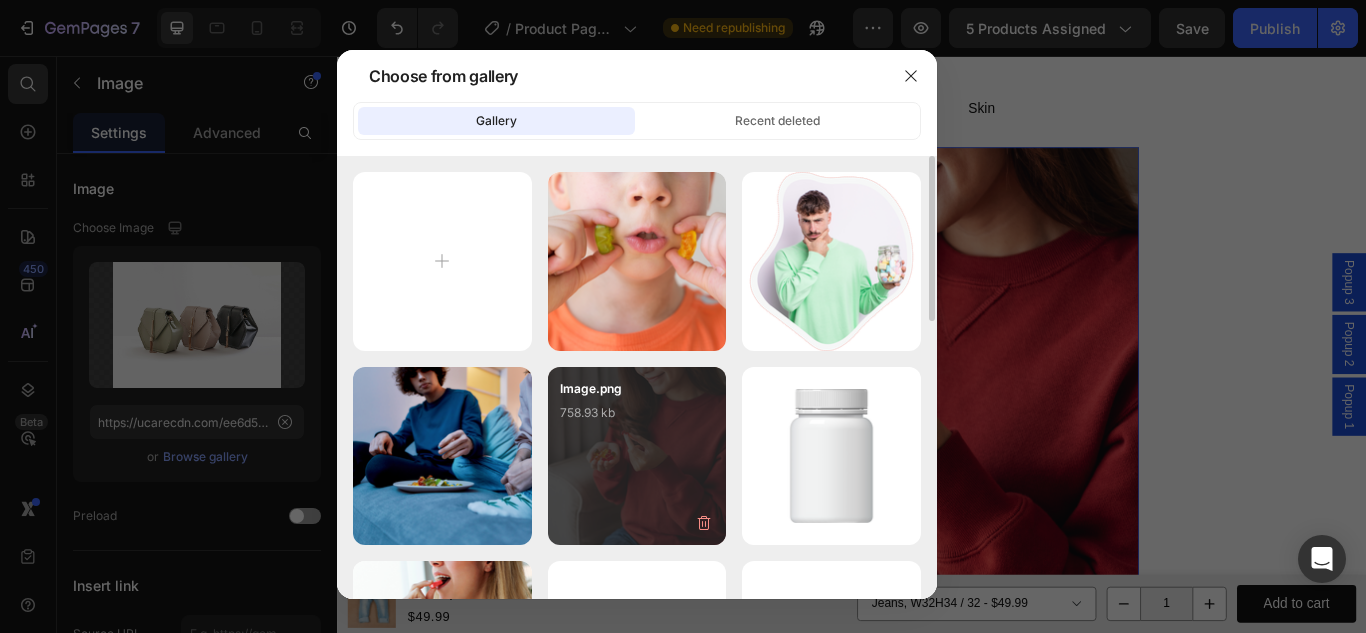 type on "https://cdn.shopify.com/s/files/1/0694/1569/8606/files/gempages_565246432185942802-3fed0612-3143-4590-8678-dd92df52f620.png" 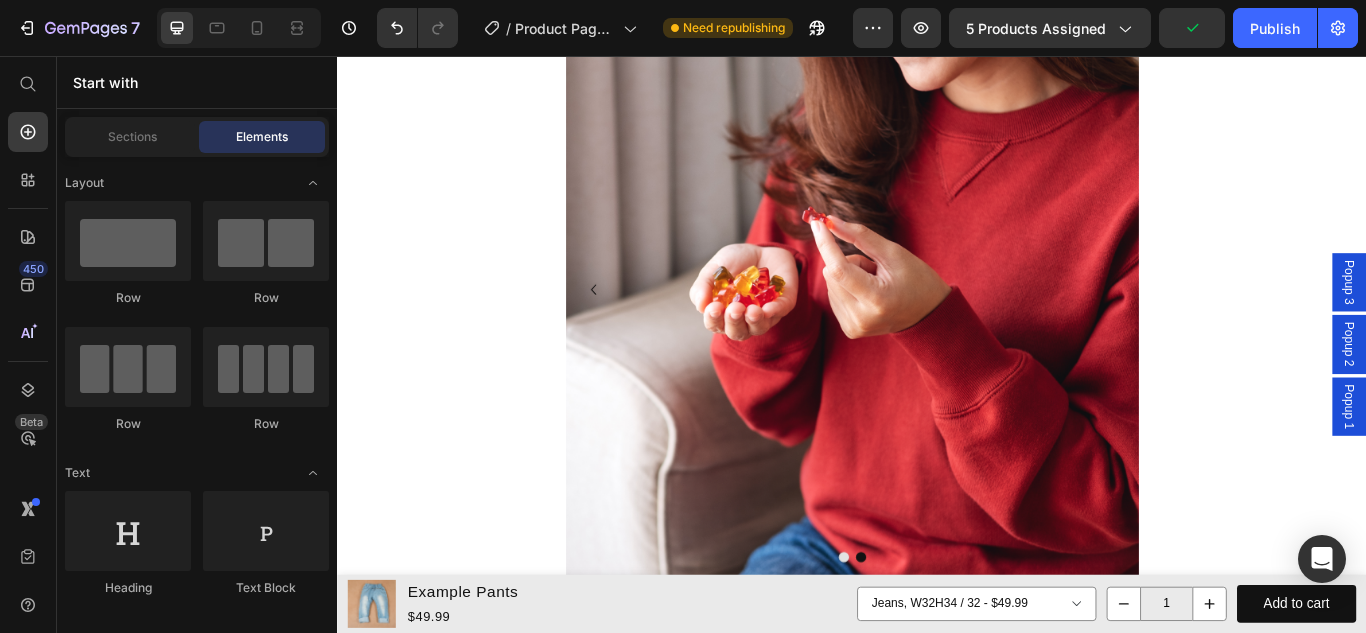 scroll, scrollTop: 4780, scrollLeft: 0, axis: vertical 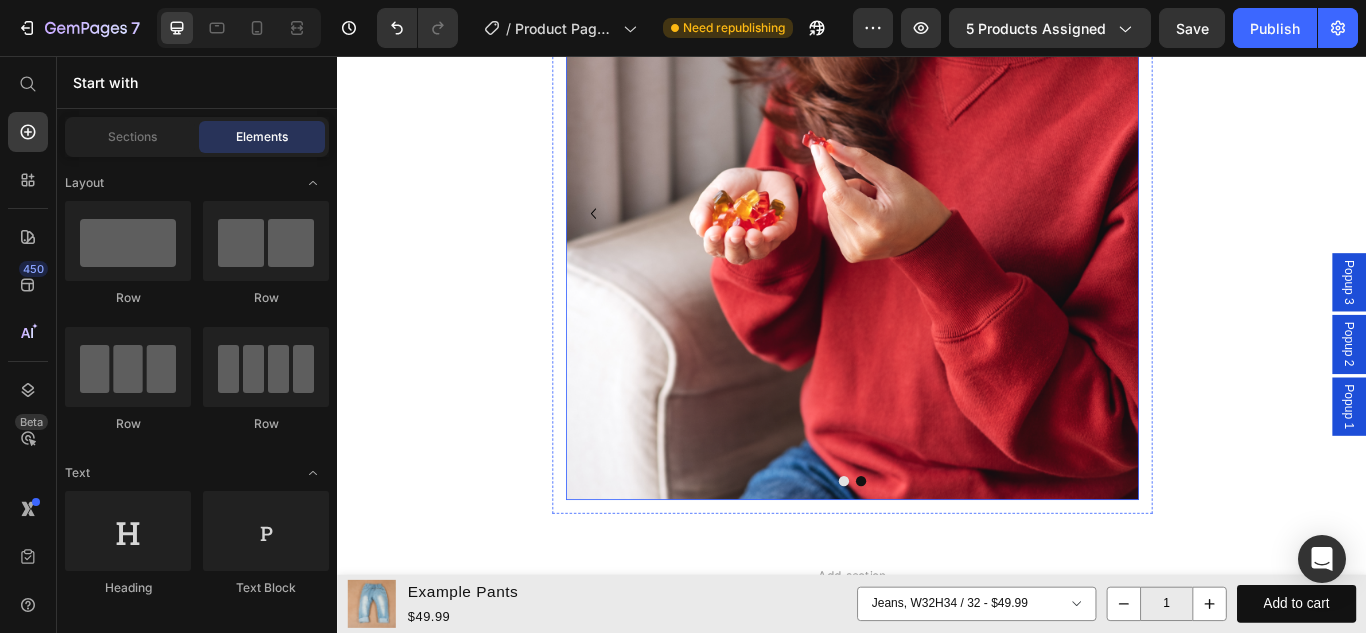 click 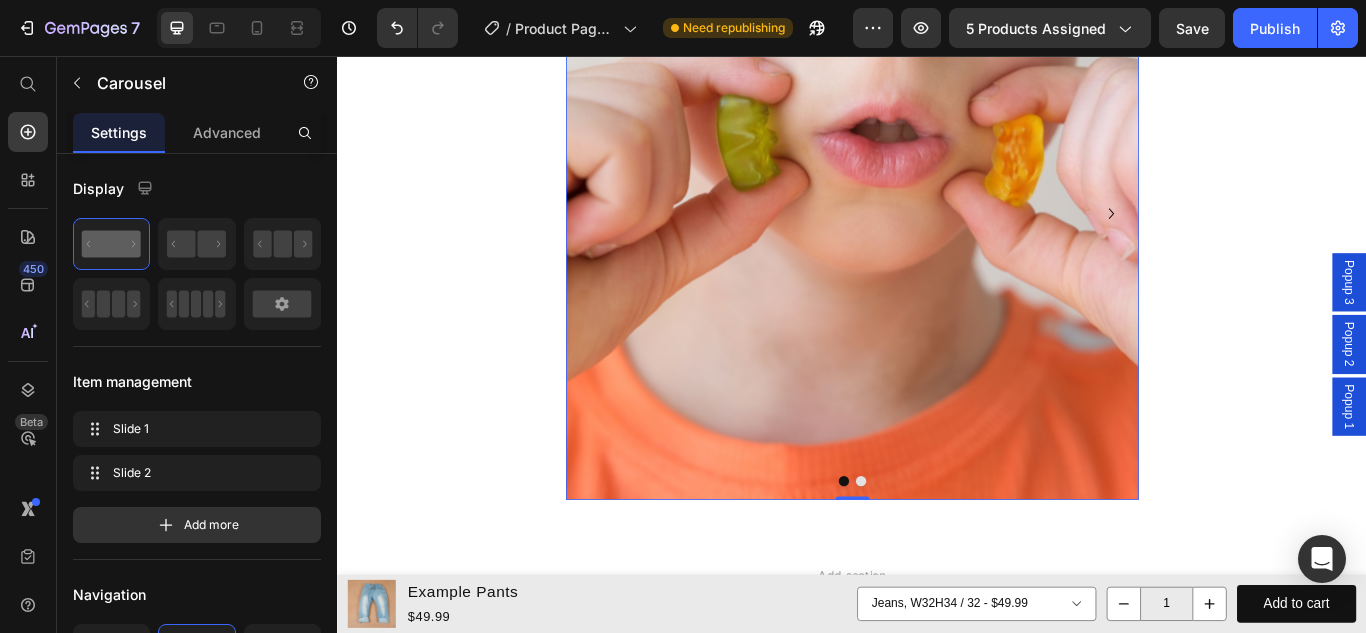 click 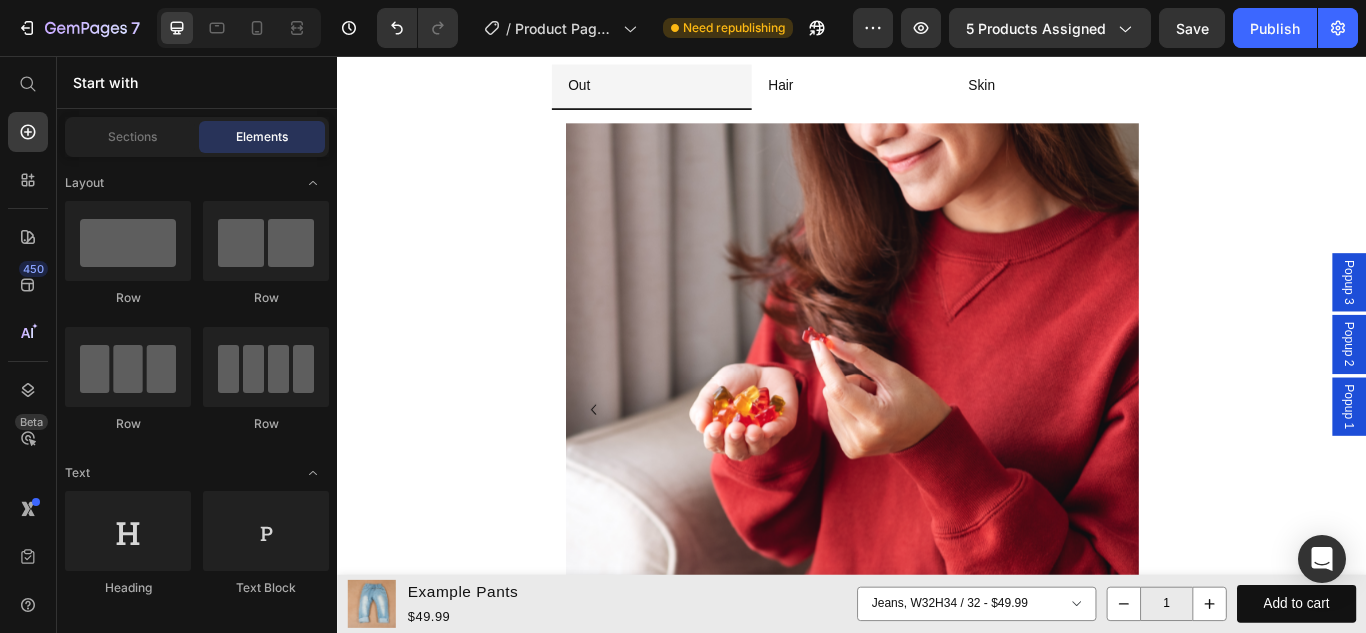 scroll, scrollTop: 4569, scrollLeft: 0, axis: vertical 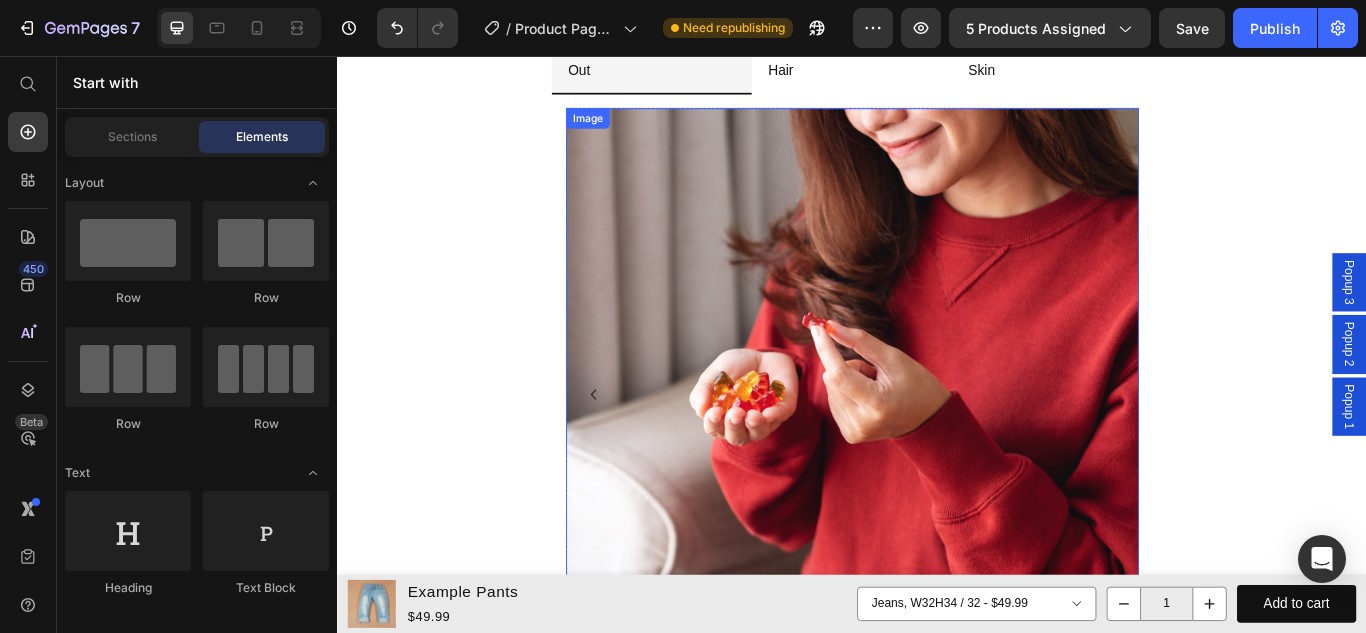 click at bounding box center [937, 451] 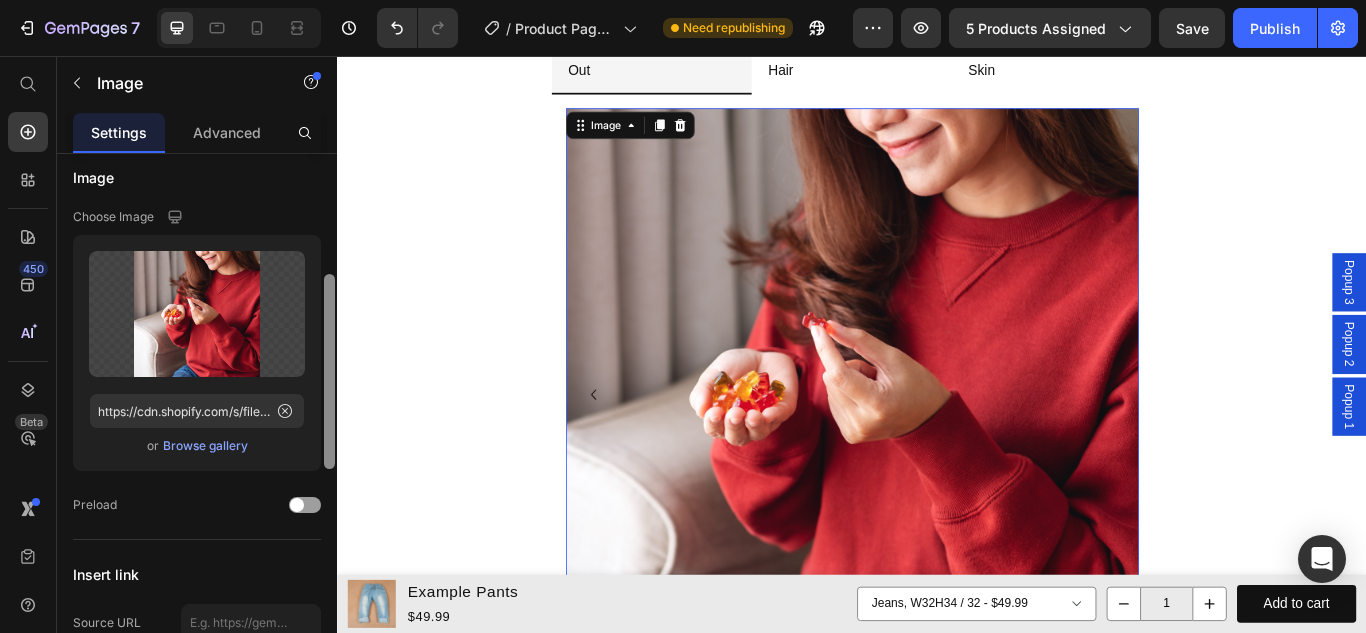 scroll, scrollTop: 0, scrollLeft: 0, axis: both 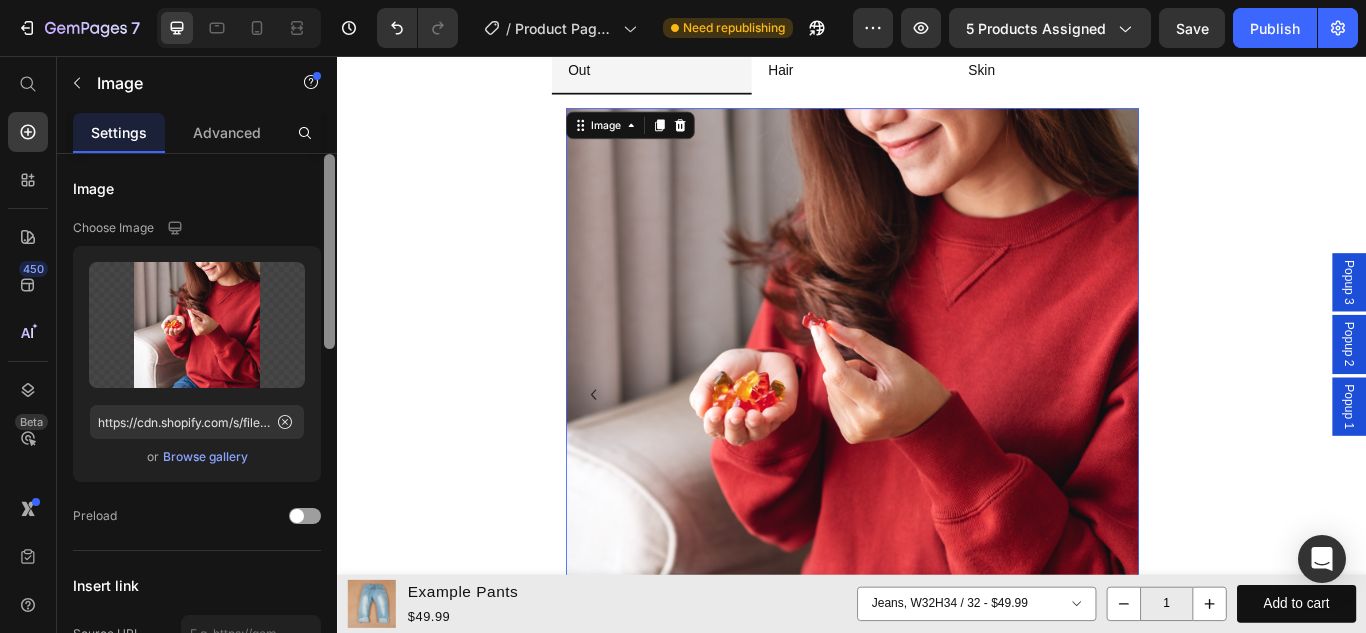 click at bounding box center (329, 251) 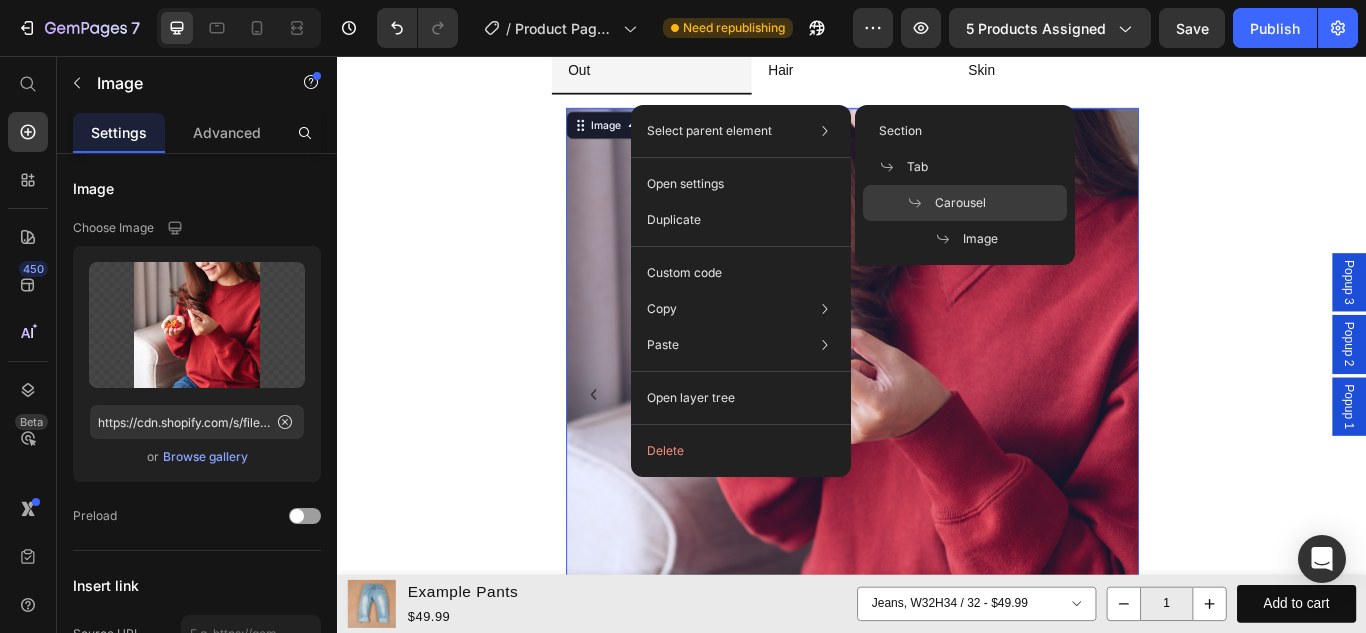 click on "Carousel" at bounding box center [960, 203] 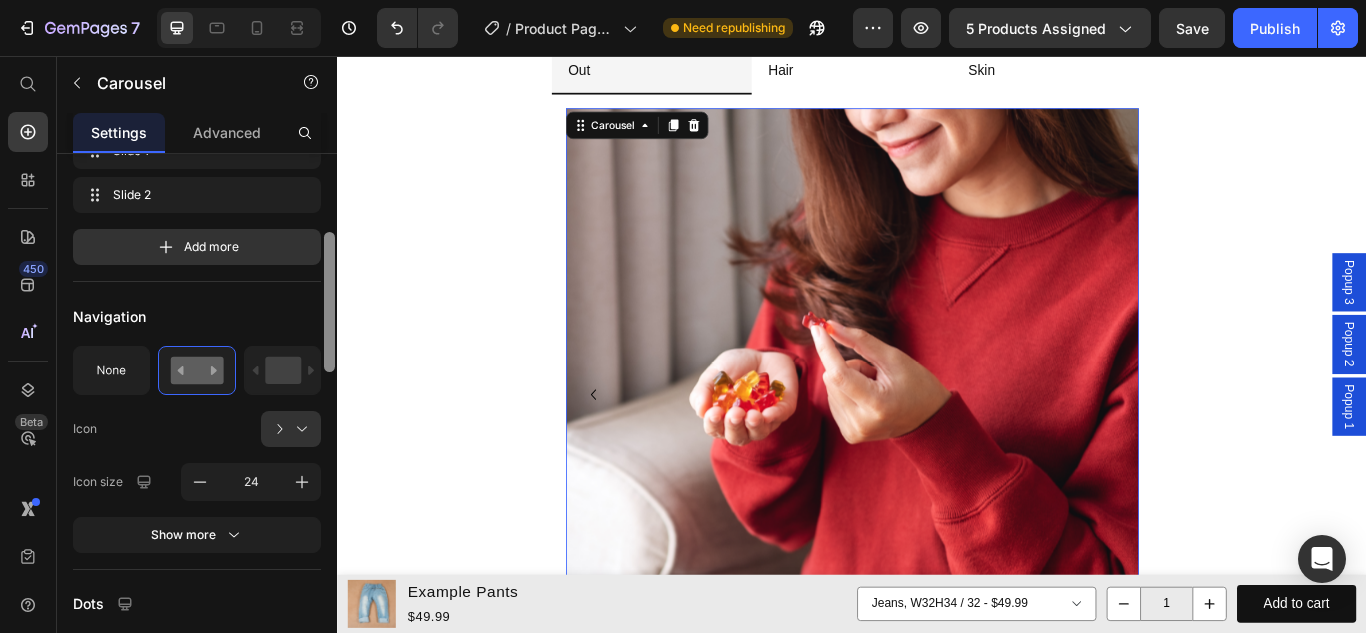 scroll, scrollTop: 282, scrollLeft: 0, axis: vertical 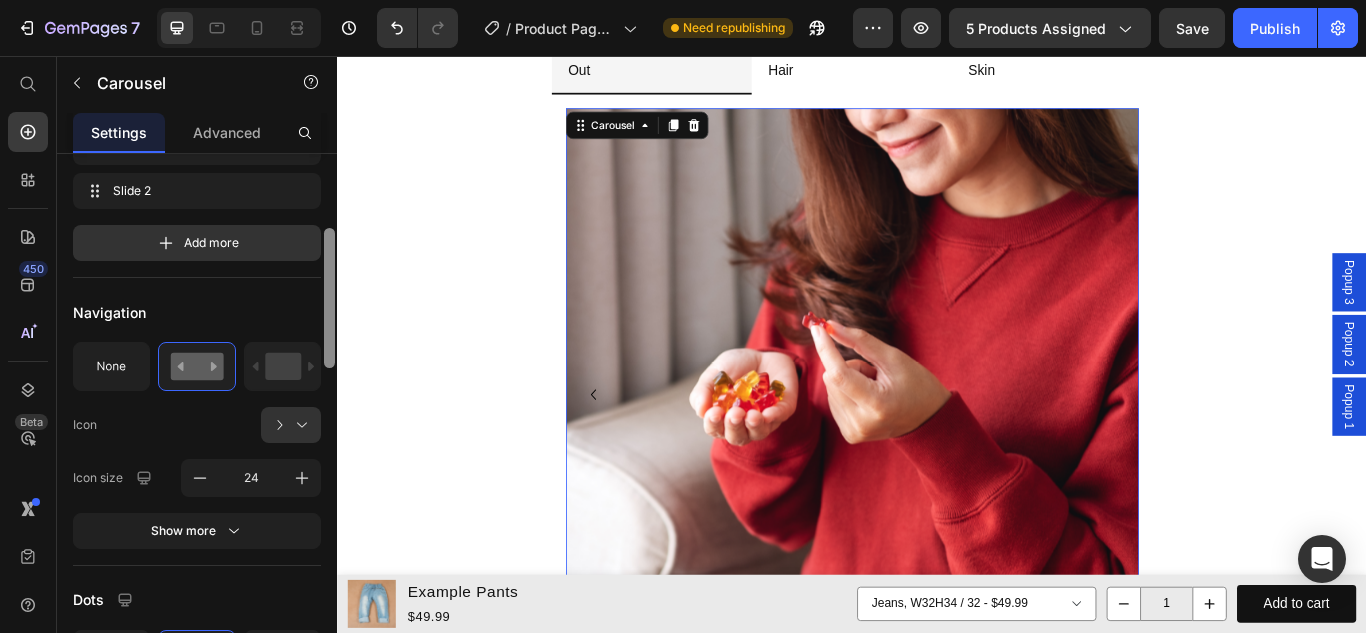 drag, startPoint x: 329, startPoint y: 220, endPoint x: 328, endPoint y: 294, distance: 74.00676 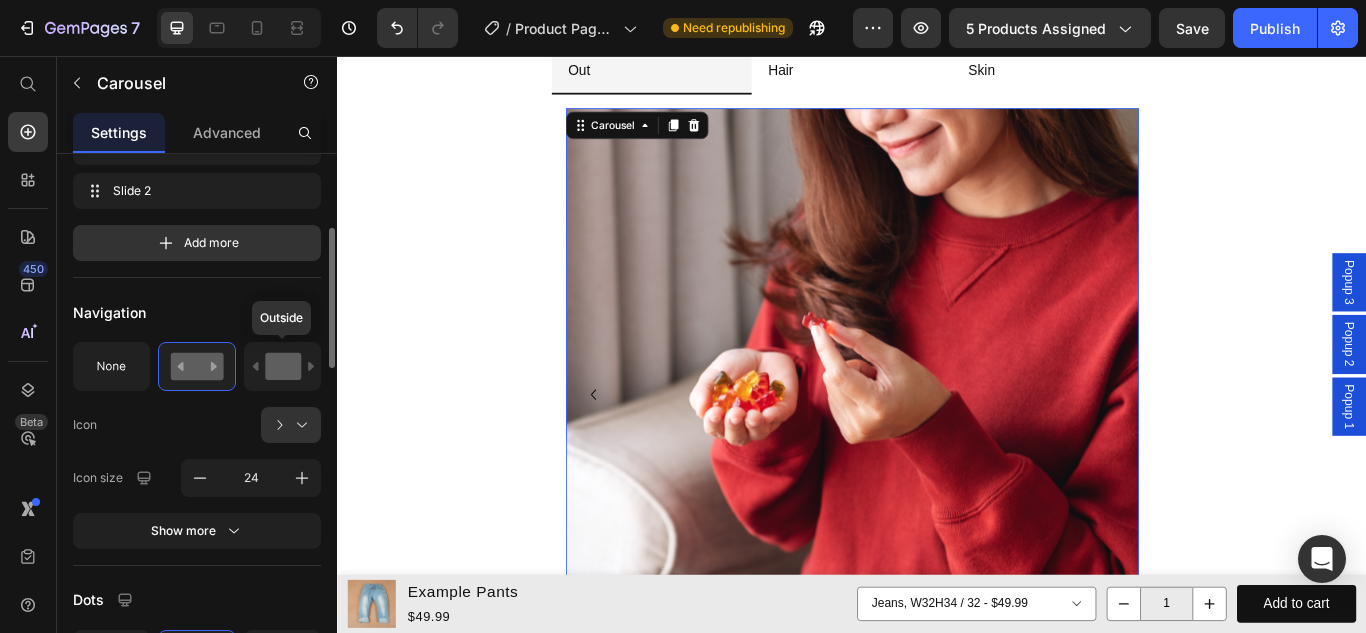 click 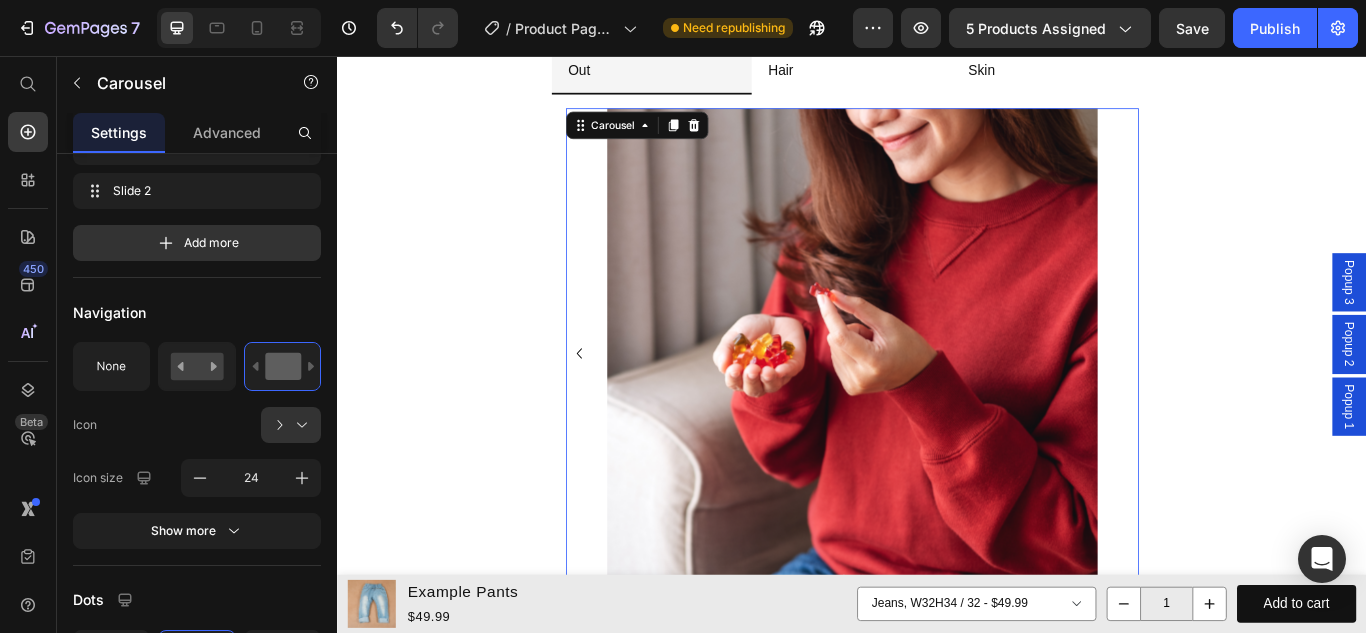 click 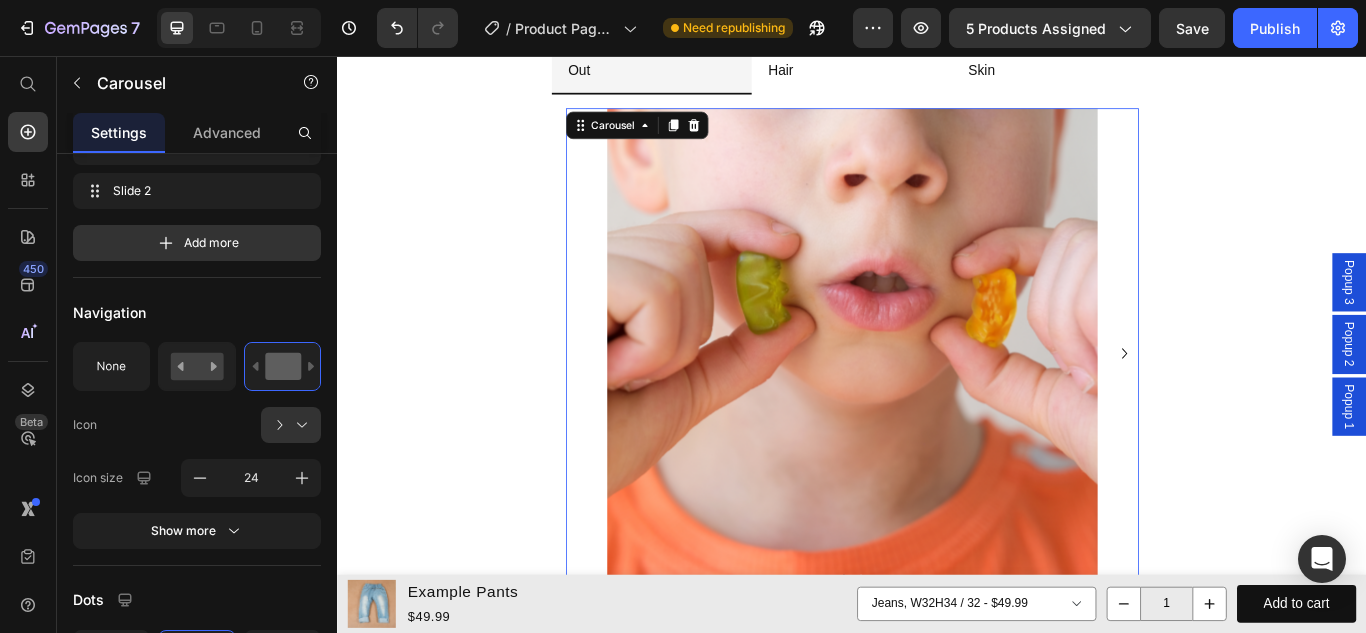 click 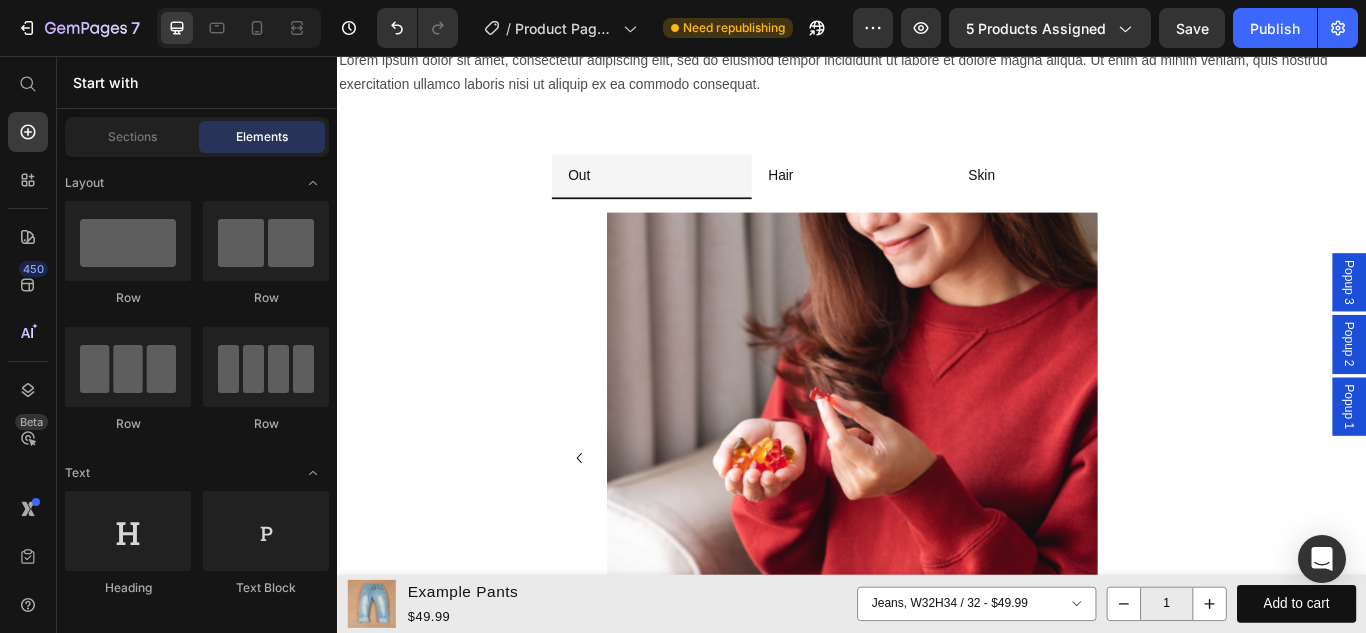 scroll, scrollTop: 3998, scrollLeft: 0, axis: vertical 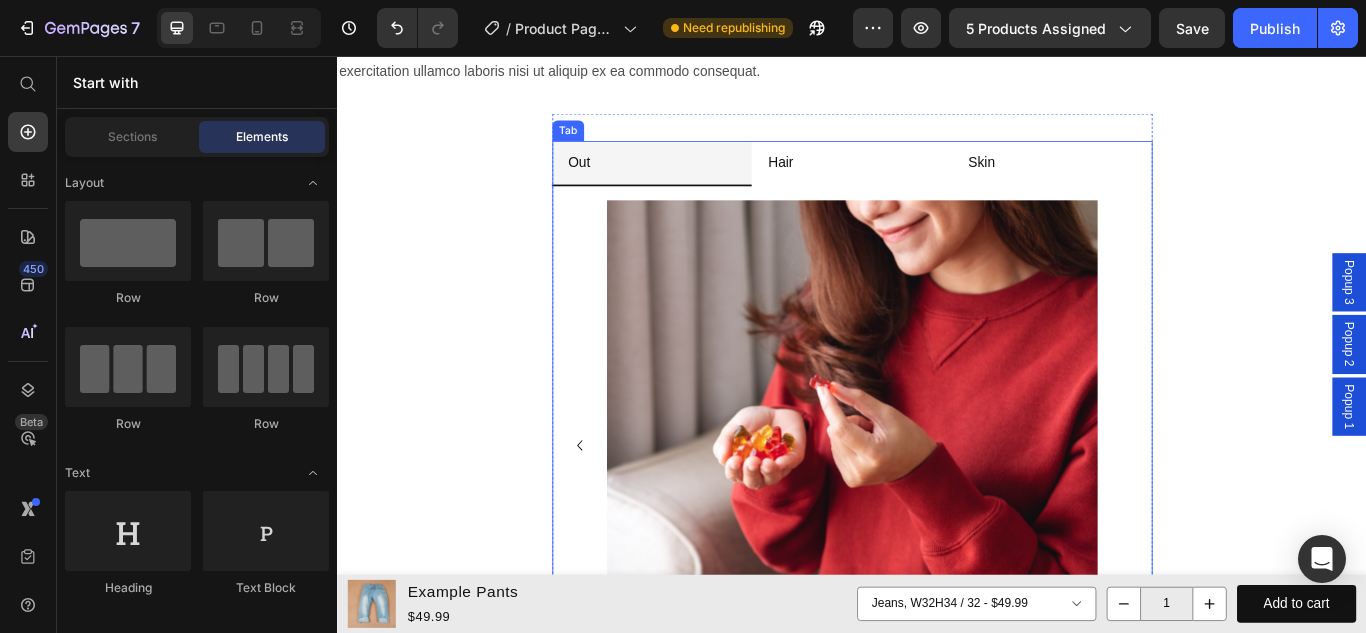 click on "Hair" at bounding box center [853, 180] 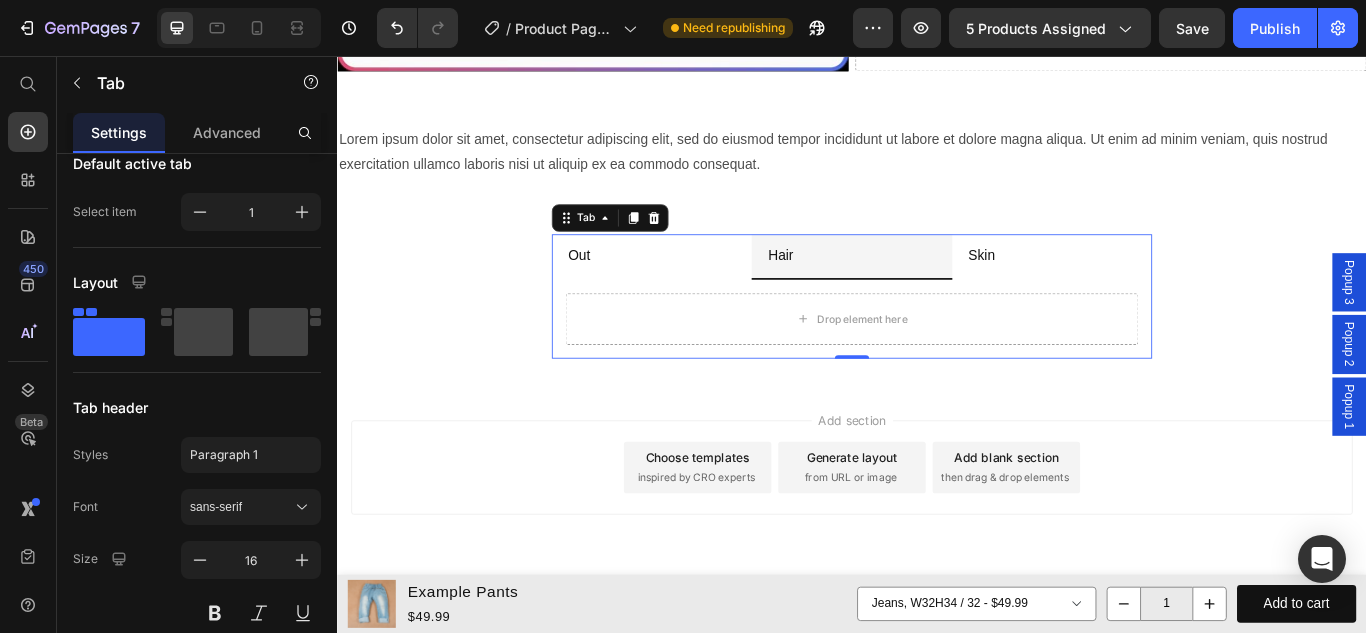 scroll, scrollTop: 4349, scrollLeft: 0, axis: vertical 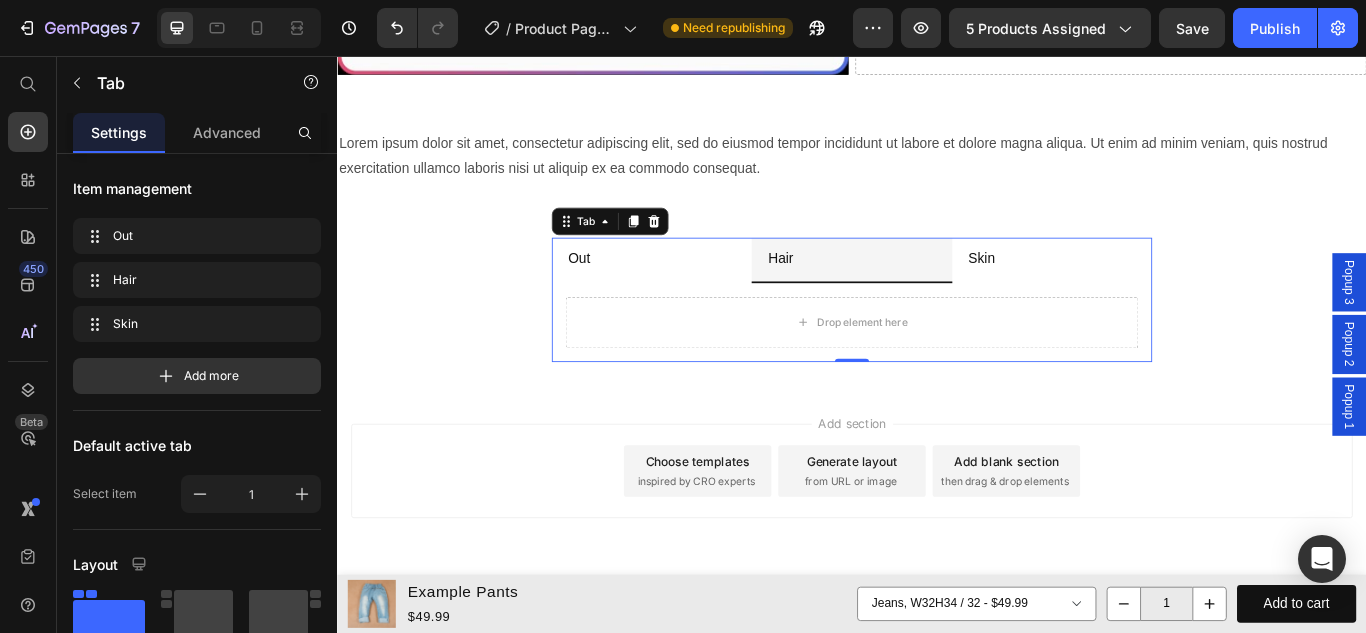 click on "Out" at bounding box center (703, 294) 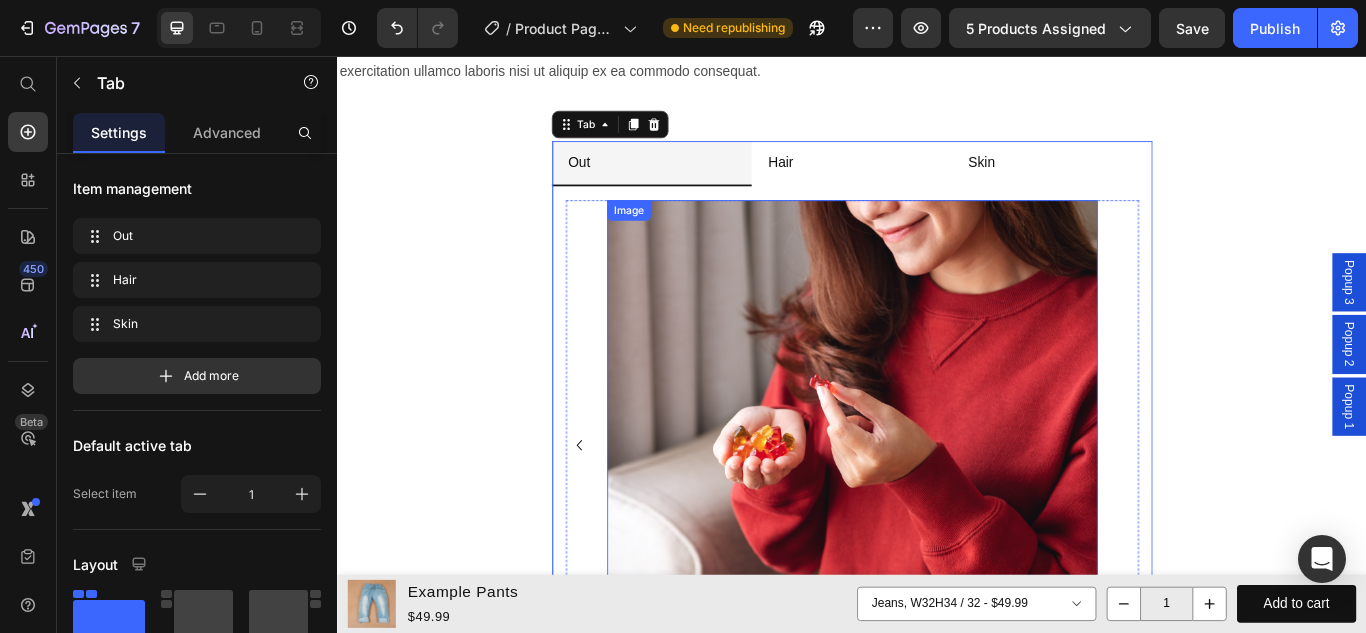 click at bounding box center (937, 510) 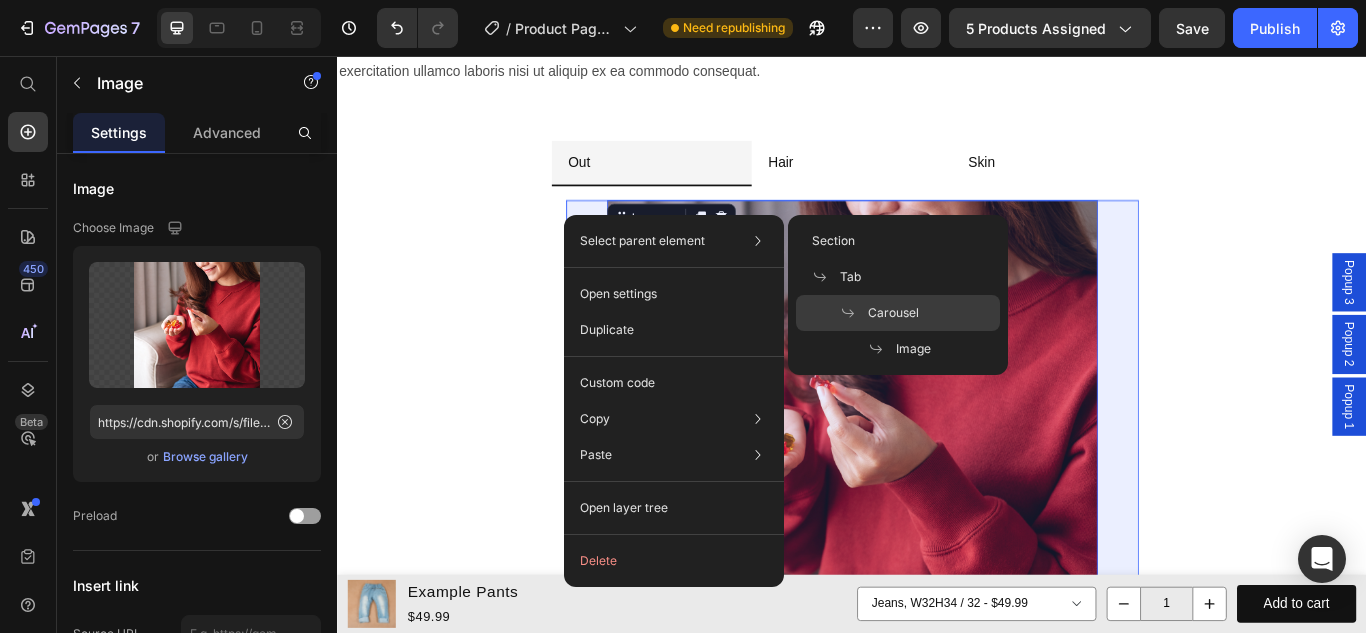 click on "Carousel" 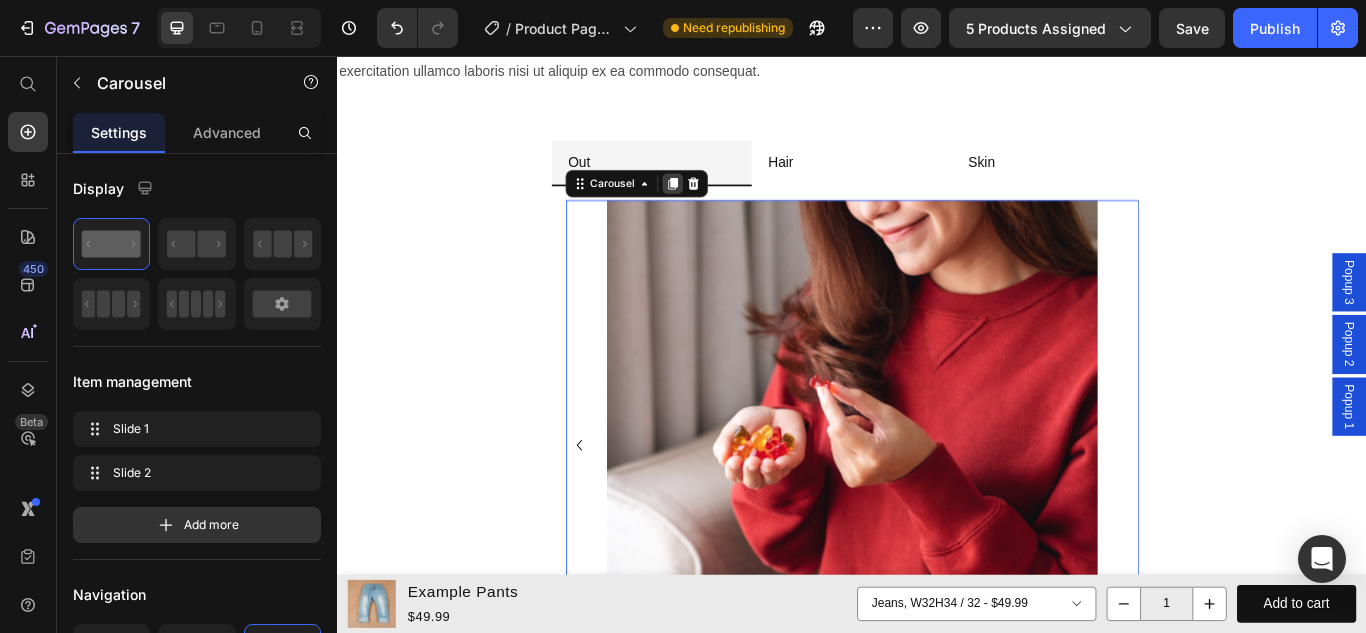 click 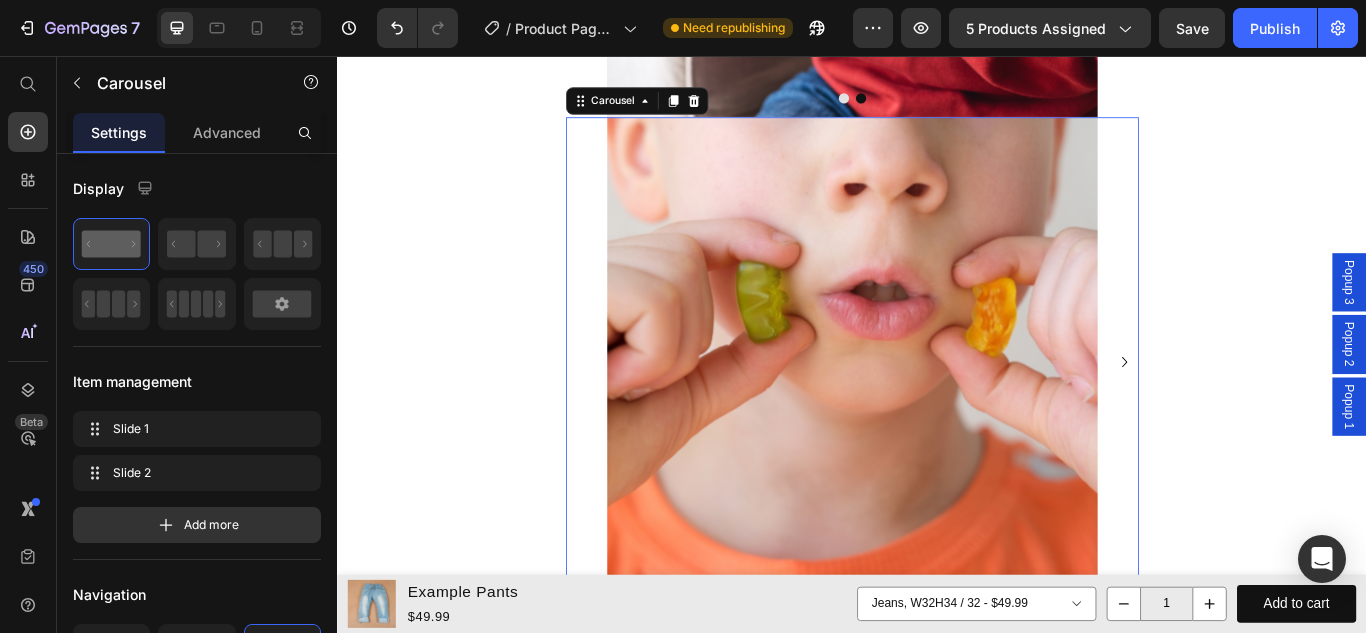 scroll, scrollTop: 5128, scrollLeft: 0, axis: vertical 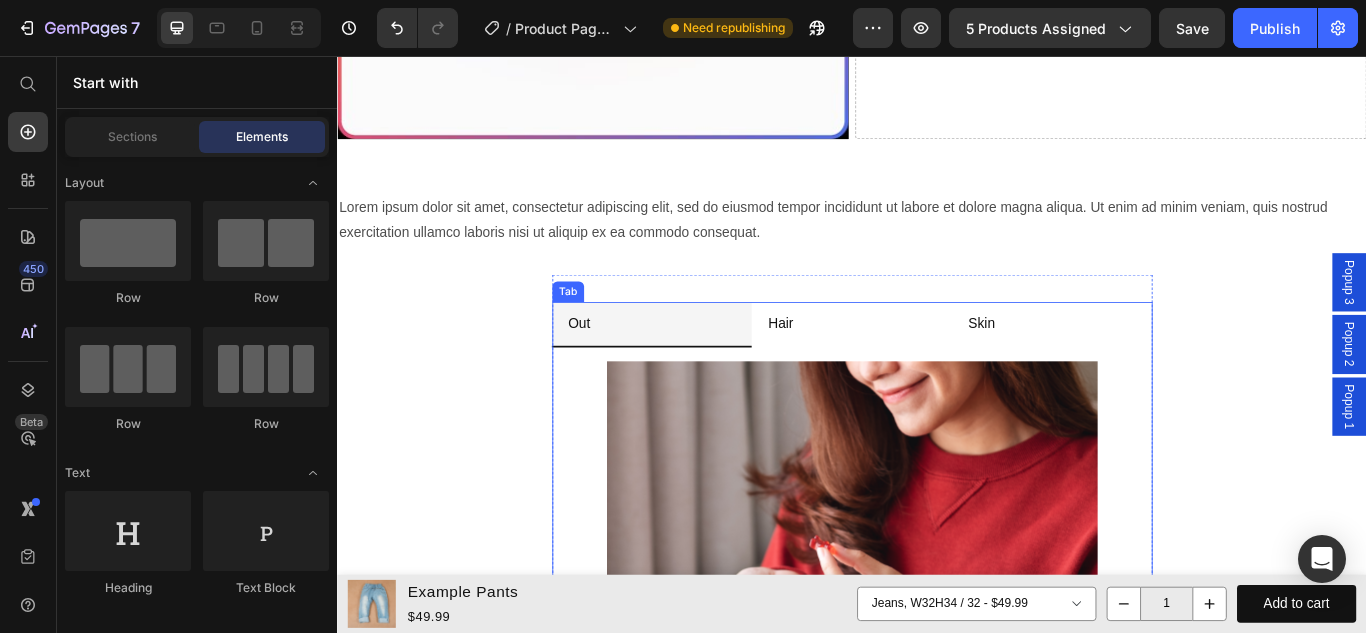 click on "Hair" at bounding box center (936, 369) 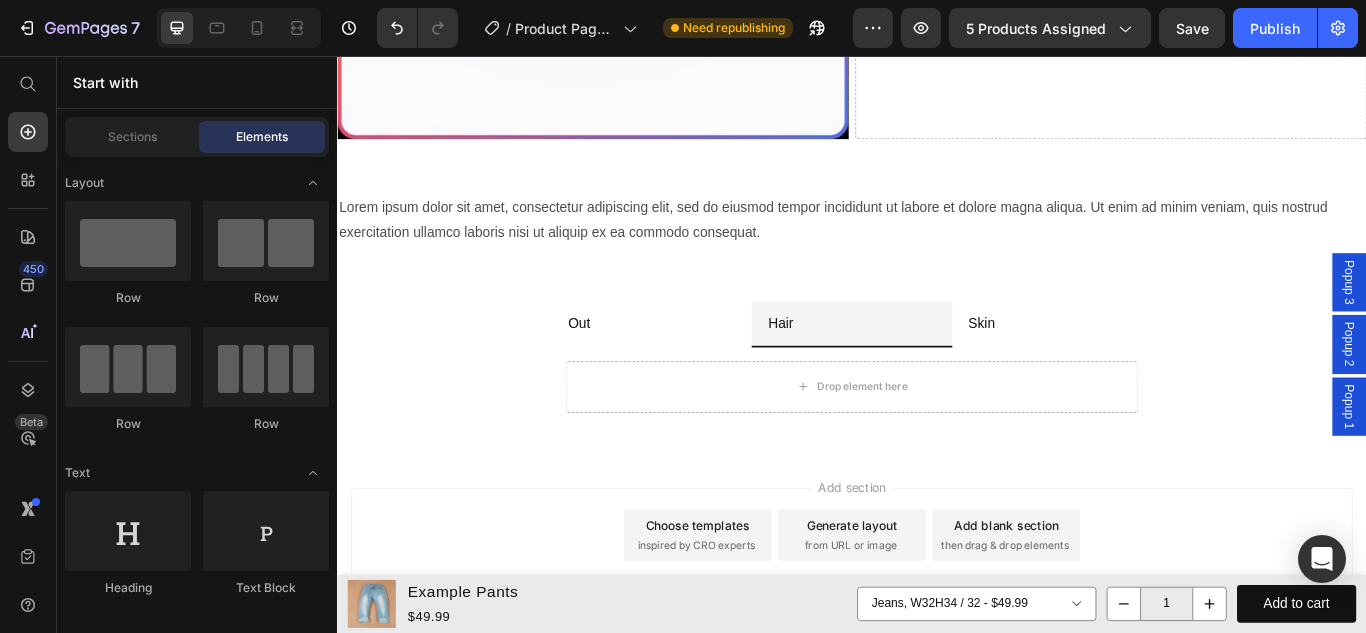 scroll, scrollTop: 4349, scrollLeft: 0, axis: vertical 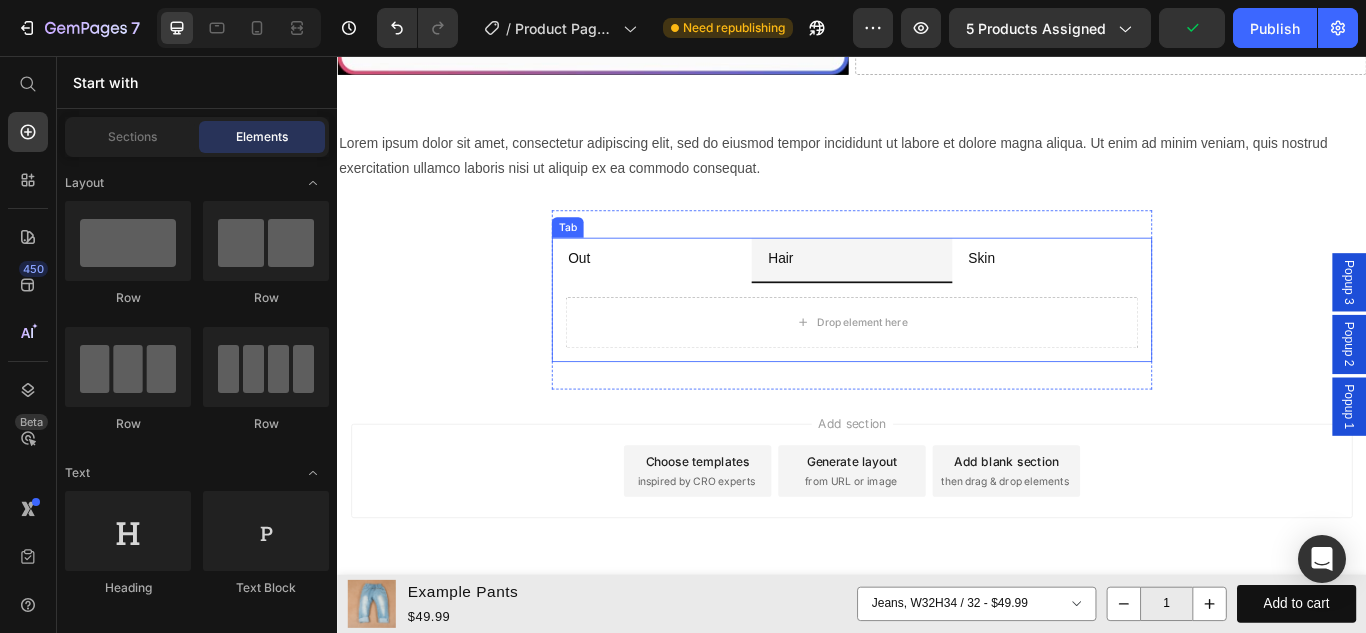 click on "Out" at bounding box center [703, 294] 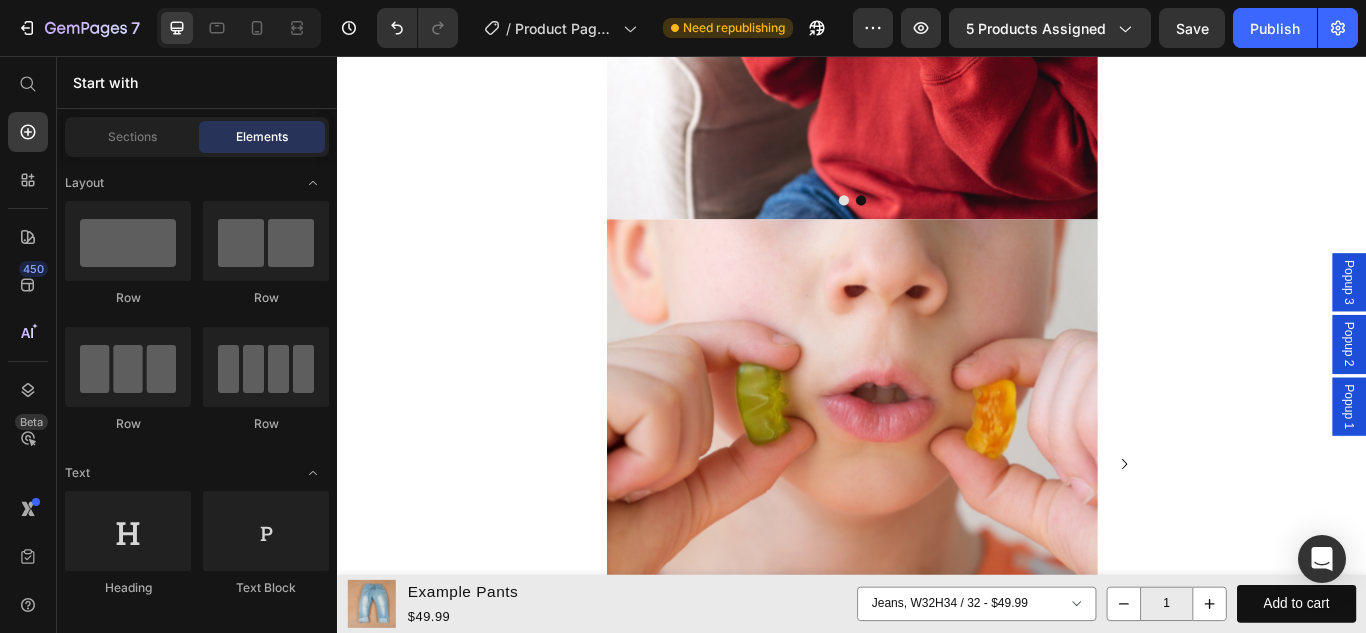 scroll, scrollTop: 5019, scrollLeft: 0, axis: vertical 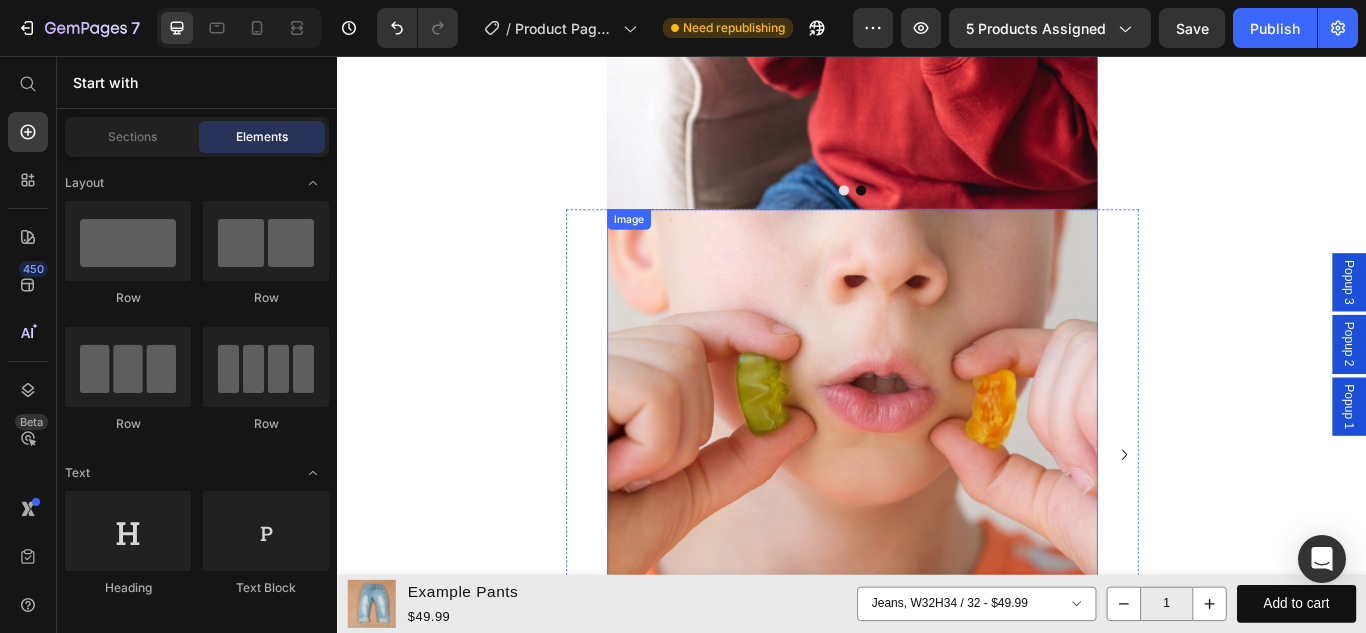 click at bounding box center (937, 521) 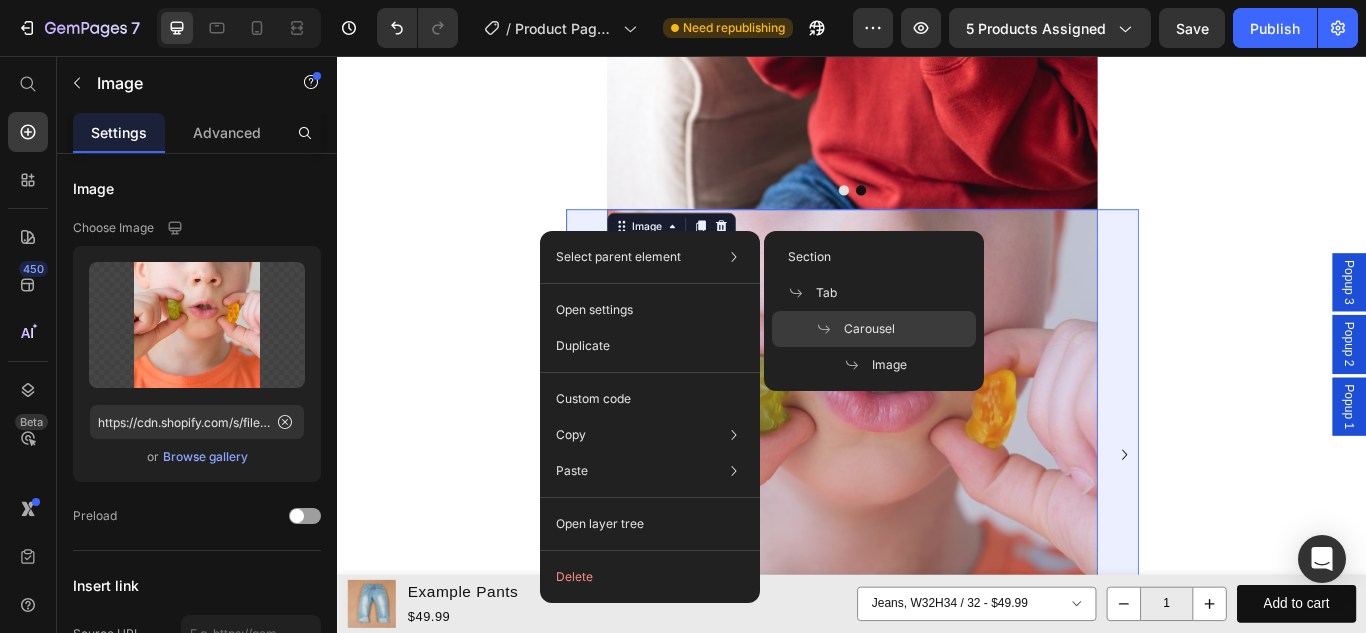 click on "Carousel" 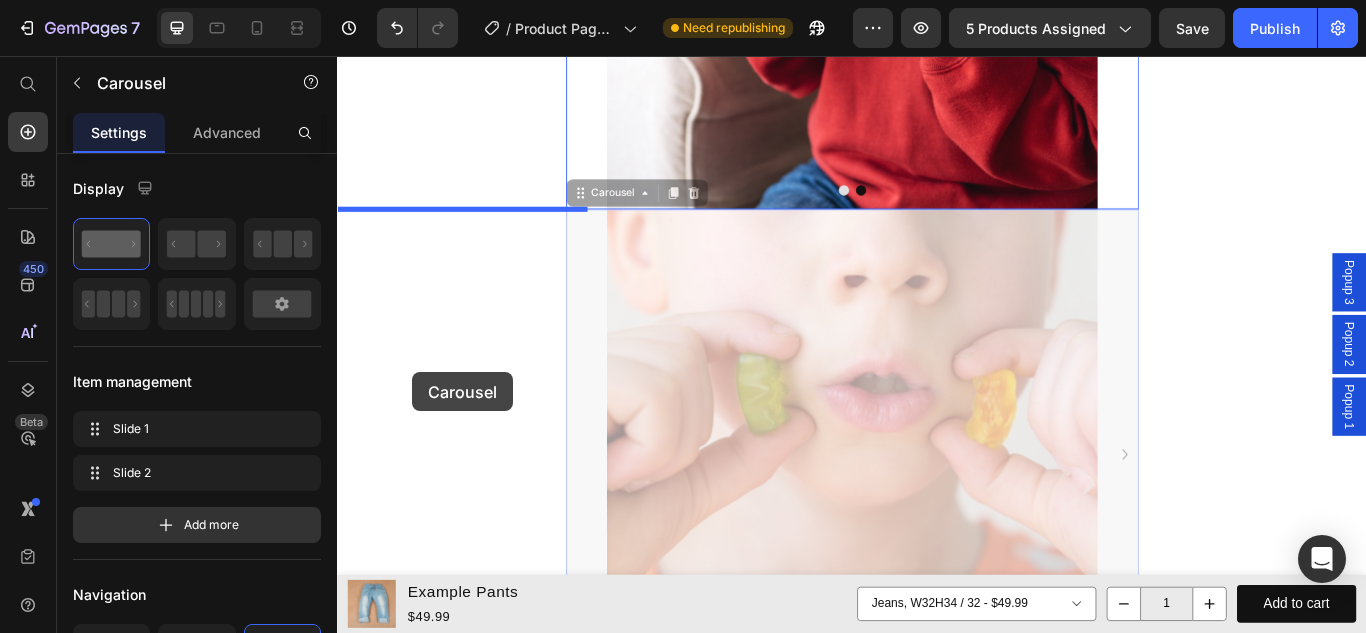 drag, startPoint x: 621, startPoint y: 213, endPoint x: 425, endPoint y: 426, distance: 289.4564 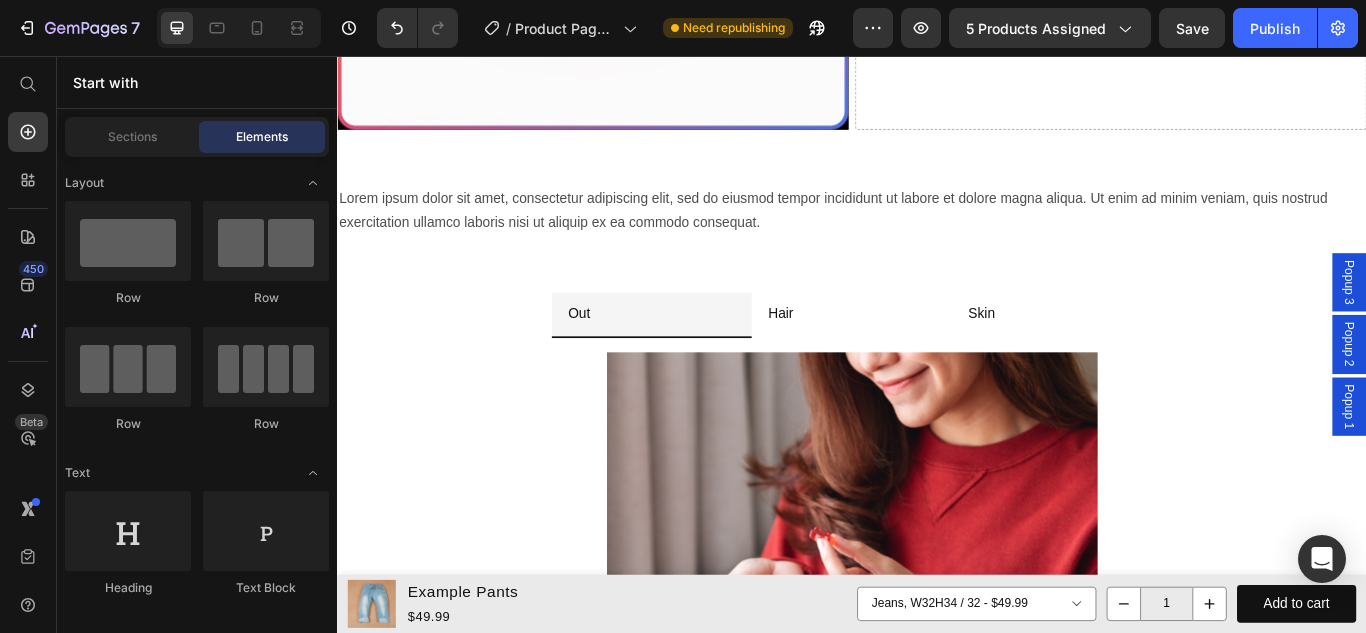scroll, scrollTop: 4219, scrollLeft: 0, axis: vertical 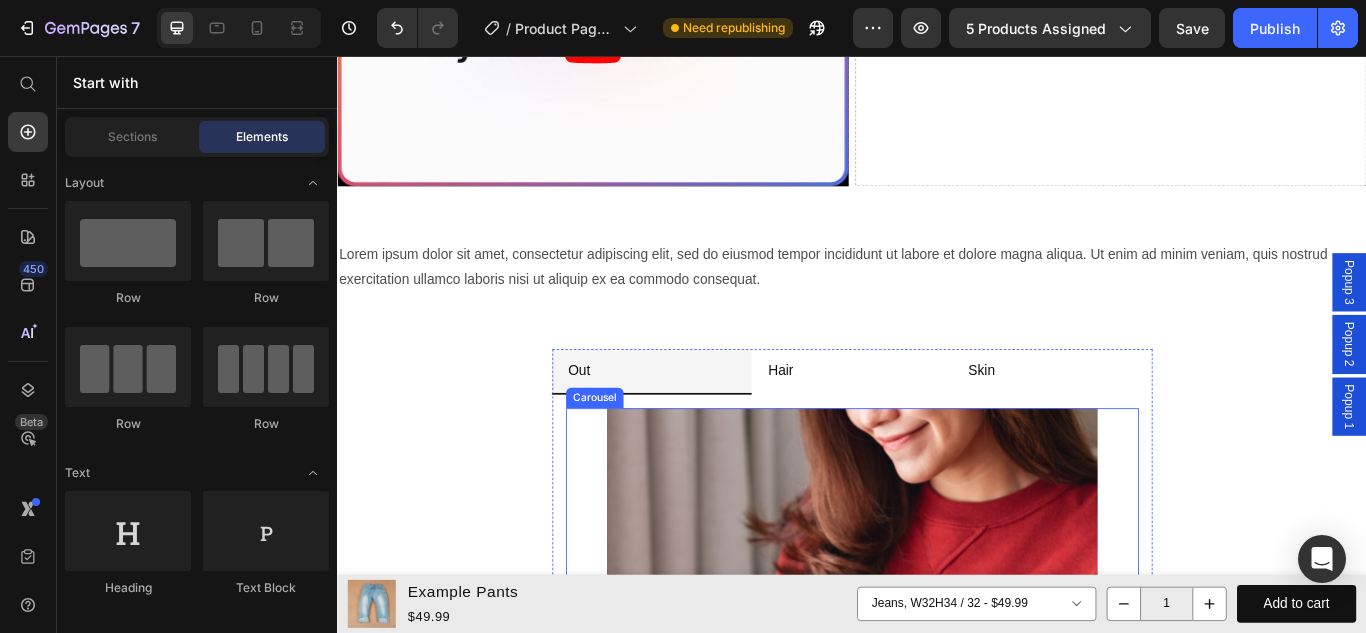 click on "Image
Image Image
Carousel Image" at bounding box center (937, 991) 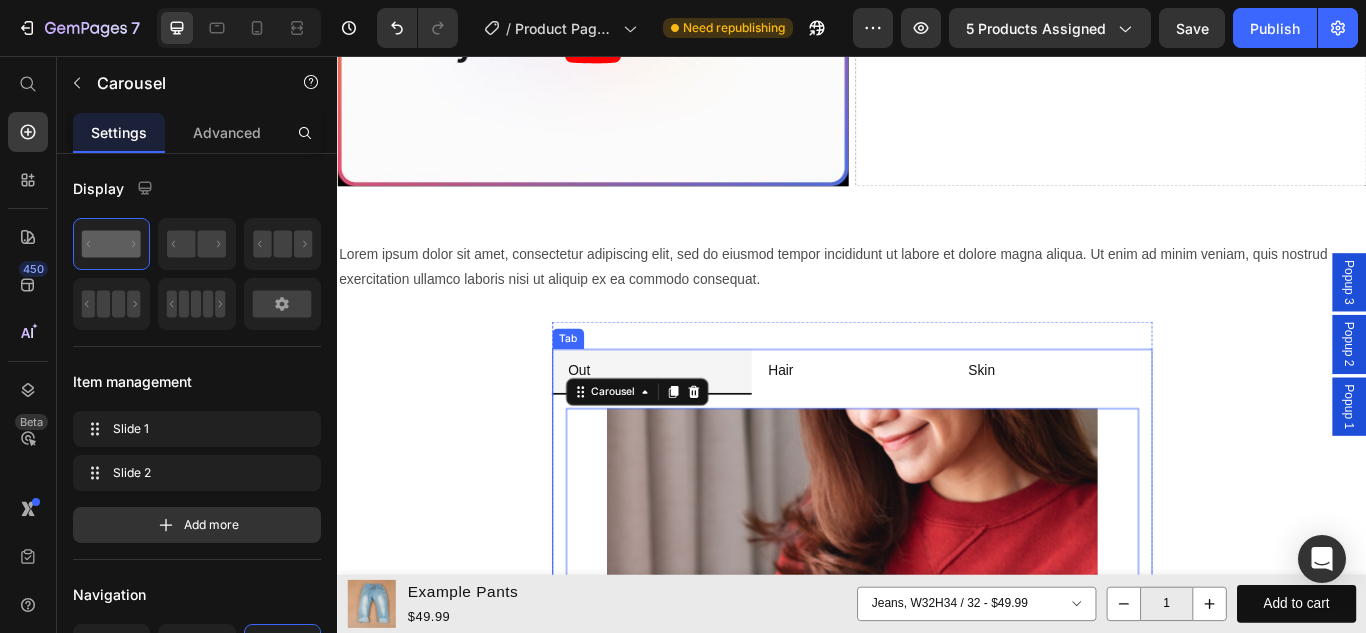 click on "Skin" at bounding box center (1170, 424) 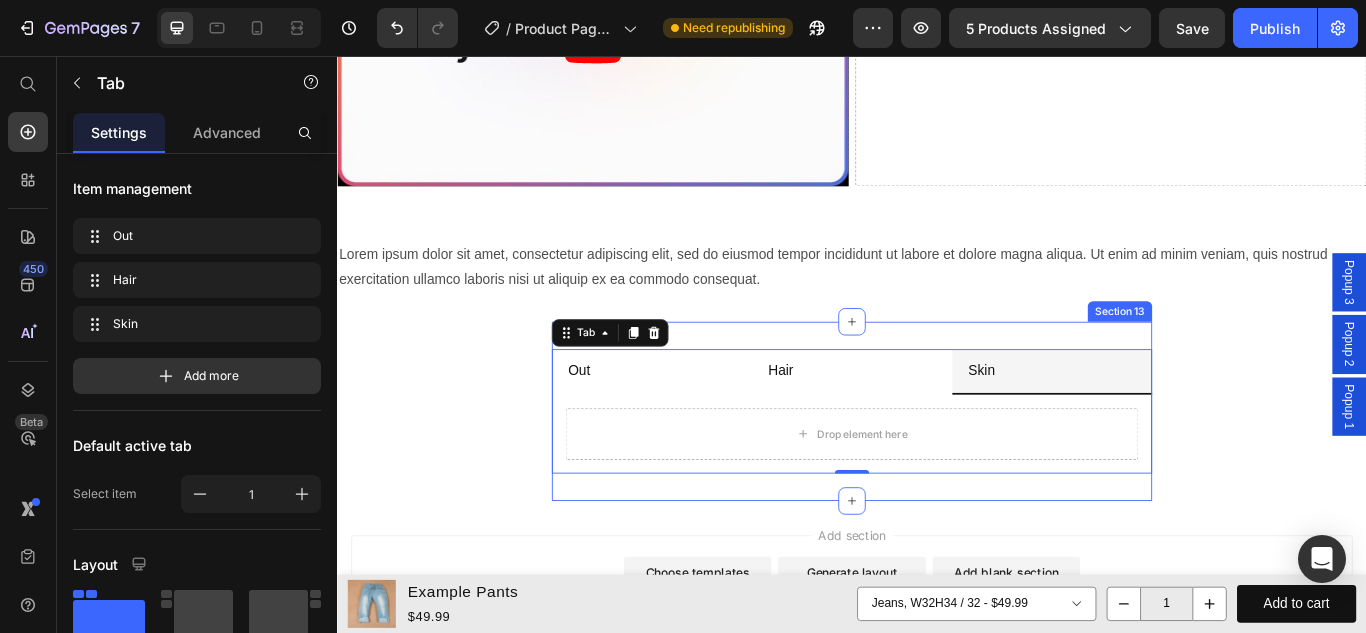 click on "Out Hair Skin
Image
Image Image
Carousel Image
Carousel
Drop element here Tab   0 Section 13" at bounding box center (937, 470) 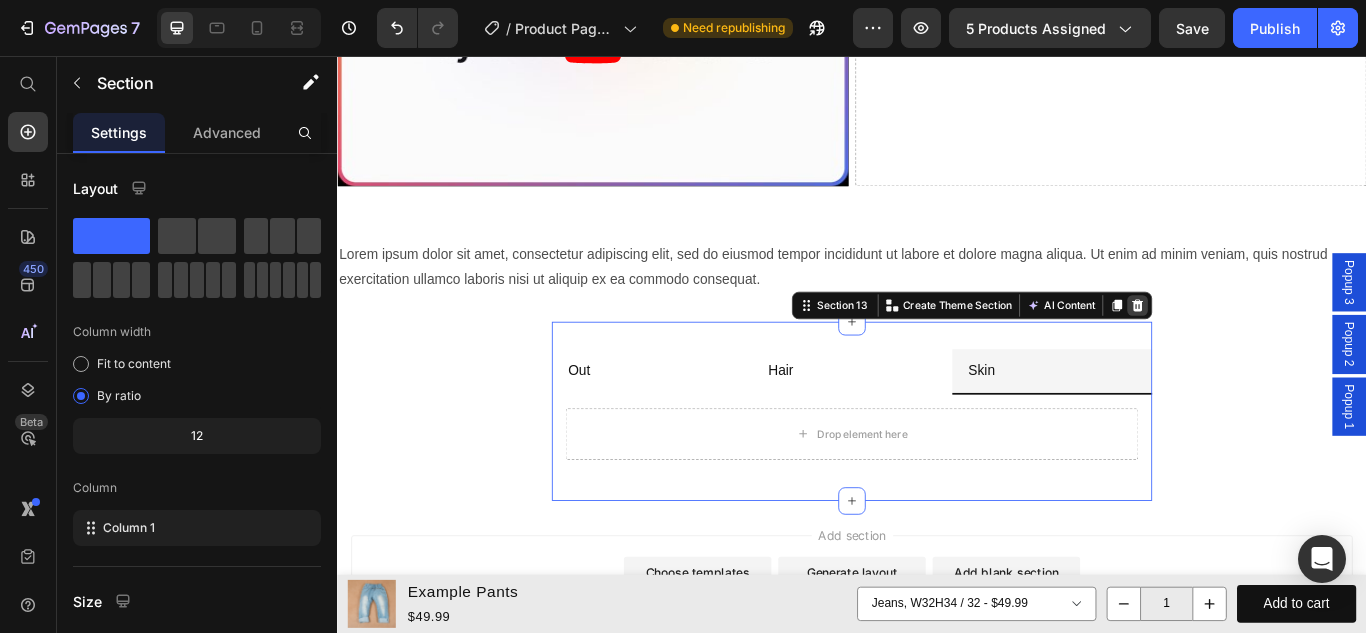 click 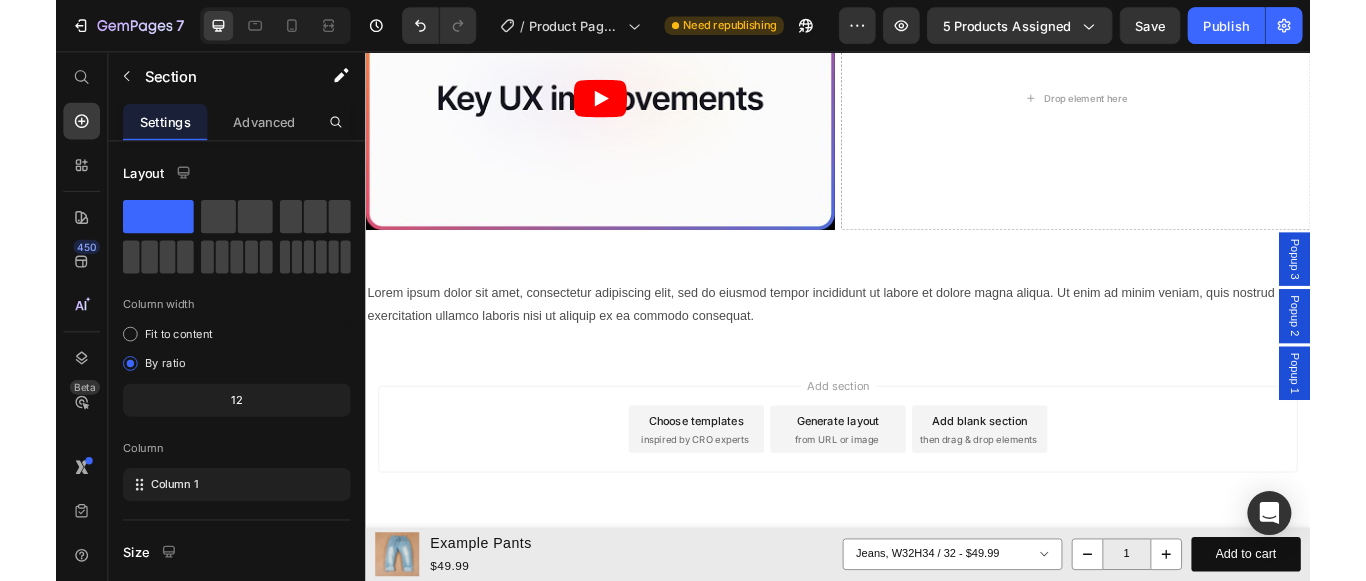 scroll, scrollTop: 4140, scrollLeft: 0, axis: vertical 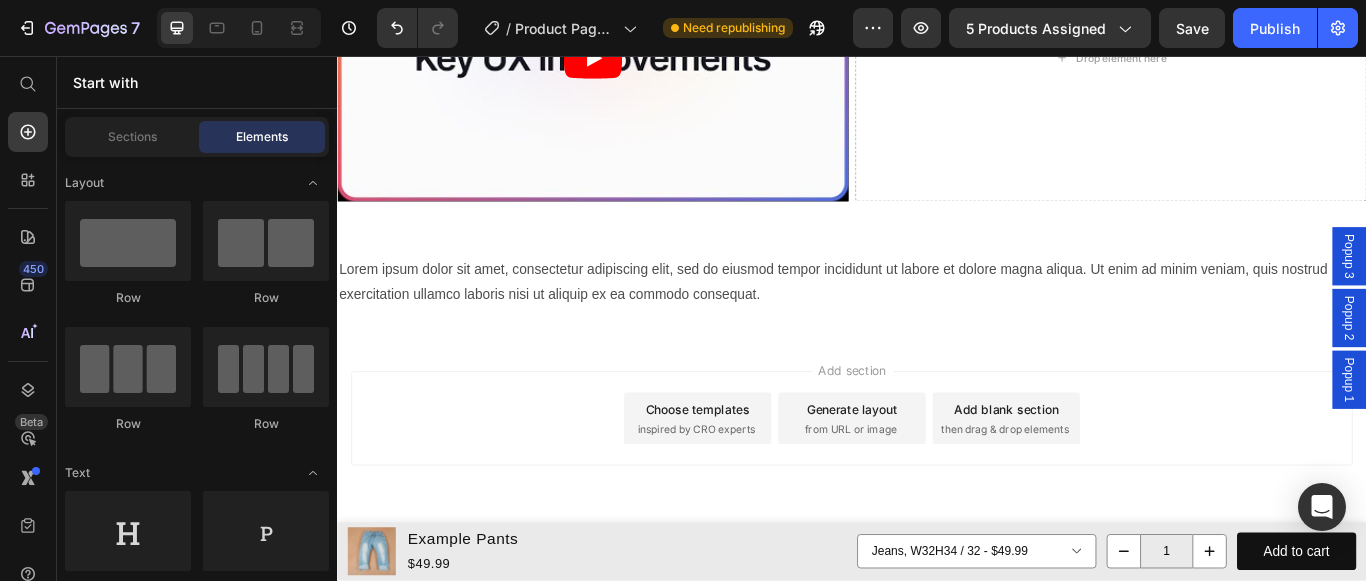 click on "Add blank section" at bounding box center [1117, 468] 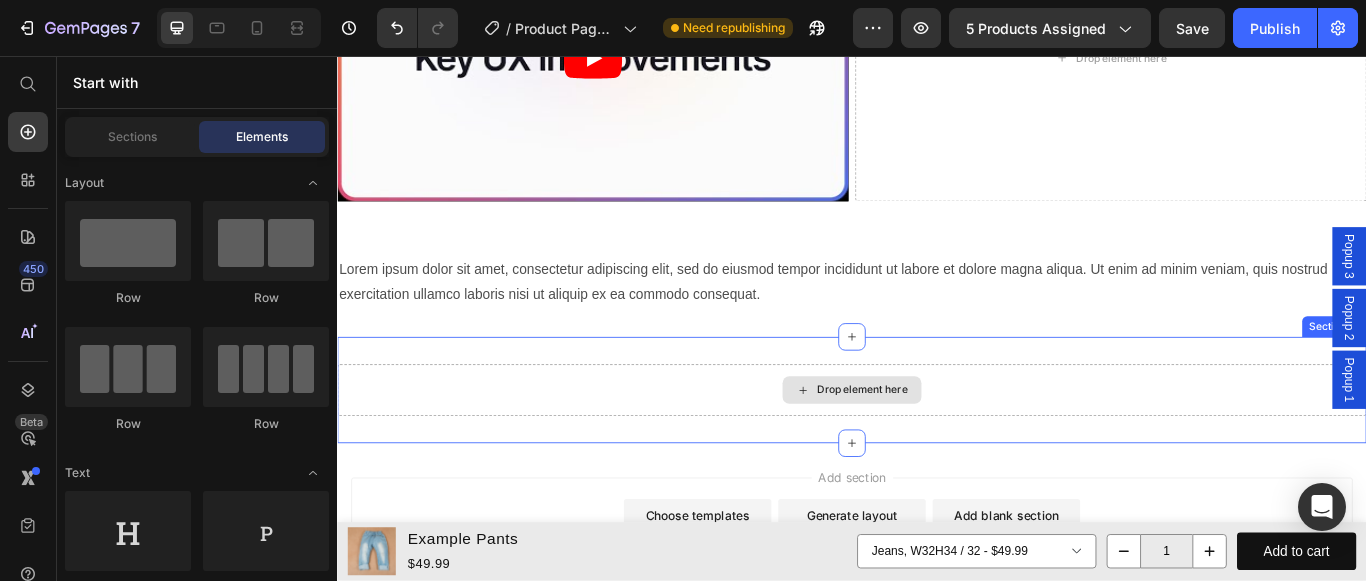 click on "Drop element here" at bounding box center [949, 446] 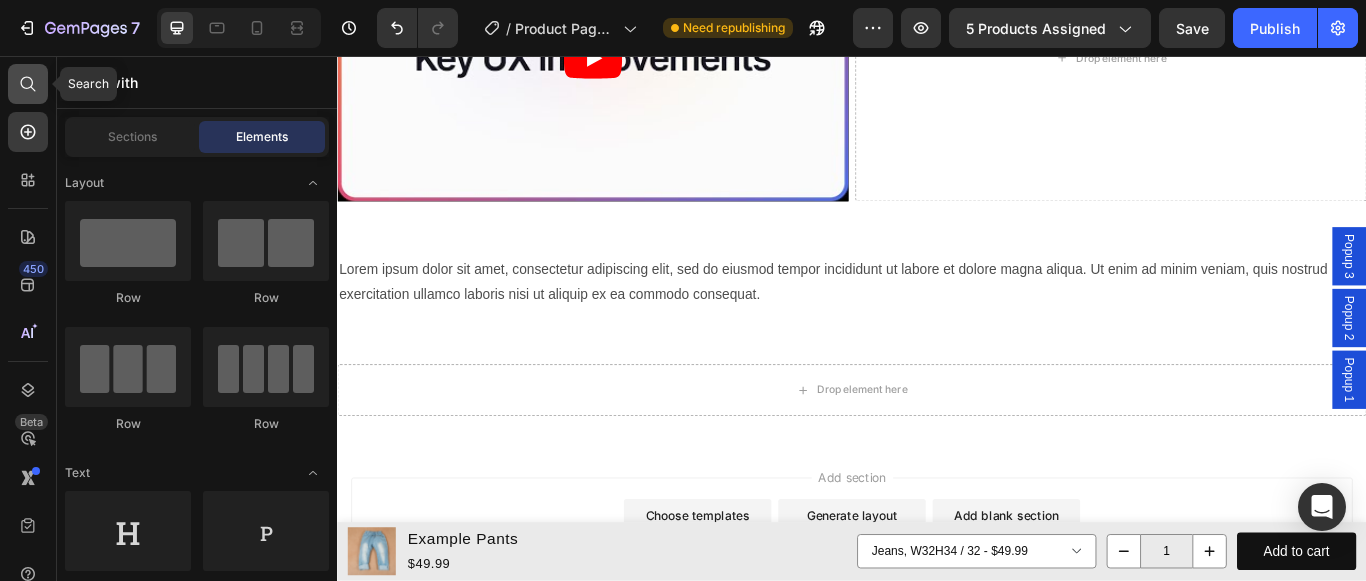 click 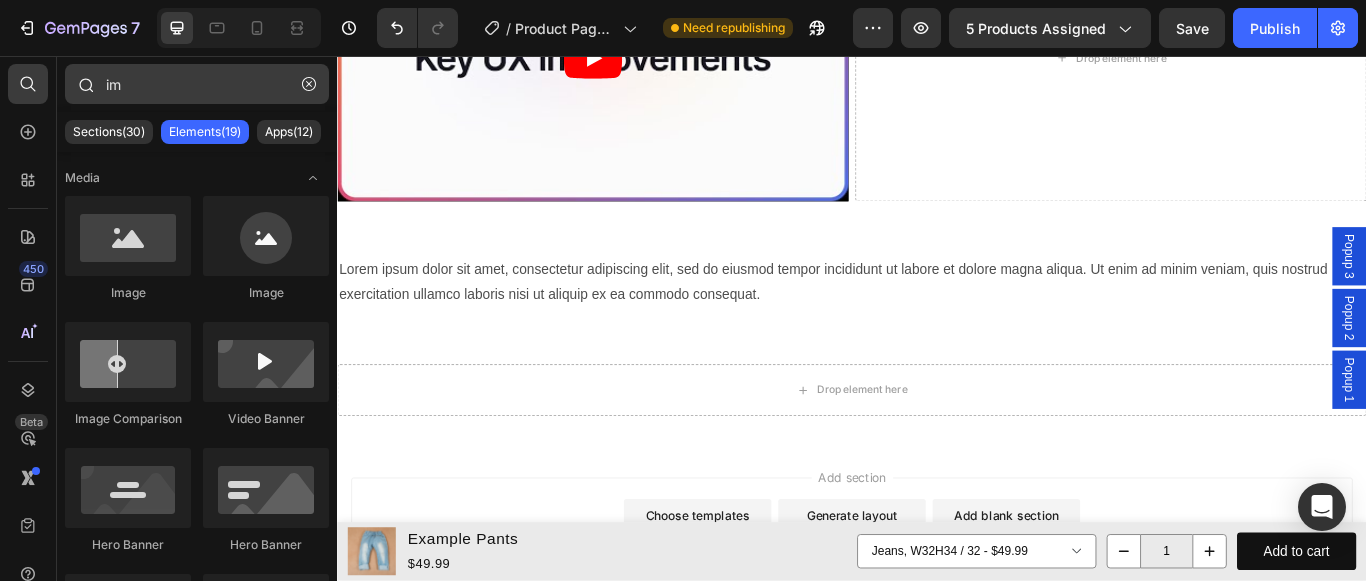 type on "i" 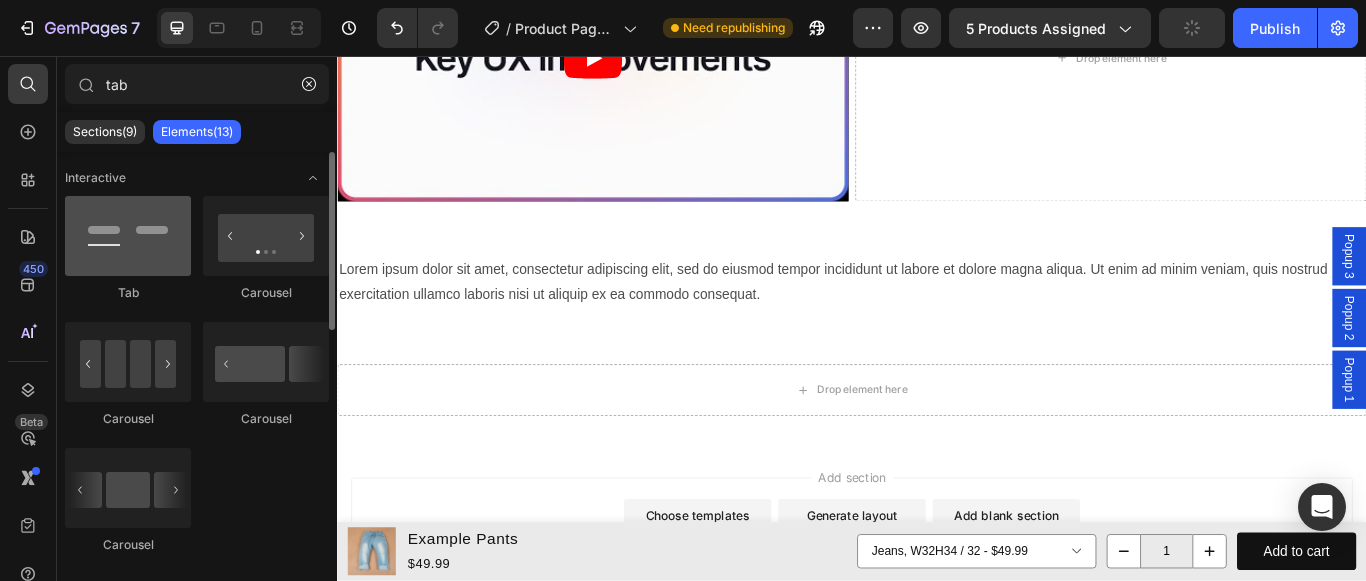 type on "tab" 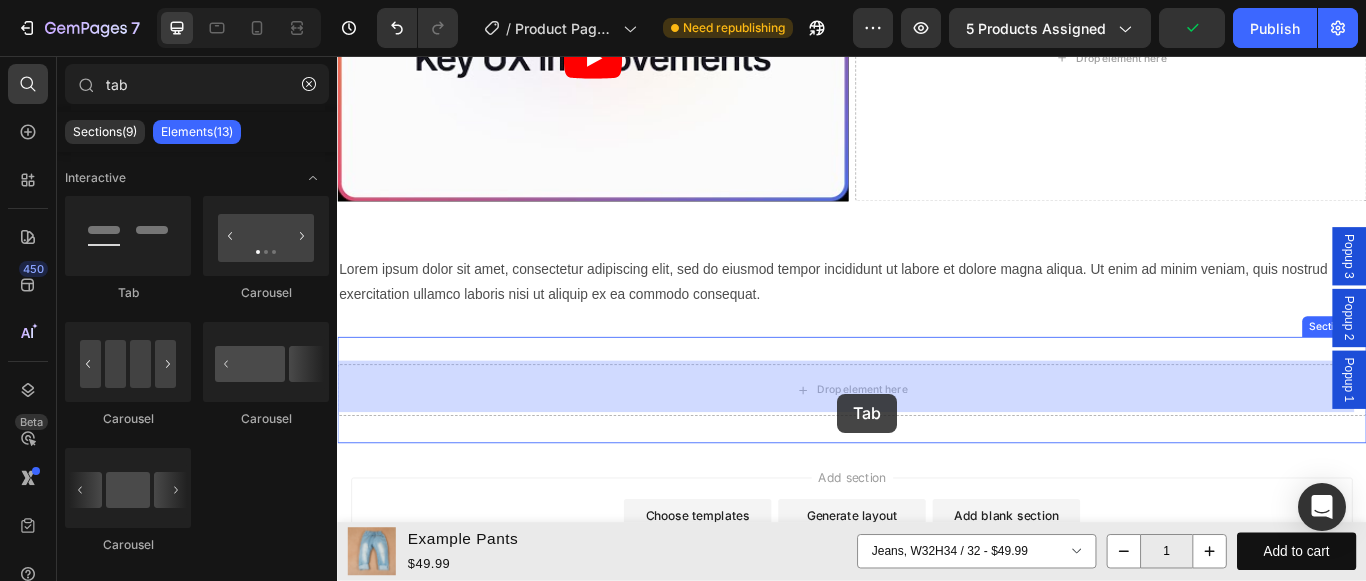 drag, startPoint x: 453, startPoint y: 288, endPoint x: 921, endPoint y: 450, distance: 495.2454 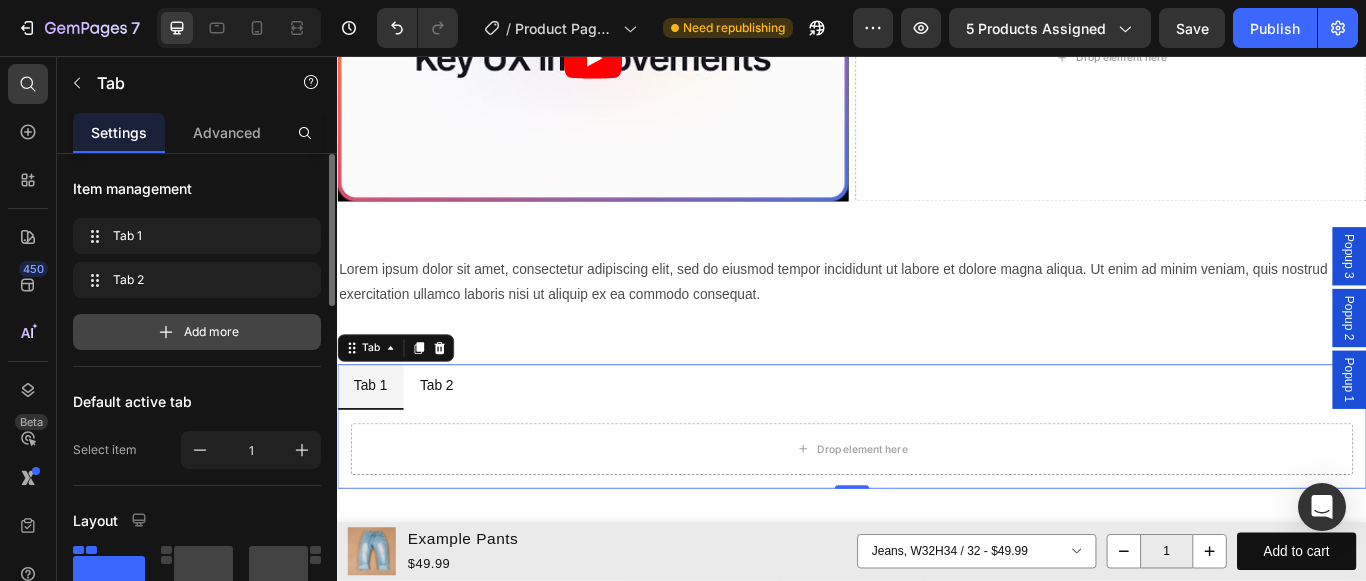 click on "Add more" at bounding box center (211, 332) 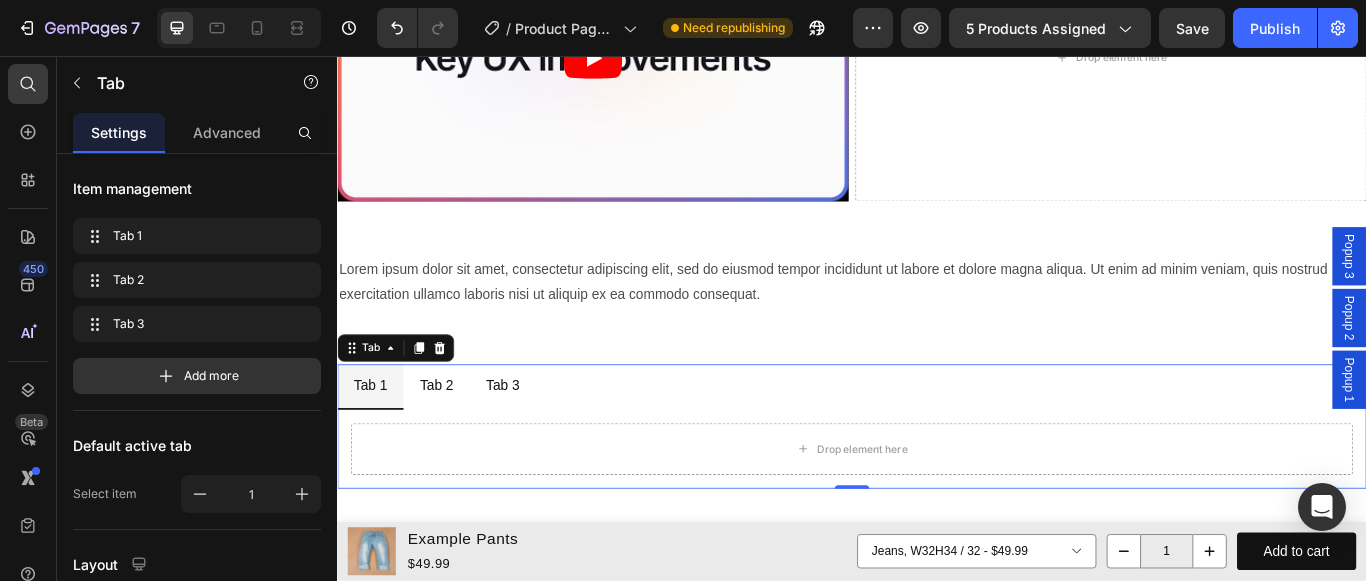 click on "Tab 1" at bounding box center [375, 441] 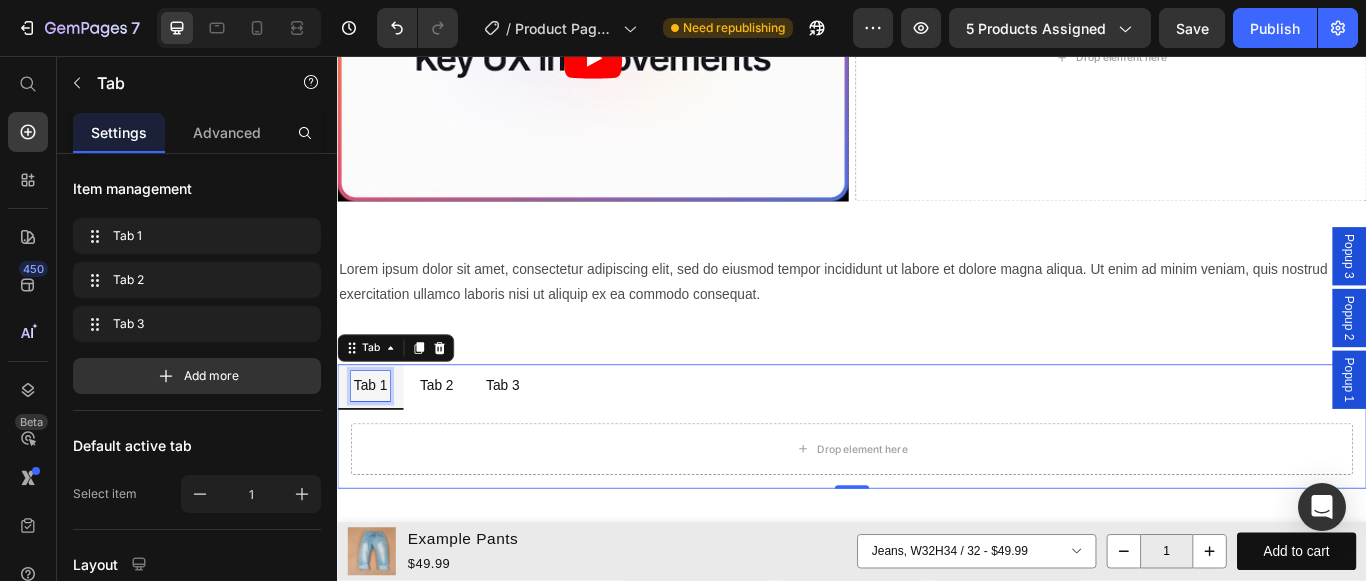 click on "Tab 1" at bounding box center [375, 441] 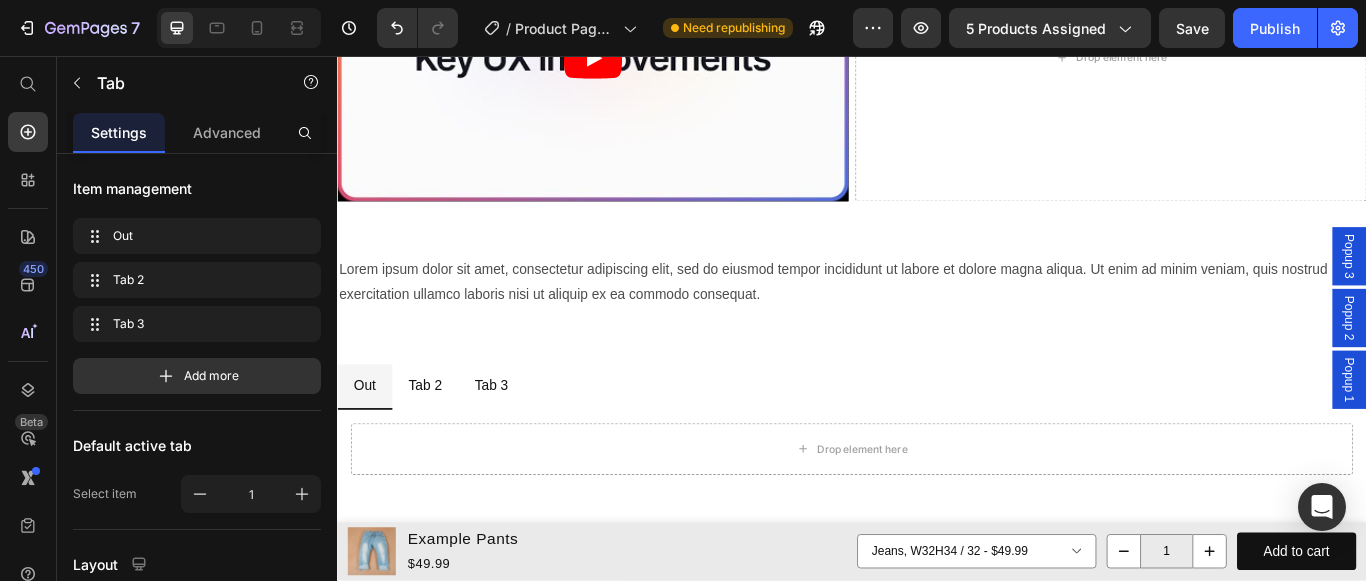 click on "Tab 2" at bounding box center [439, 441] 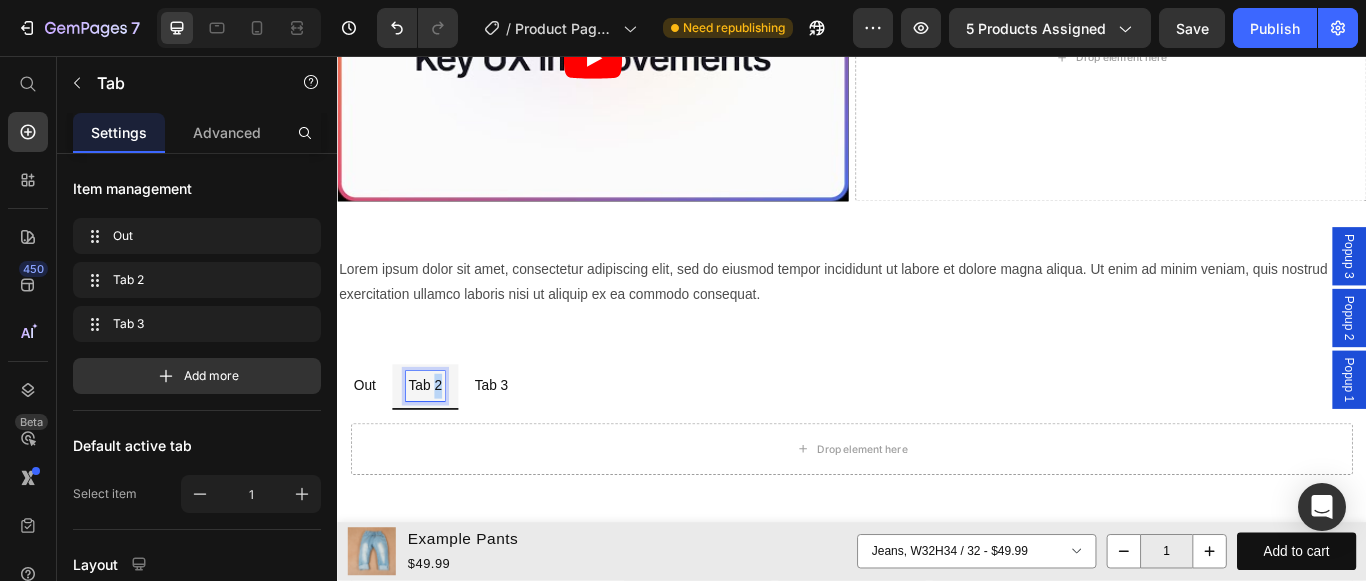 click on "Tab 2" at bounding box center [439, 441] 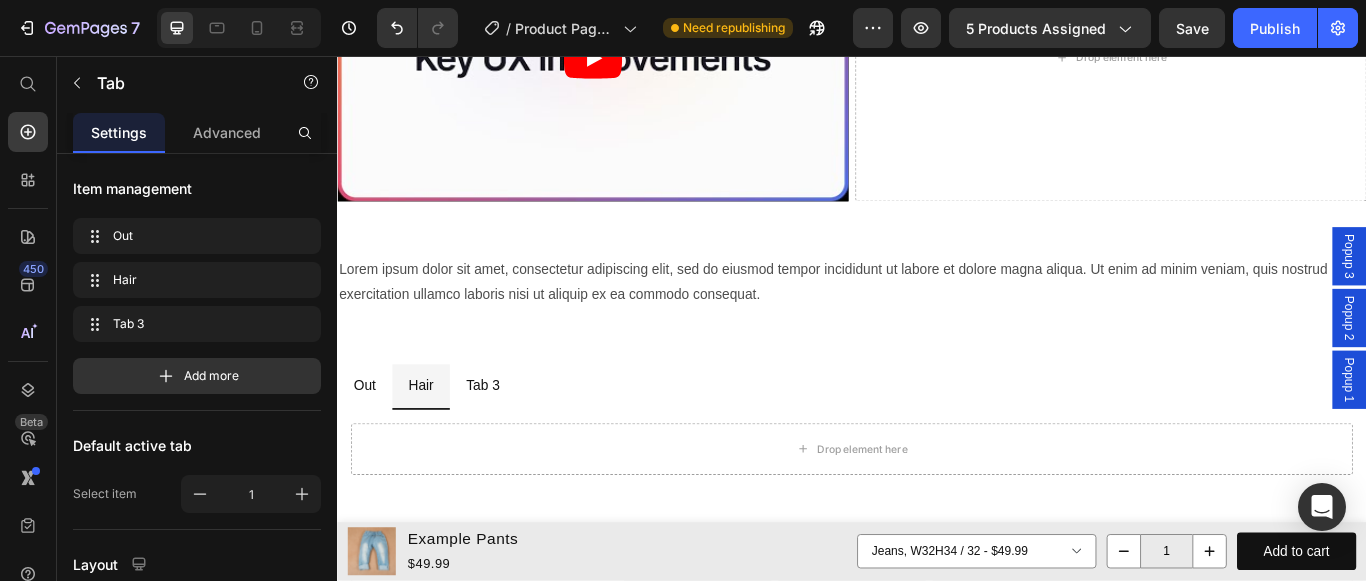 click on "Tab 3" at bounding box center (506, 441) 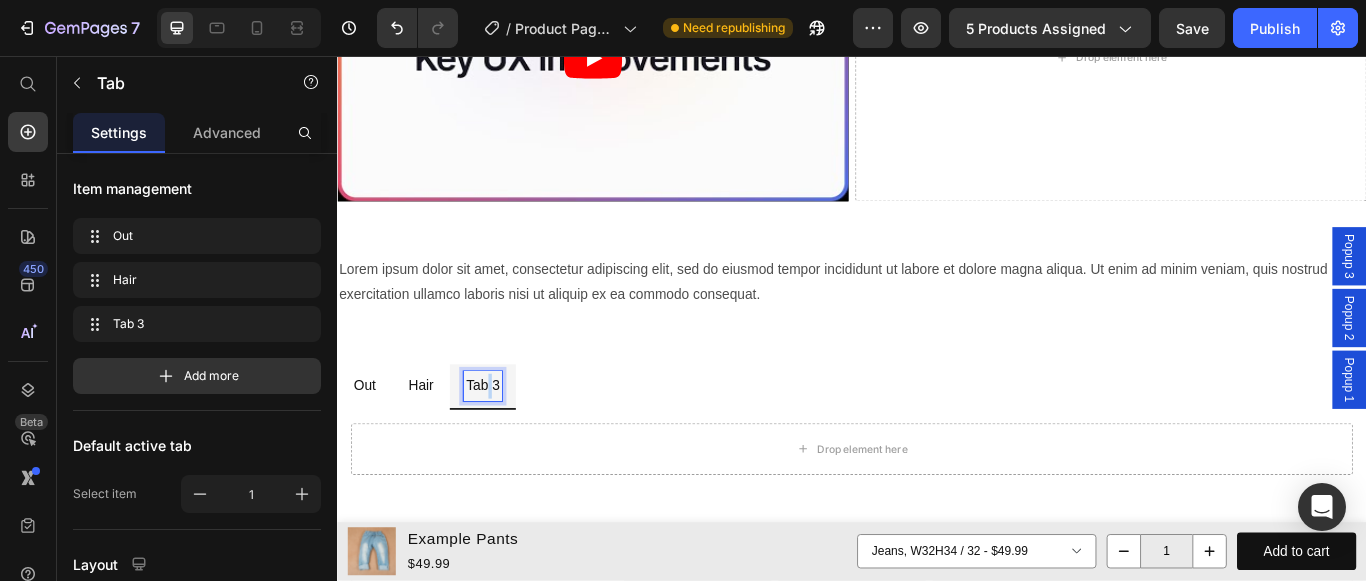 click on "Tab 3" at bounding box center [506, 441] 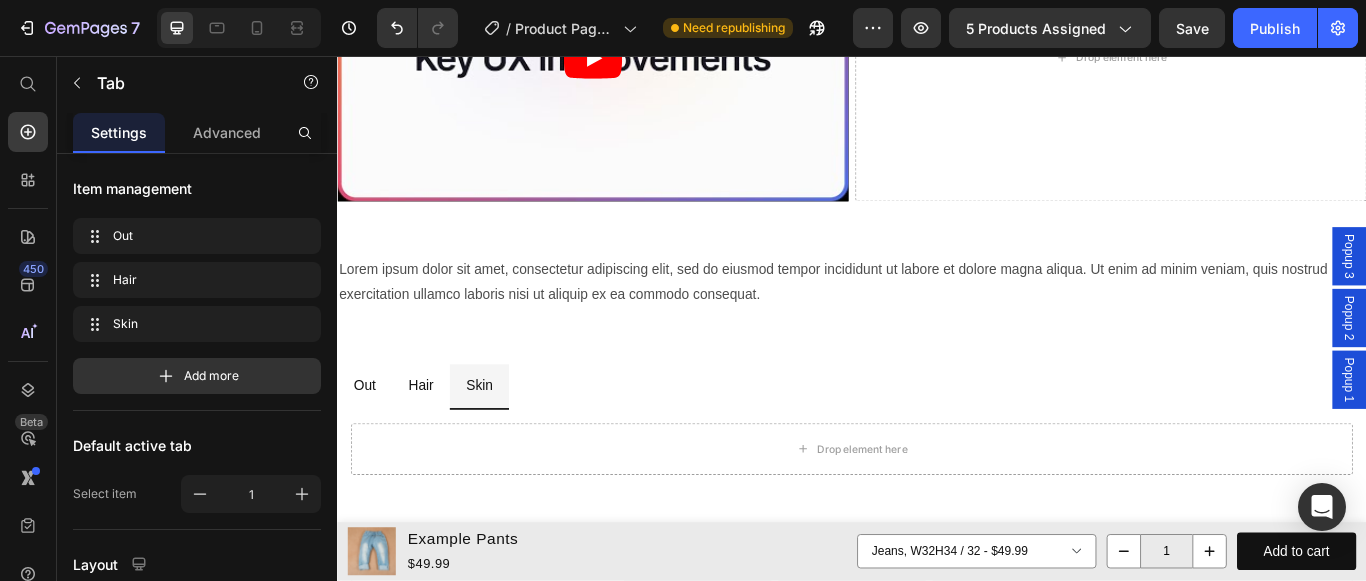 click on "Hair" at bounding box center [434, 442] 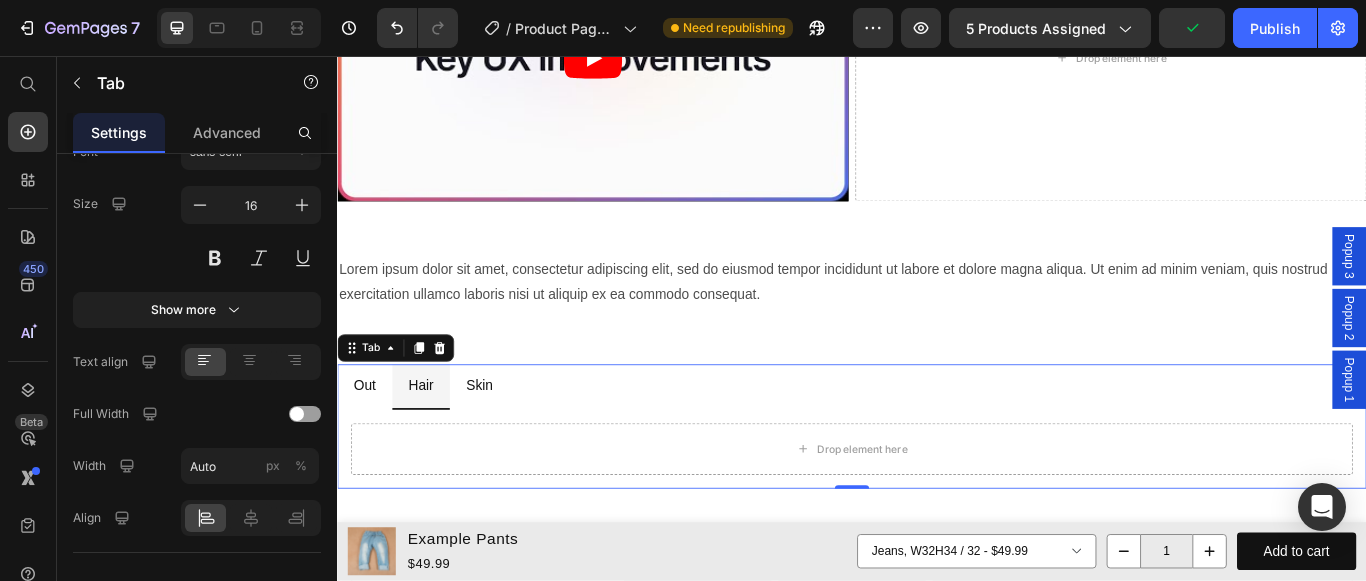 scroll, scrollTop: 300, scrollLeft: 0, axis: vertical 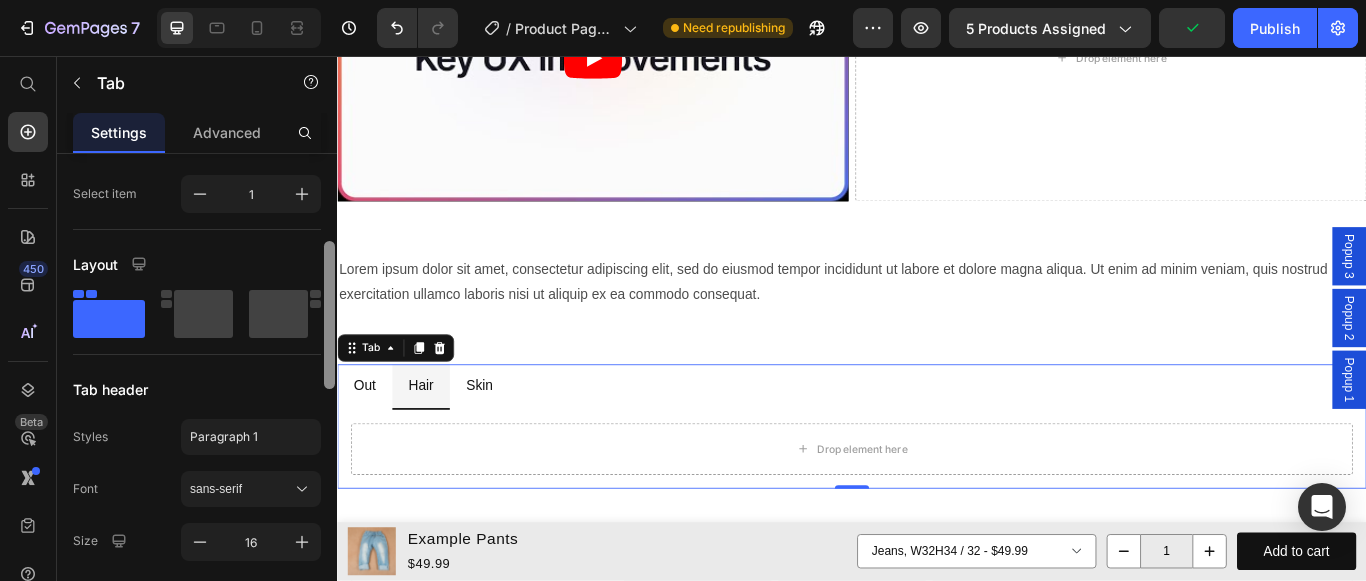 drag, startPoint x: 328, startPoint y: 176, endPoint x: 334, endPoint y: 268, distance: 92.19544 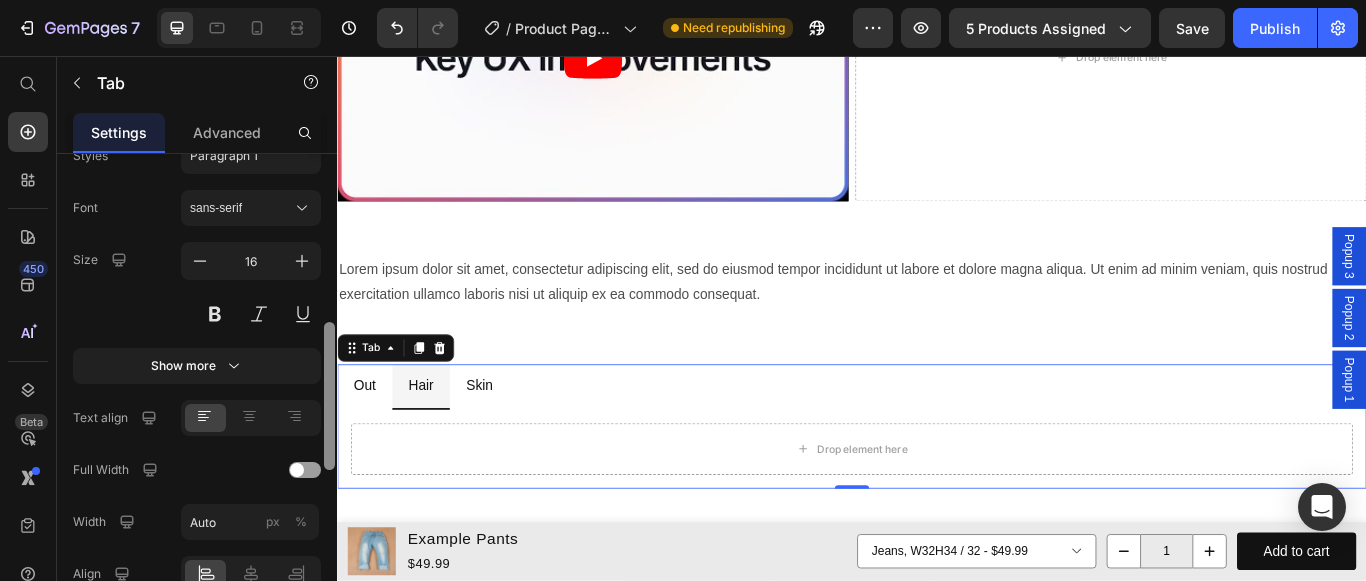 scroll, scrollTop: 584, scrollLeft: 0, axis: vertical 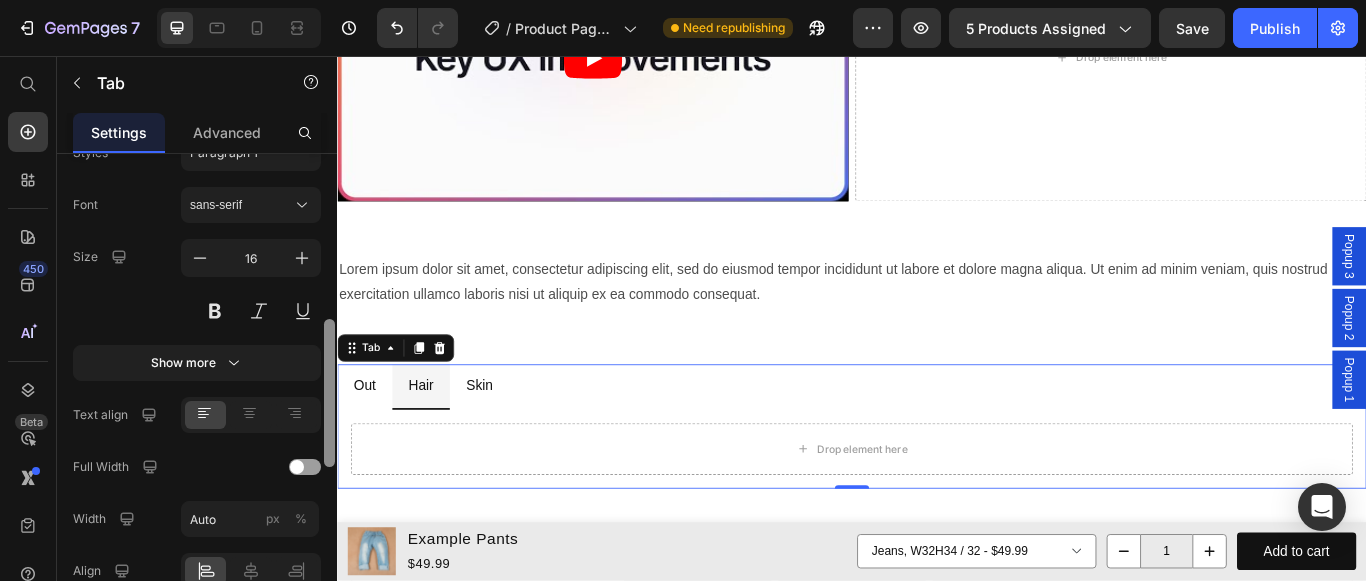 drag, startPoint x: 330, startPoint y: 367, endPoint x: 327, endPoint y: 454, distance: 87.05171 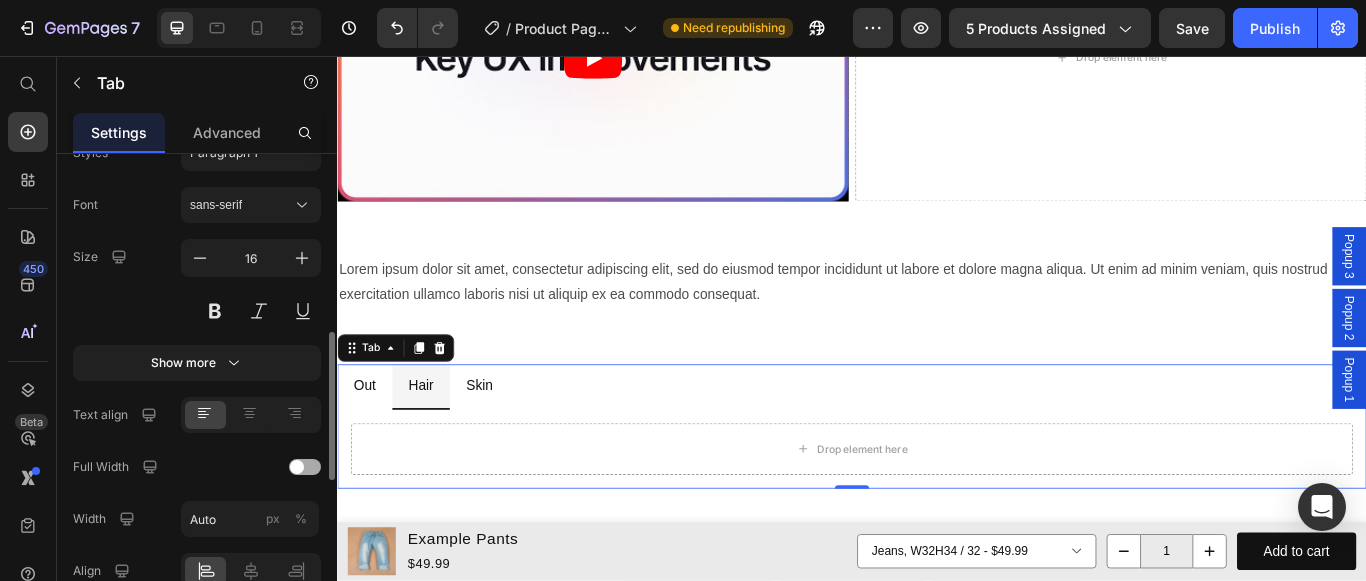 click at bounding box center (297, 467) 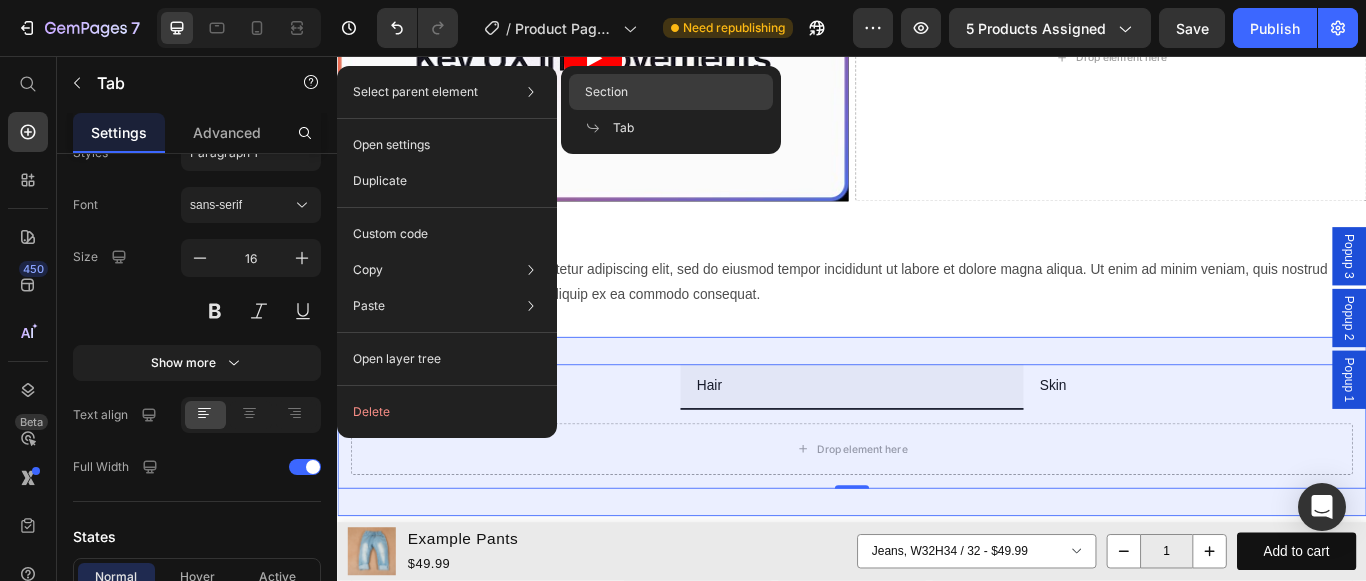 click on "Section" at bounding box center [606, 92] 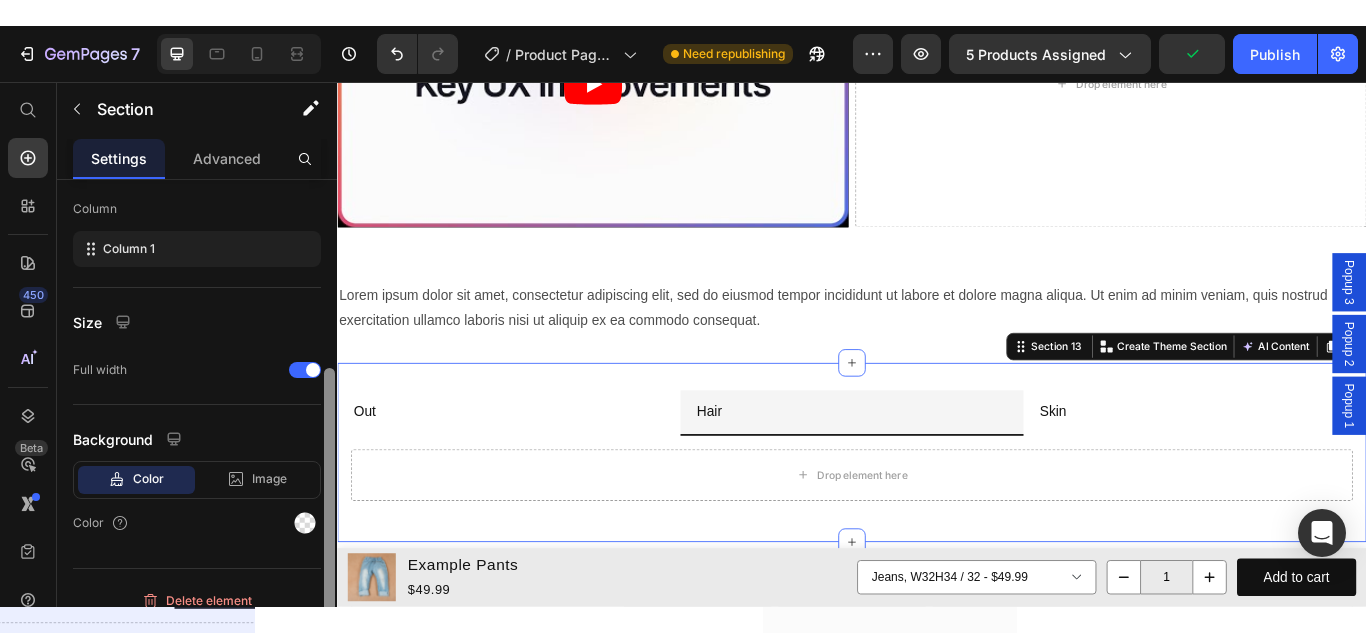 scroll, scrollTop: 303, scrollLeft: 0, axis: vertical 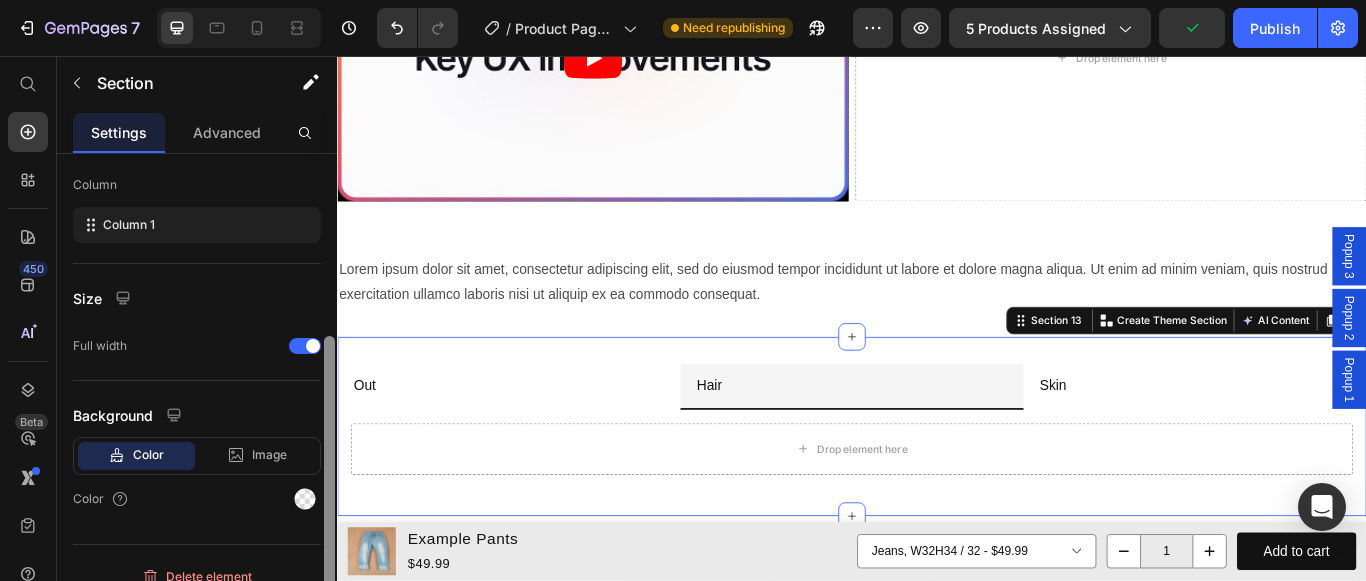 drag, startPoint x: 330, startPoint y: 256, endPoint x: 334, endPoint y: 434, distance: 178.04494 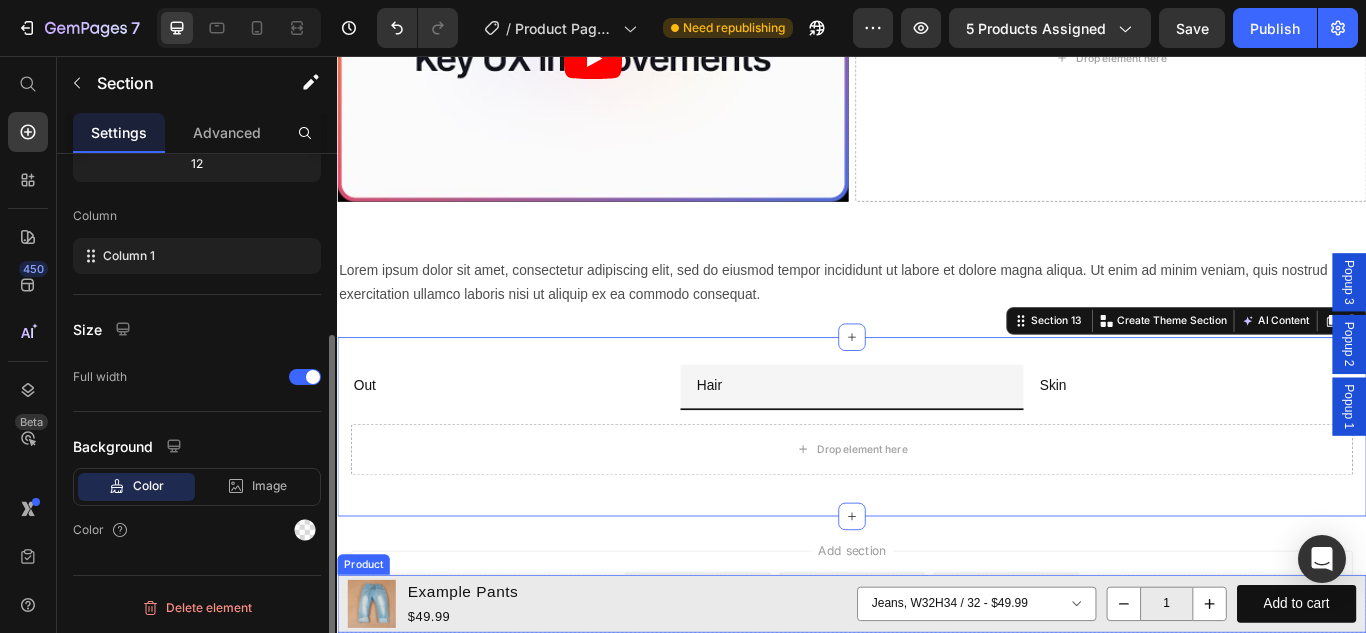 scroll, scrollTop: 272, scrollLeft: 0, axis: vertical 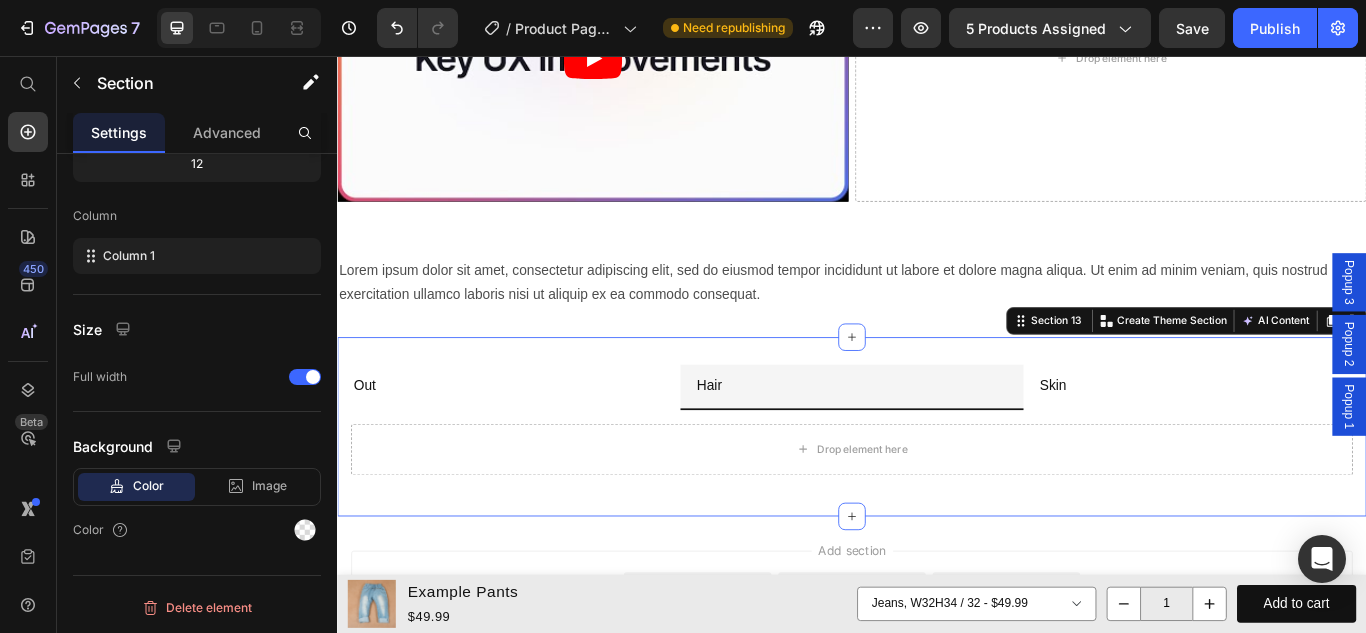 click on "Out Hair Skin
Drop element here
Tab Section 13   Create Theme Section AI Content Write with GemAI What would you like to describe here? Tone and Voice Persuasive Product 3 bed sheet Show more Generate" at bounding box center (937, 488) 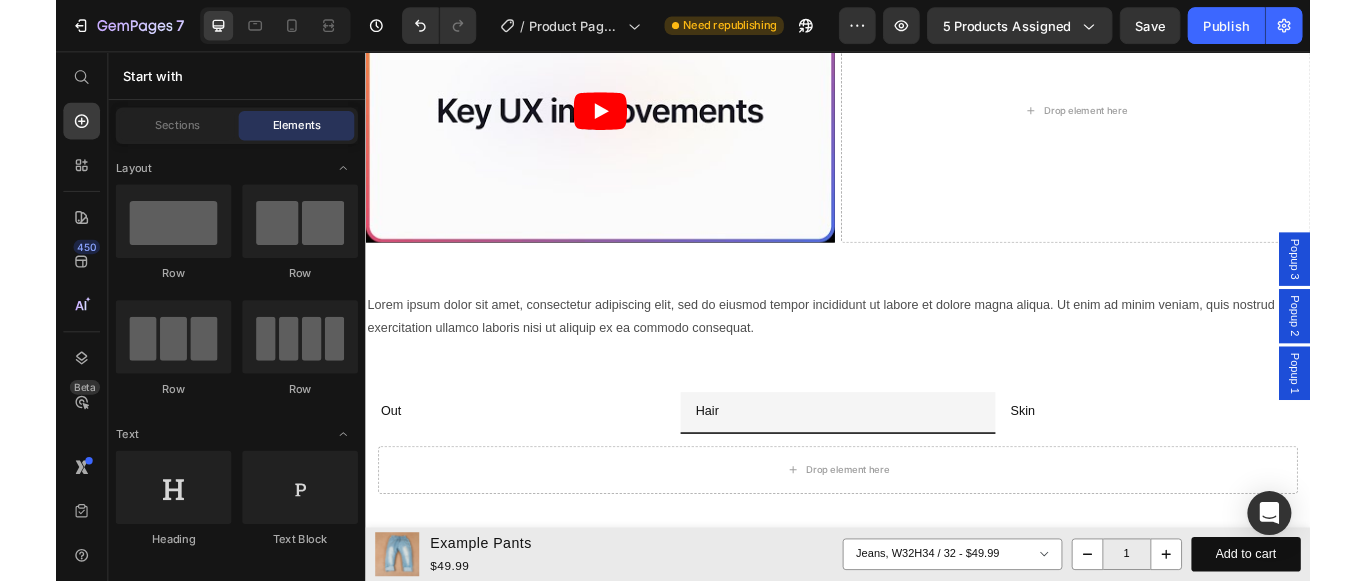 scroll, scrollTop: 4137, scrollLeft: 0, axis: vertical 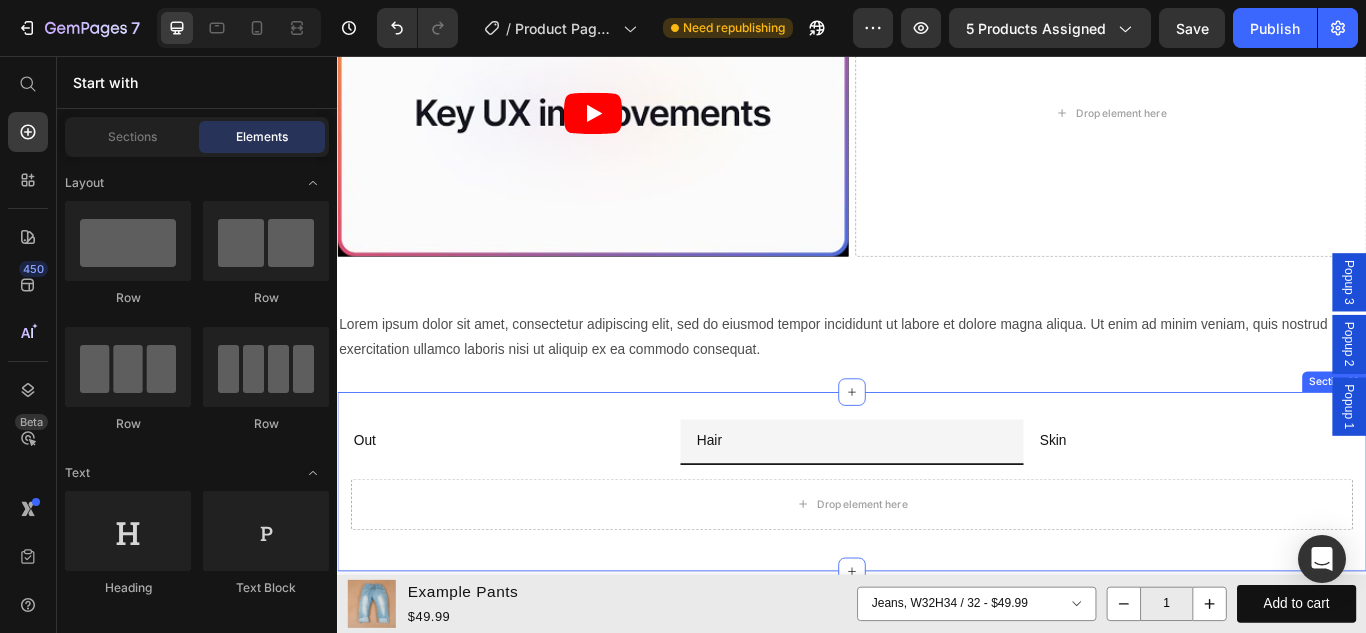 click on "Out Hair Skin
Drop element here
Tab Section 13" at bounding box center [937, 552] 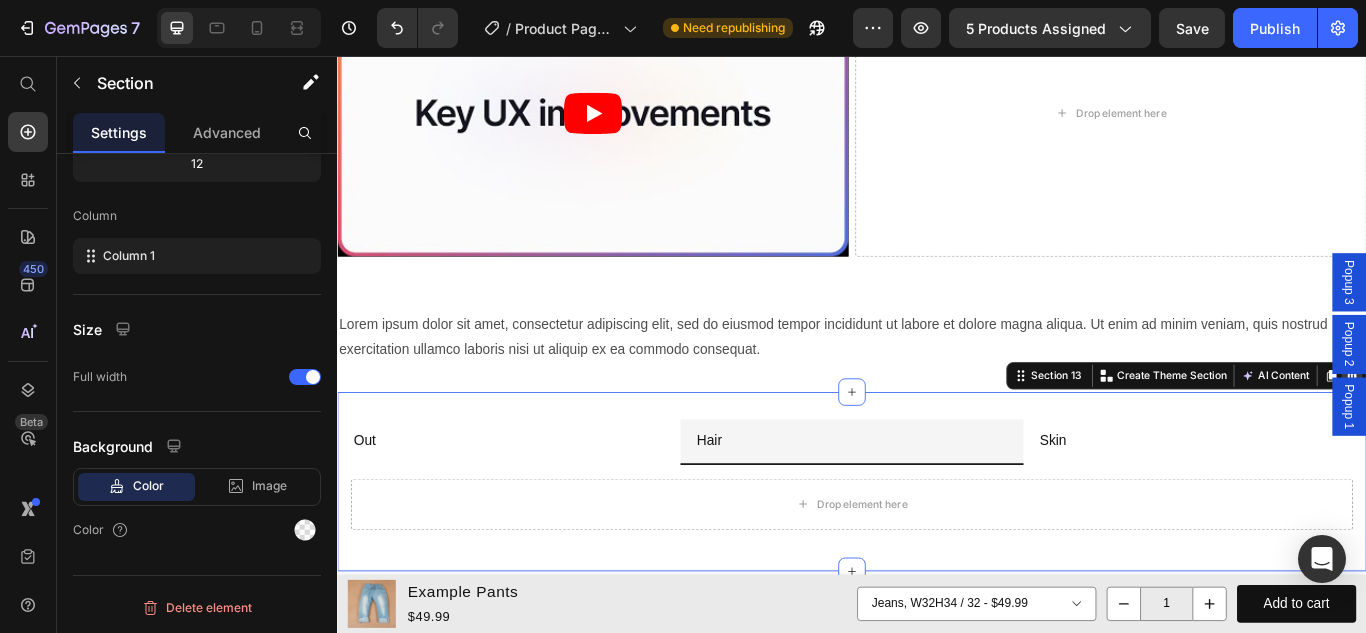 click 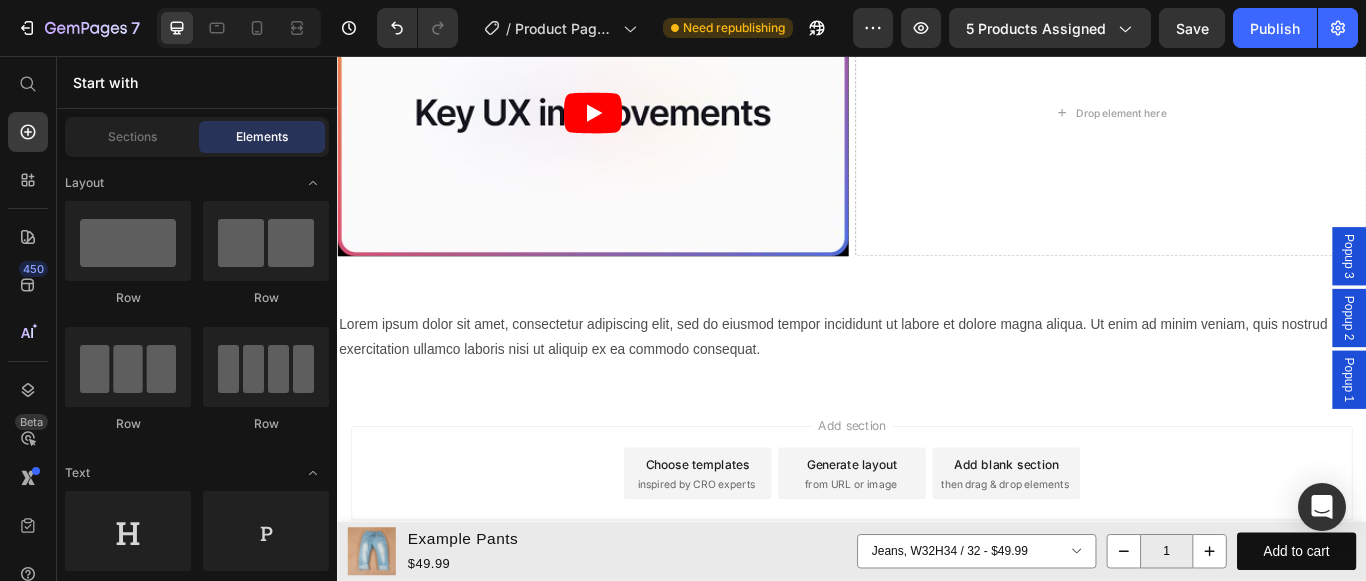 click on "Add blank section then drag & drop elements" at bounding box center [1117, 543] 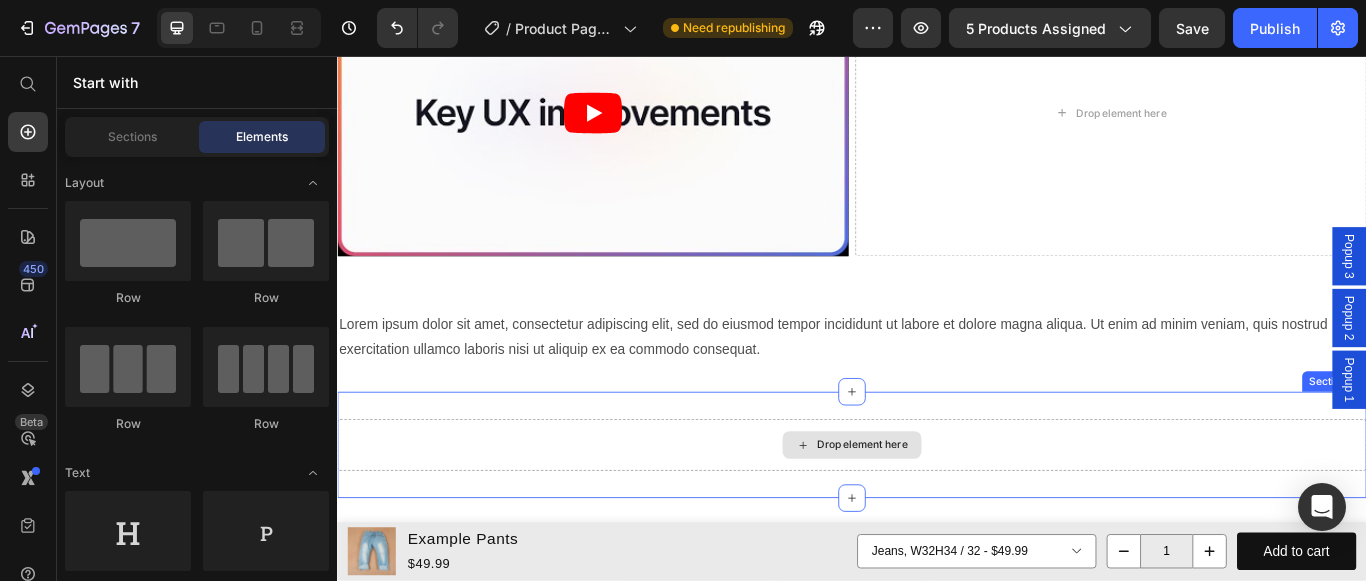 click on "Drop element here" at bounding box center [949, 510] 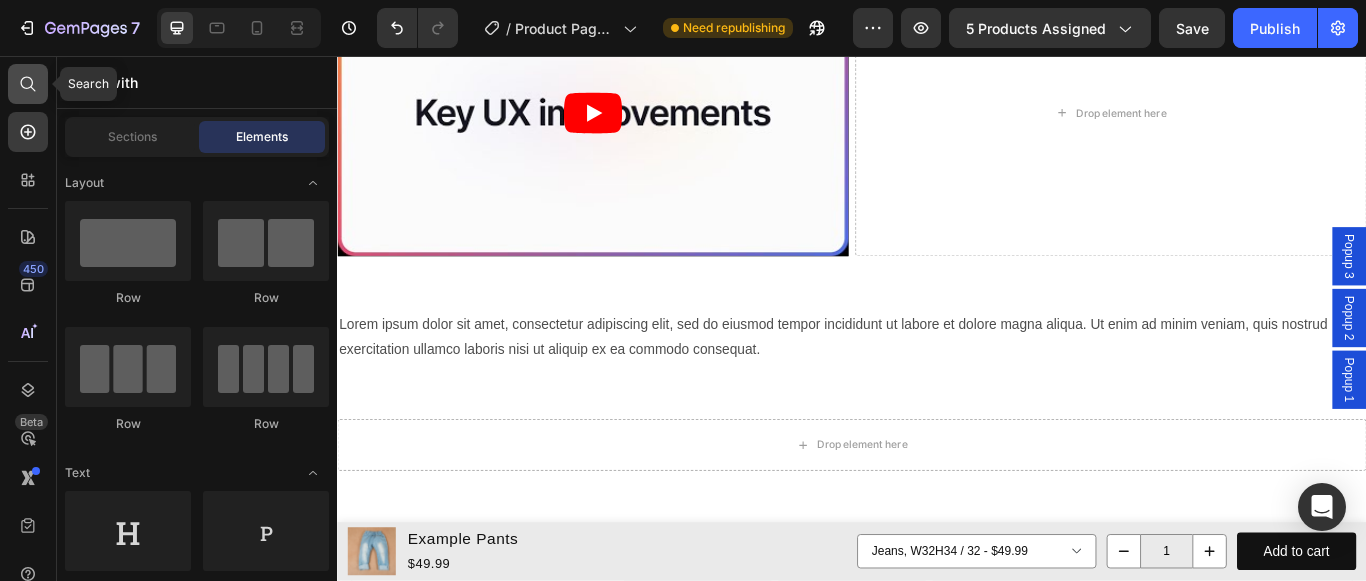 click 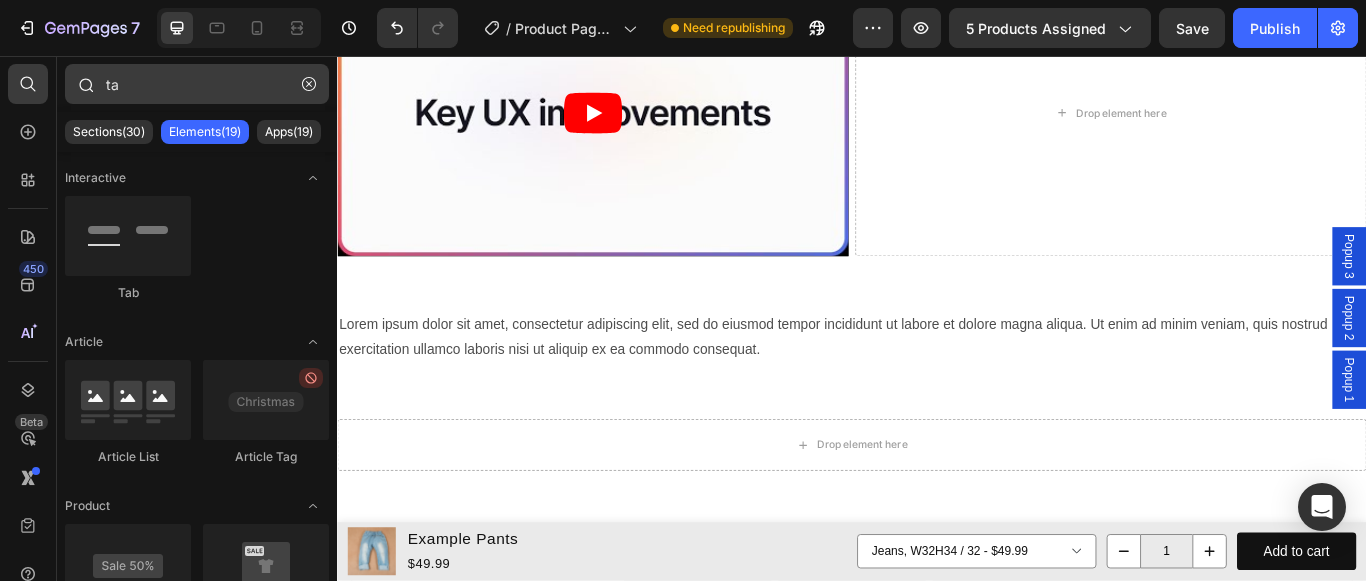 type on "t" 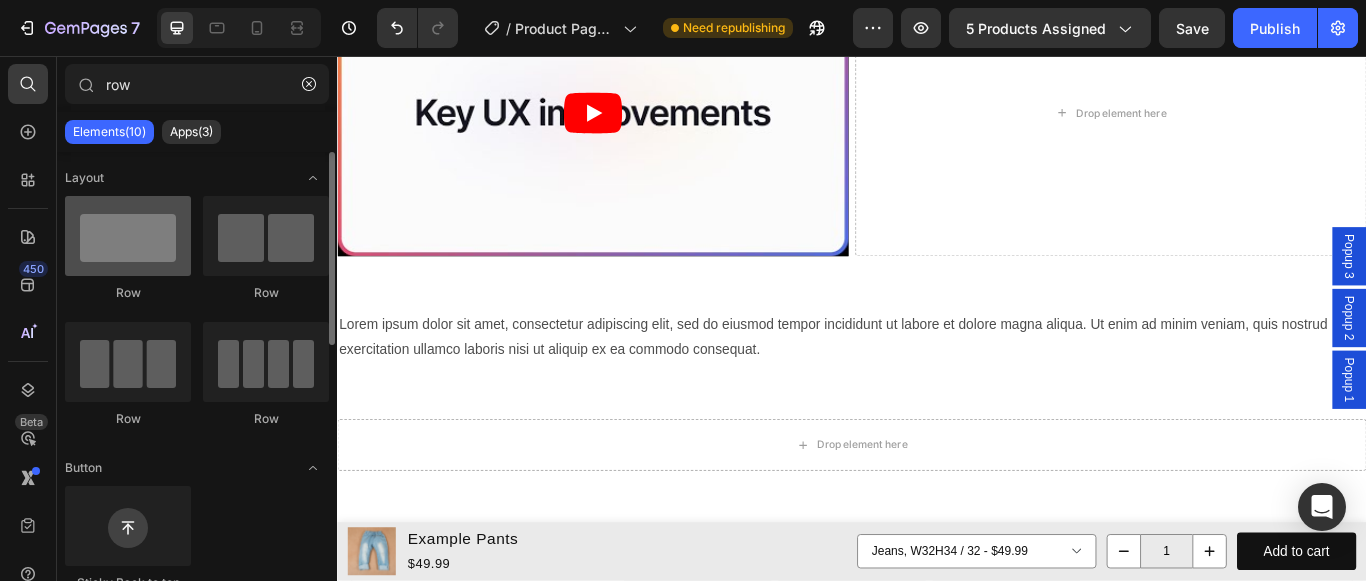 type on "row" 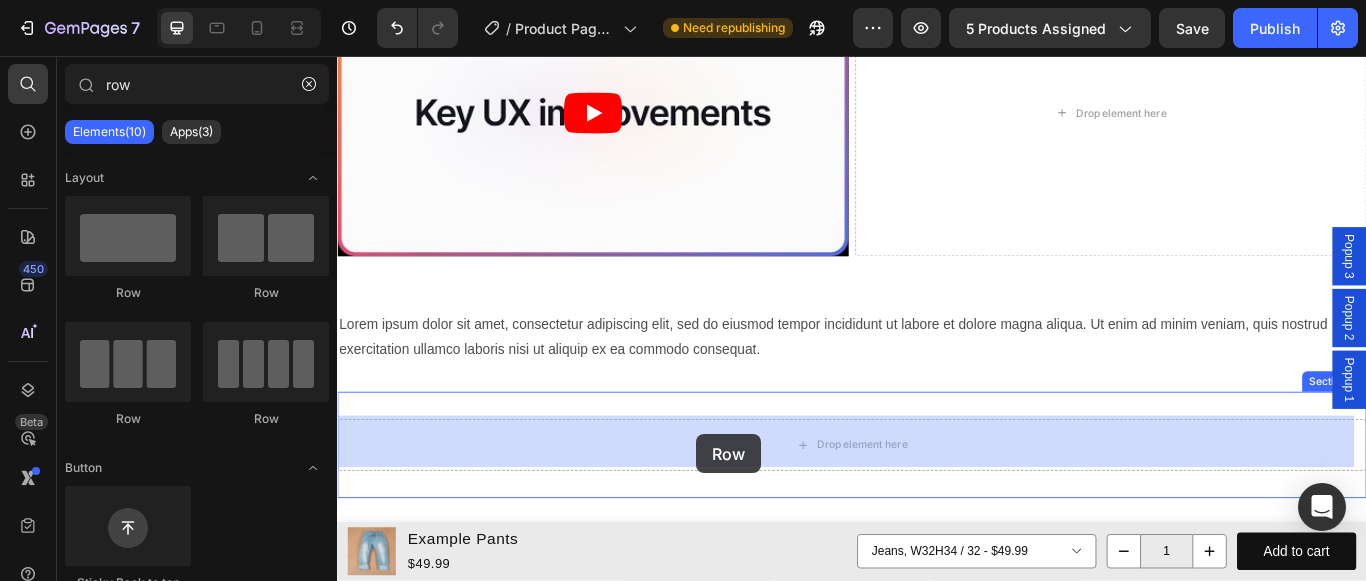 drag, startPoint x: 462, startPoint y: 296, endPoint x: 756, endPoint y: 497, distance: 356.1418 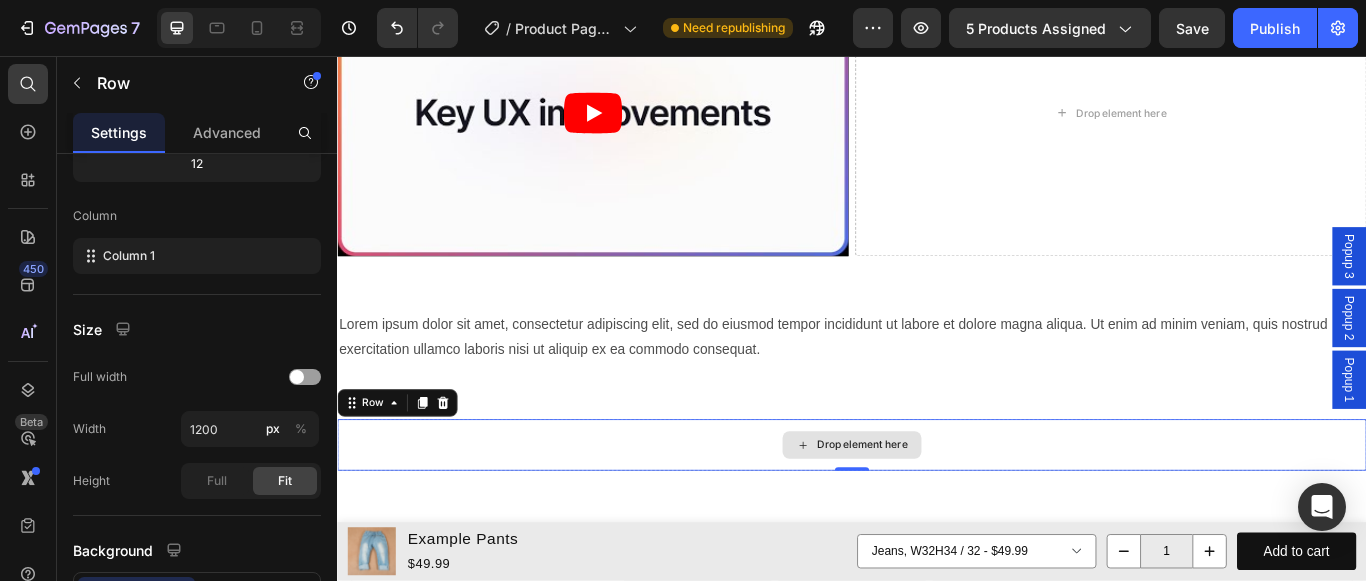 scroll, scrollTop: 0, scrollLeft: 0, axis: both 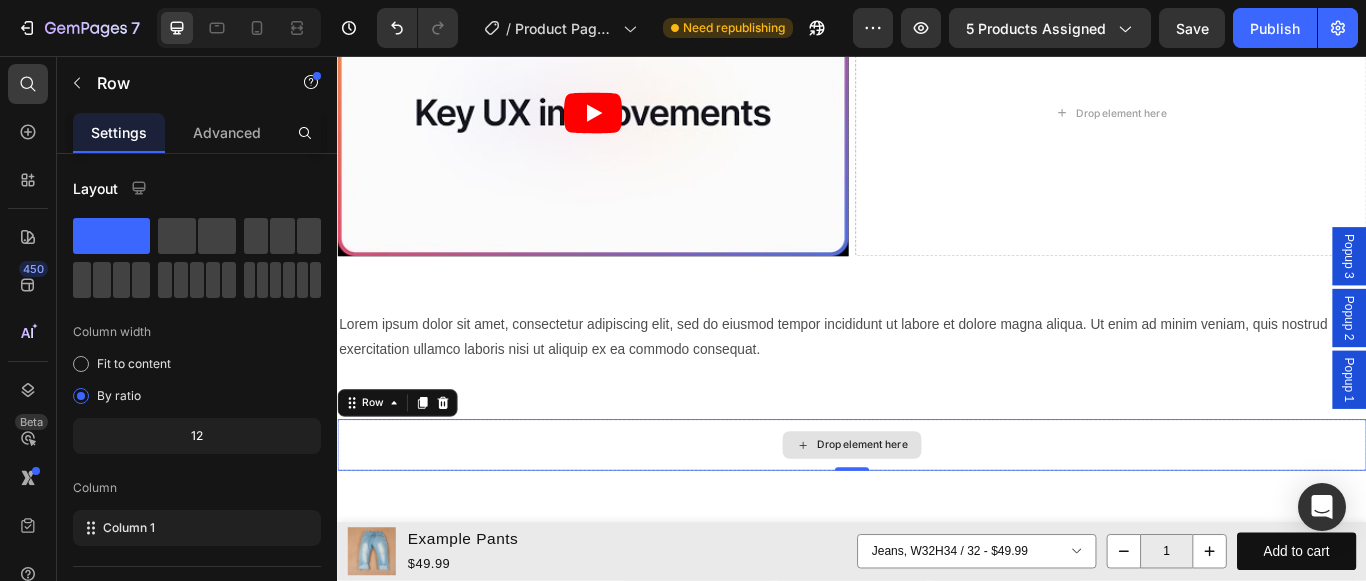 click on "Drop element here" at bounding box center (949, 510) 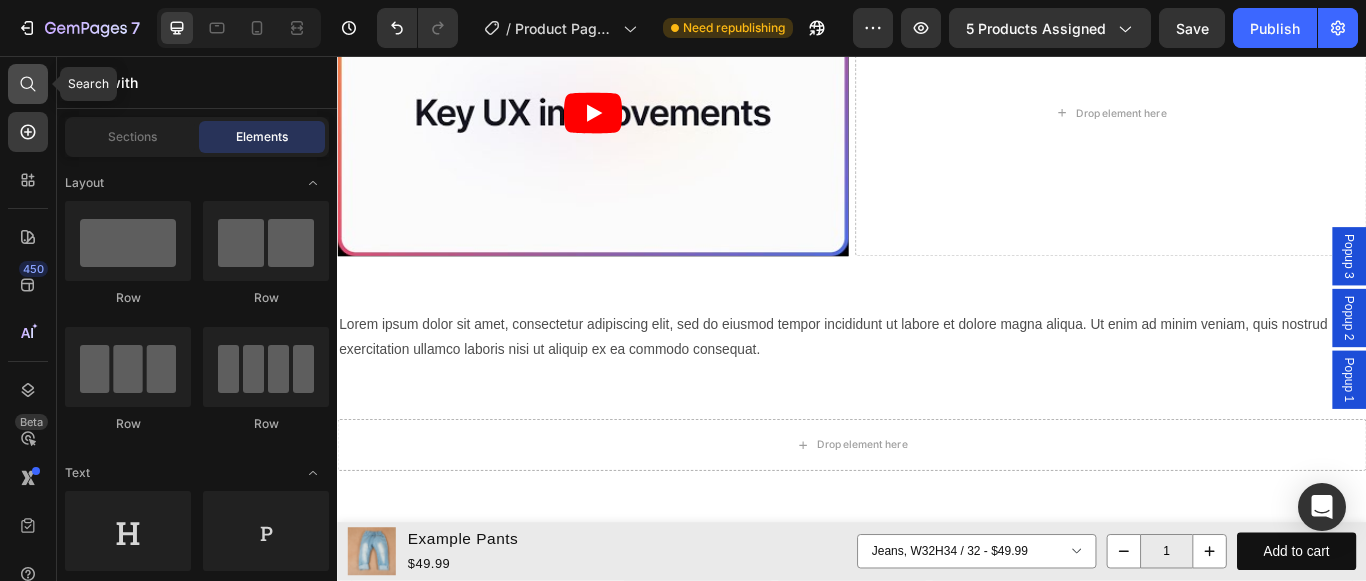click 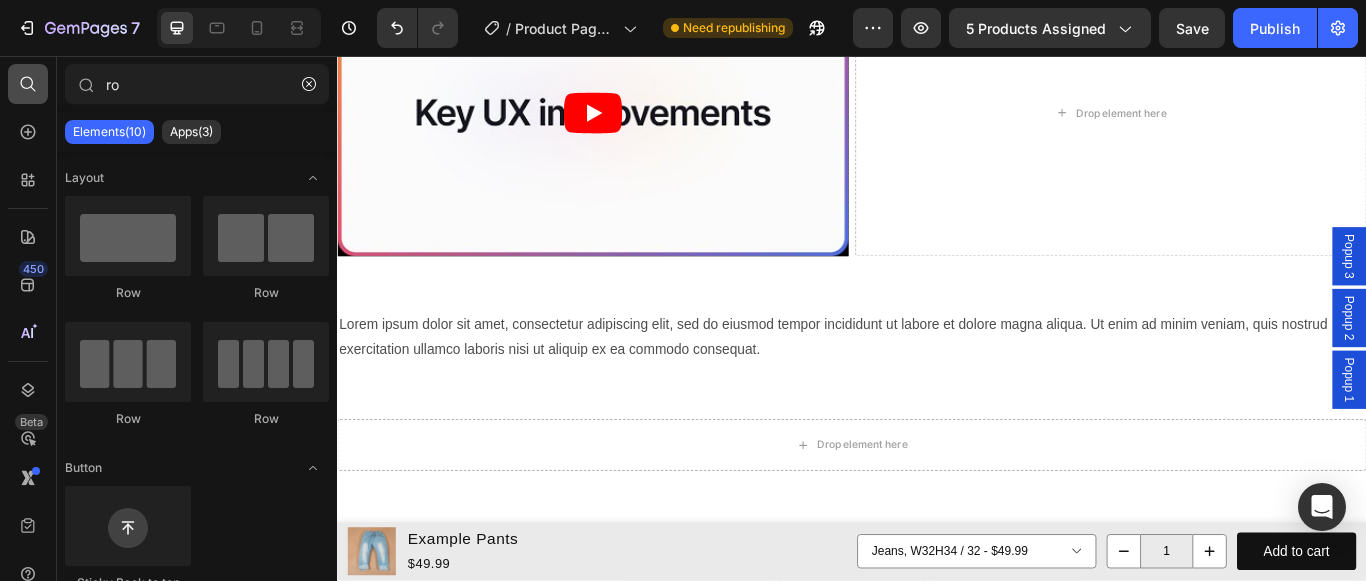 type on "r" 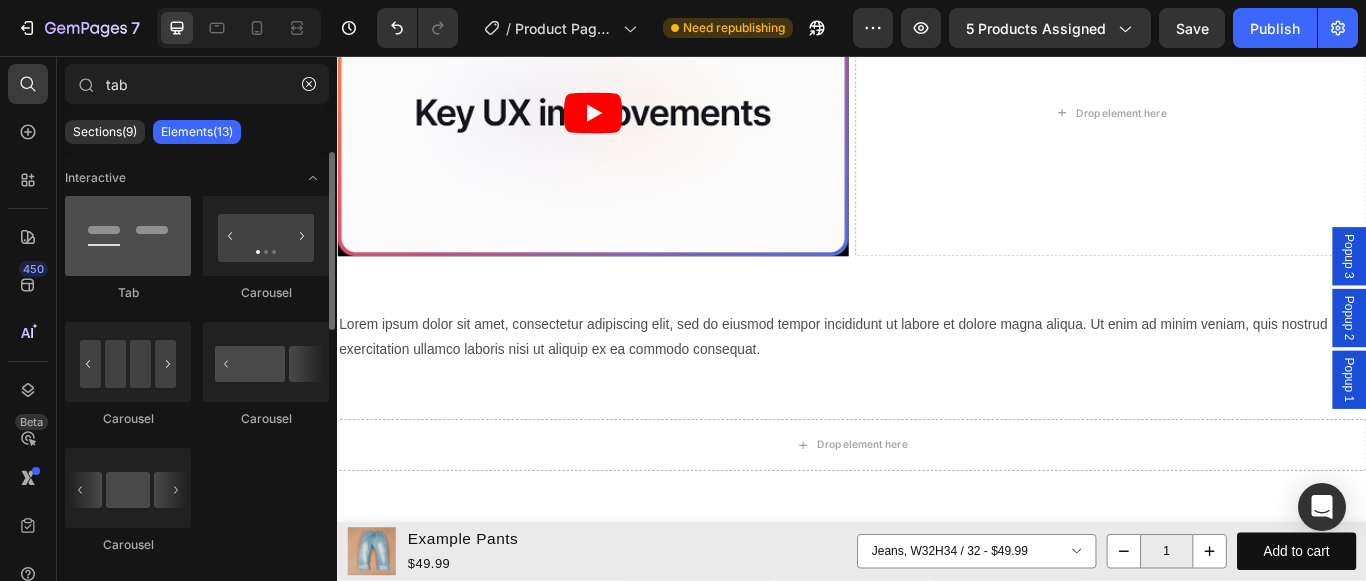 type on "tab" 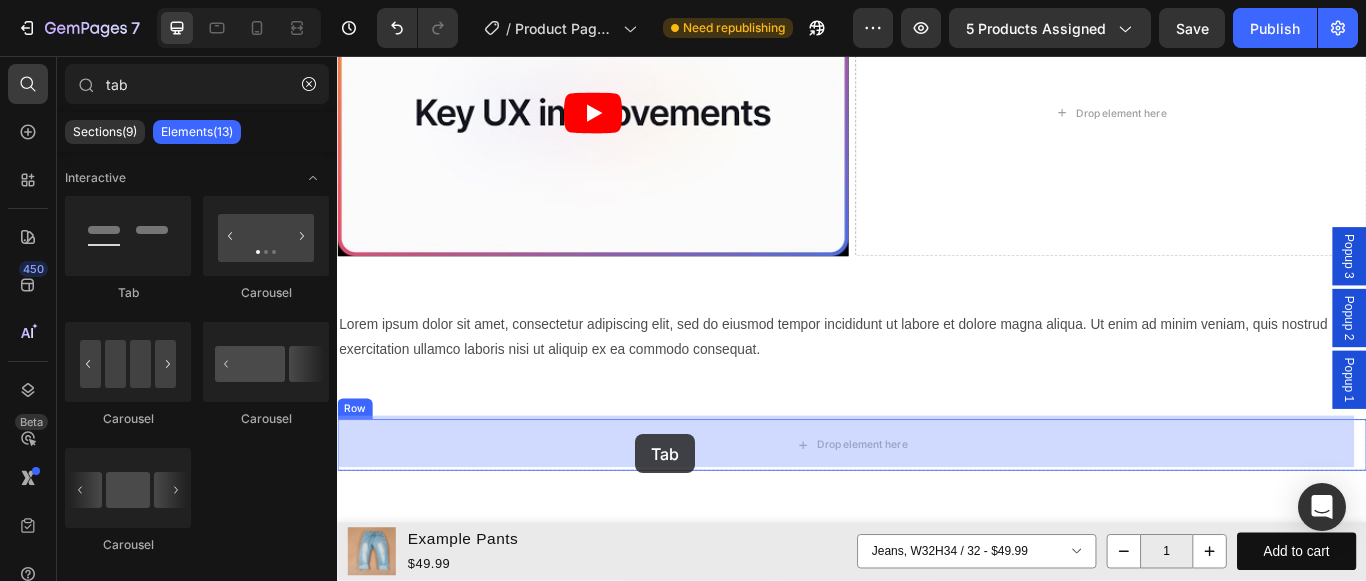 drag, startPoint x: 470, startPoint y: 310, endPoint x: 684, endPoint y: 497, distance: 284.19183 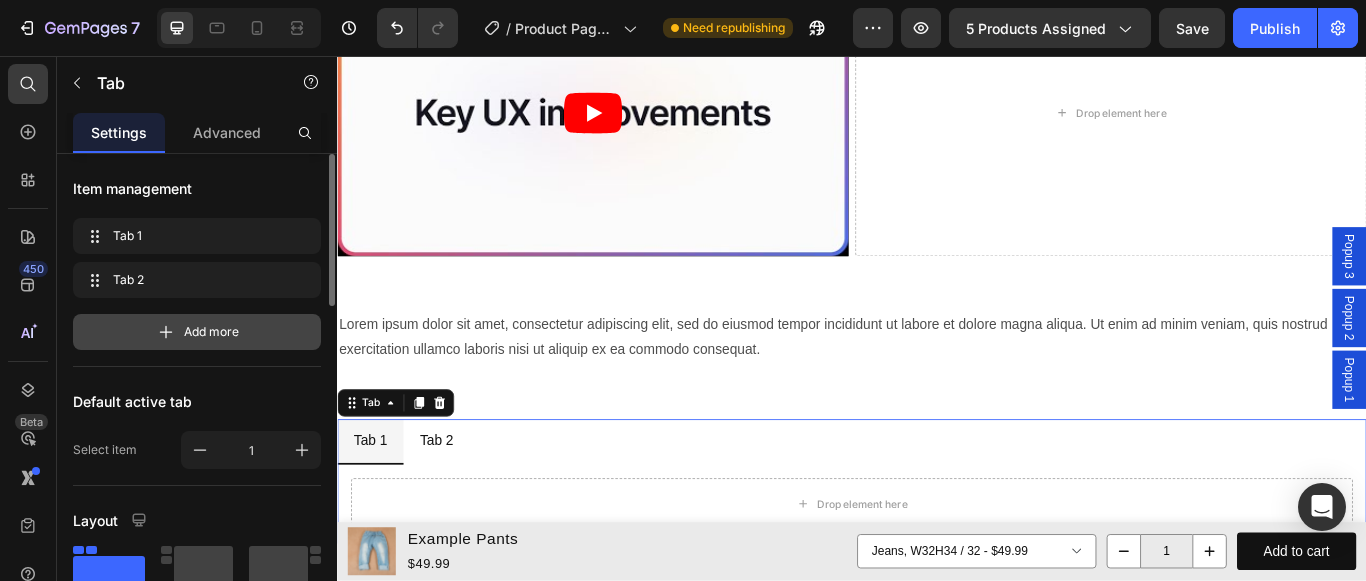 click on "Add more" at bounding box center [197, 332] 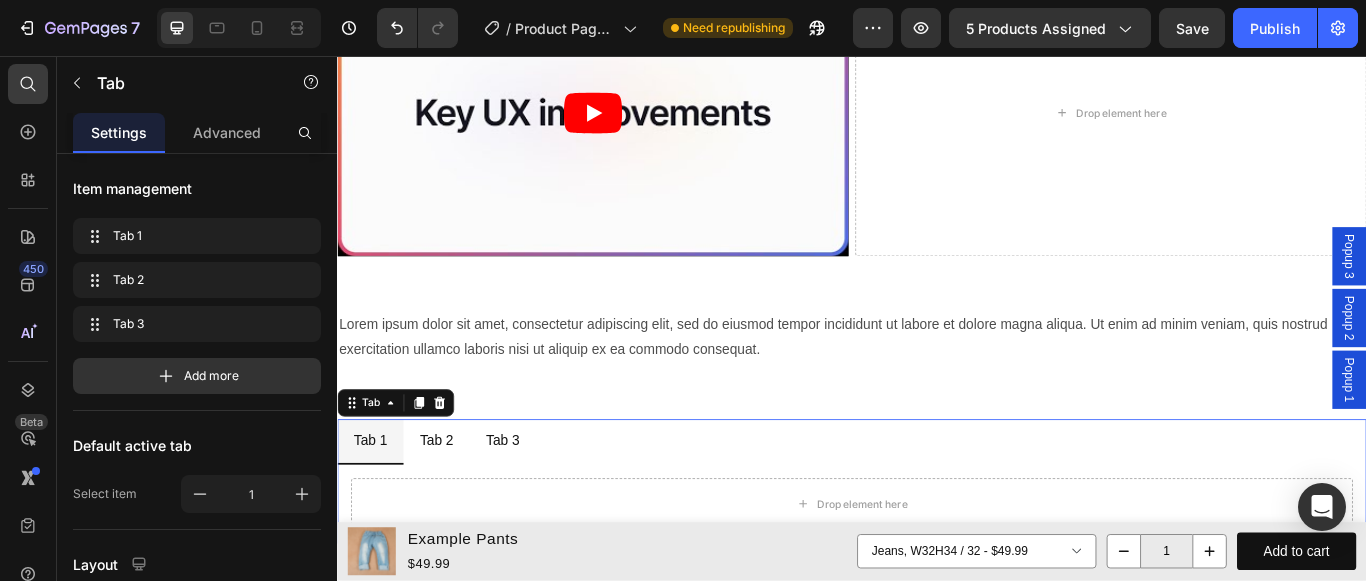 click on "Tab 1" at bounding box center [375, 505] 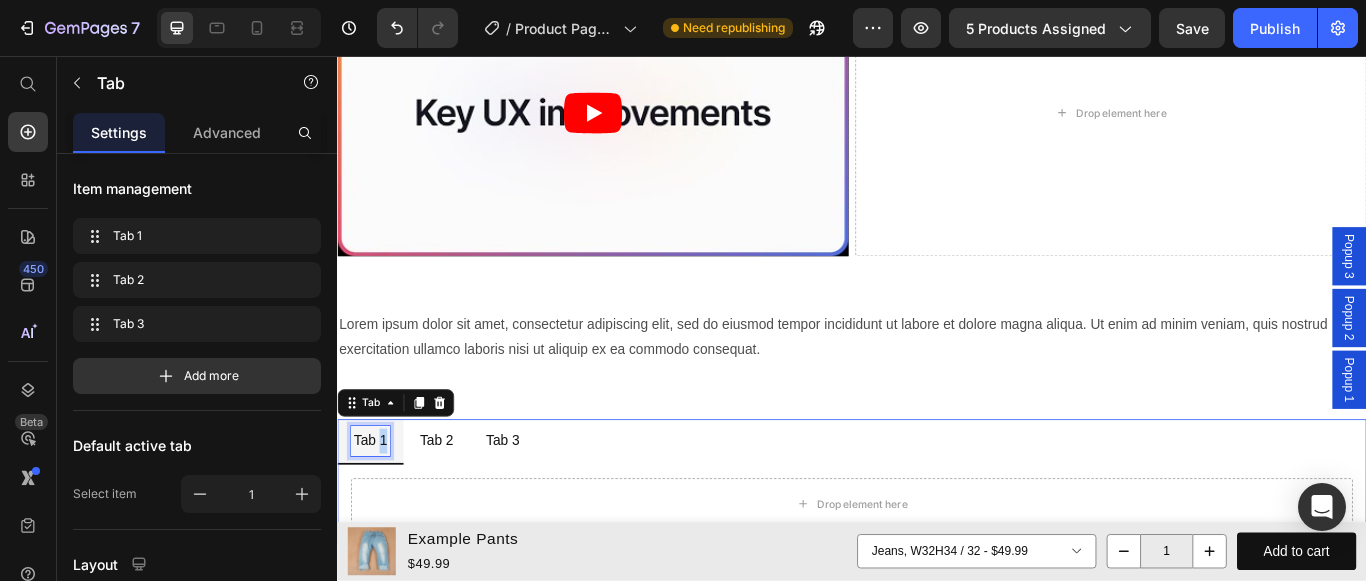 click on "Tab 1" at bounding box center [375, 505] 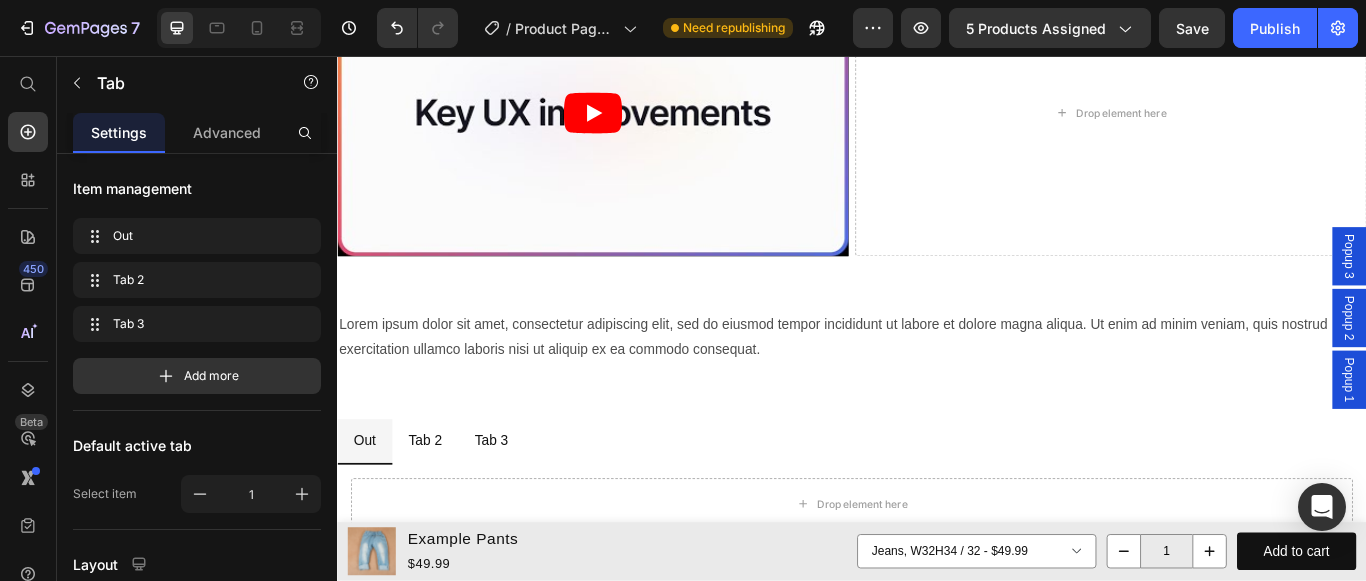 click on "Tab 2" at bounding box center [439, 505] 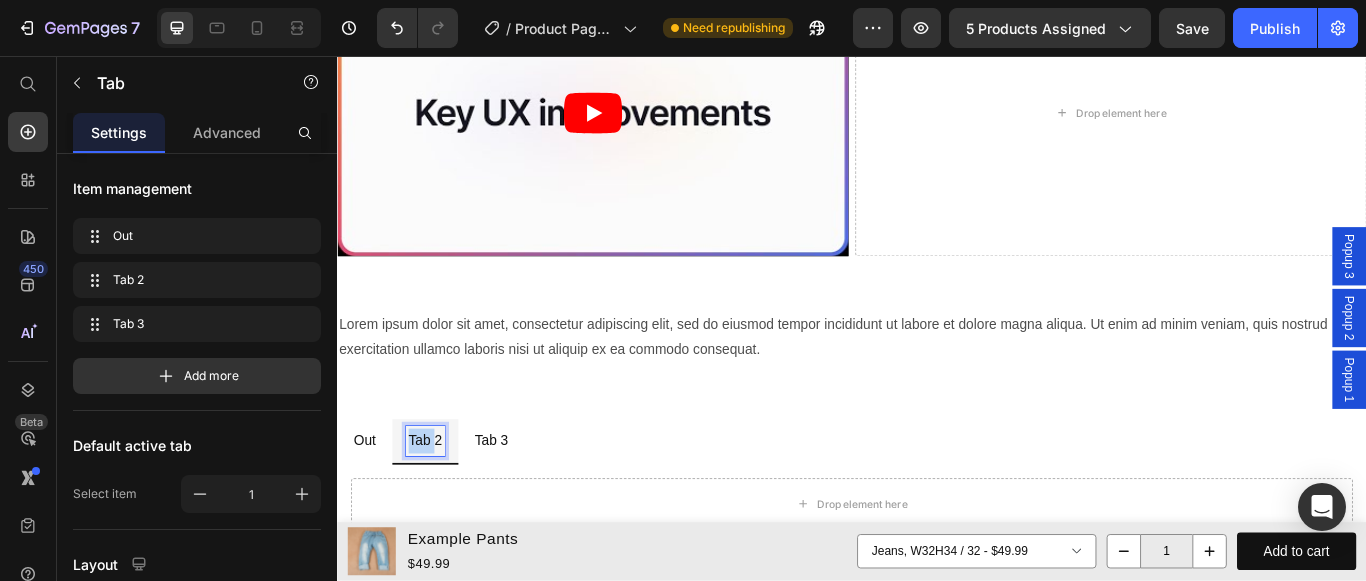 click on "Tab 2" at bounding box center [439, 505] 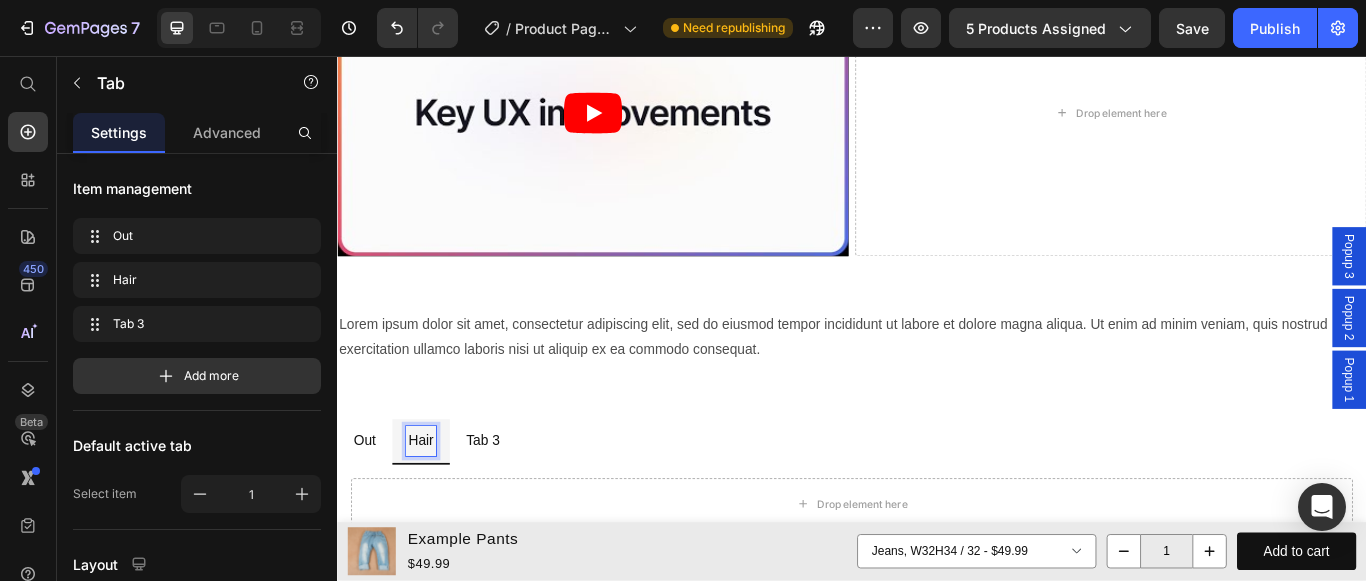 click on "Tab 3" at bounding box center [506, 505] 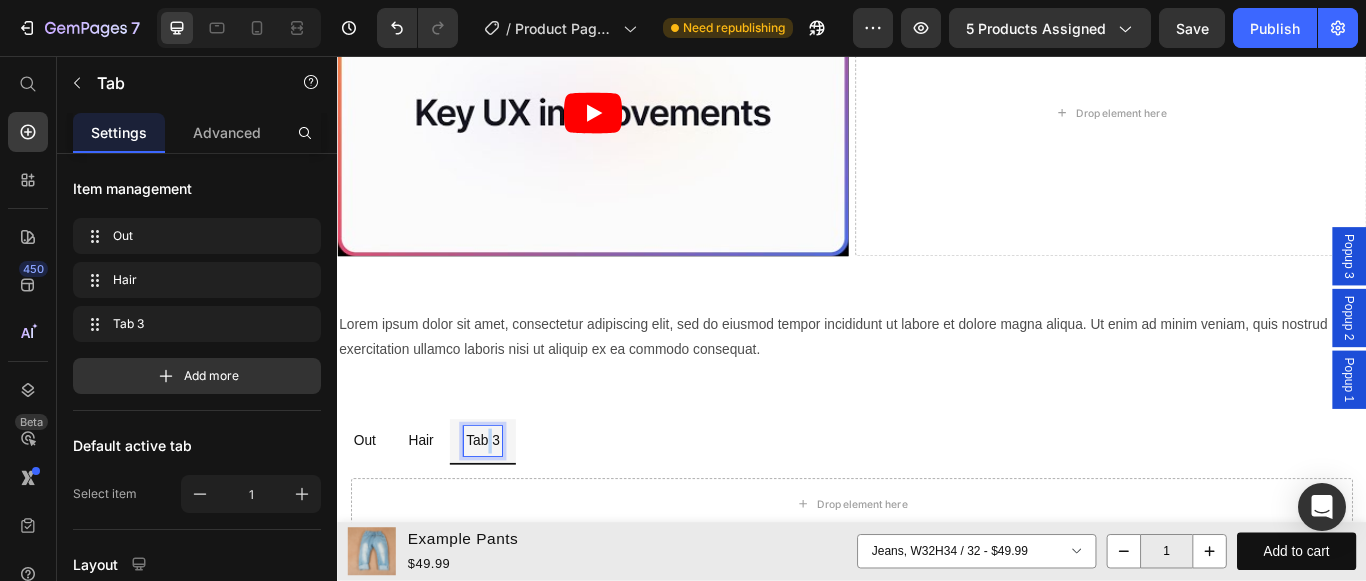 click on "Tab 3" at bounding box center [506, 505] 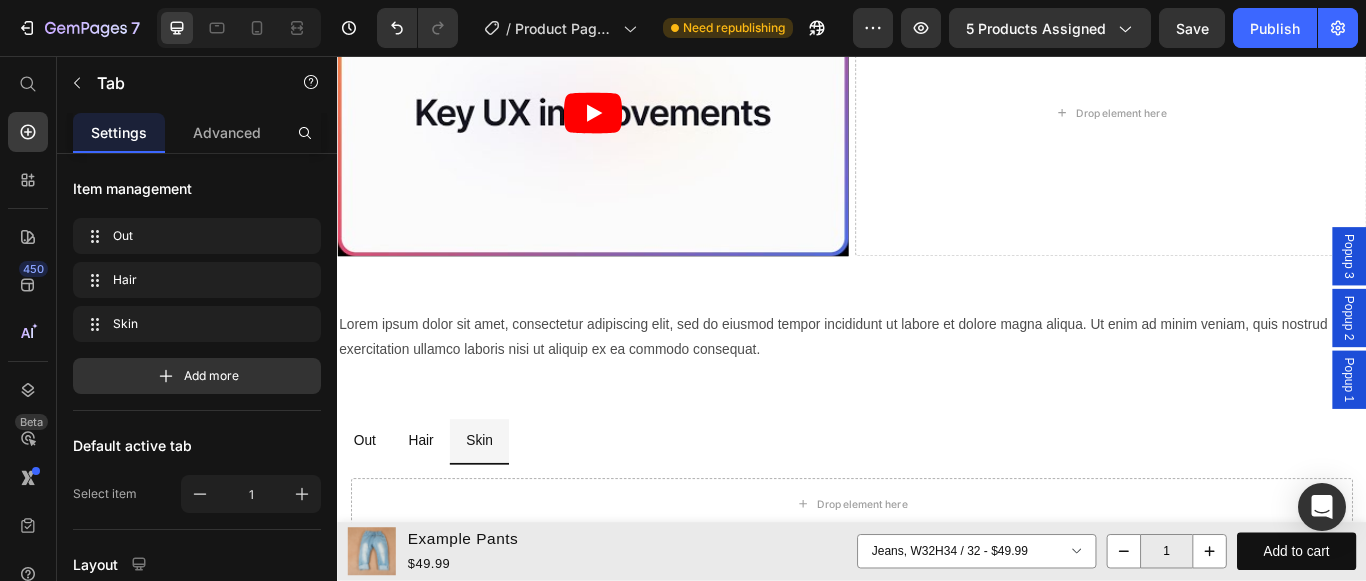 click on "Out Hair Skin" at bounding box center (937, 506) 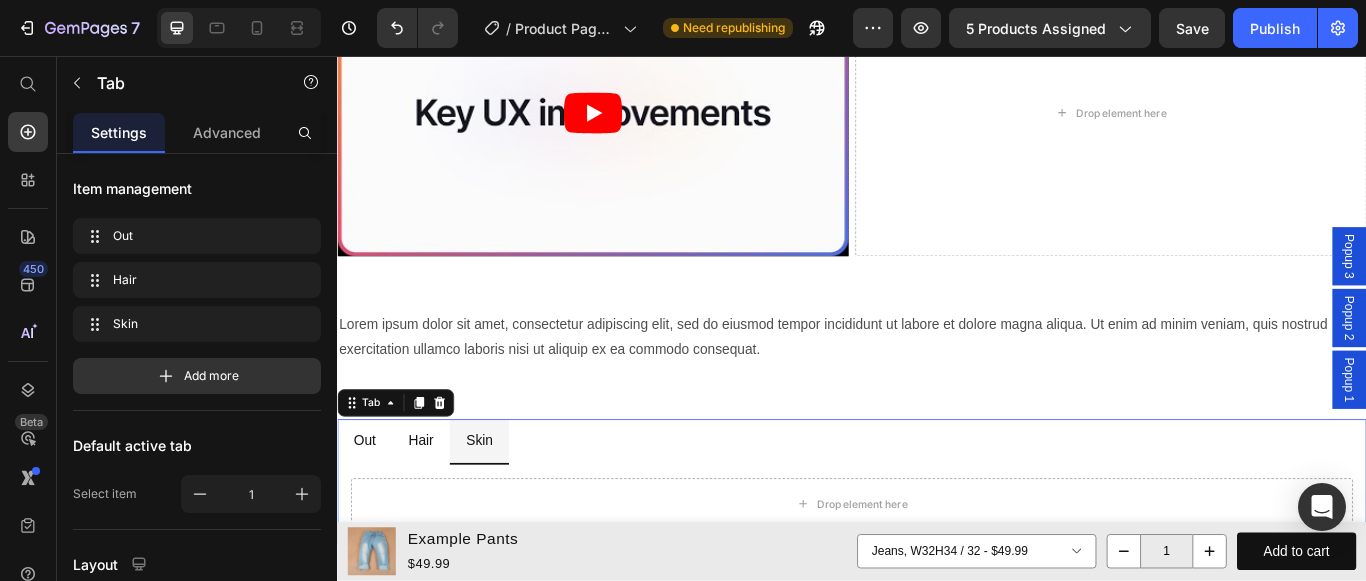 click on "Out Hair Skin" at bounding box center [937, 506] 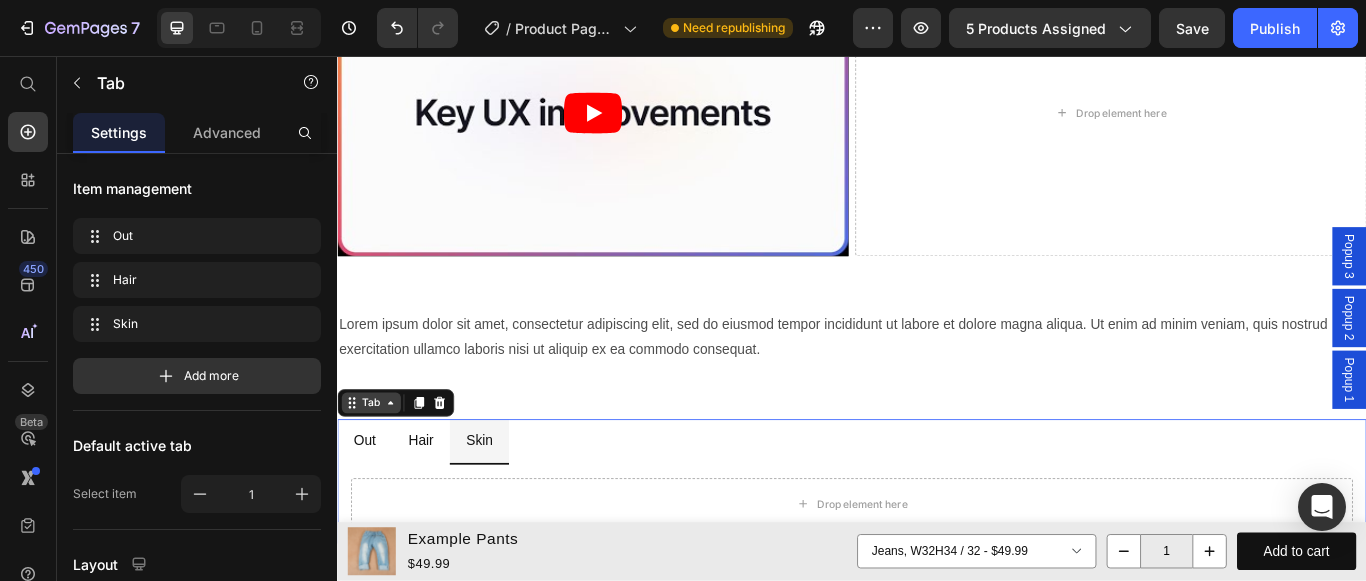 click on "Tab" at bounding box center (376, 461) 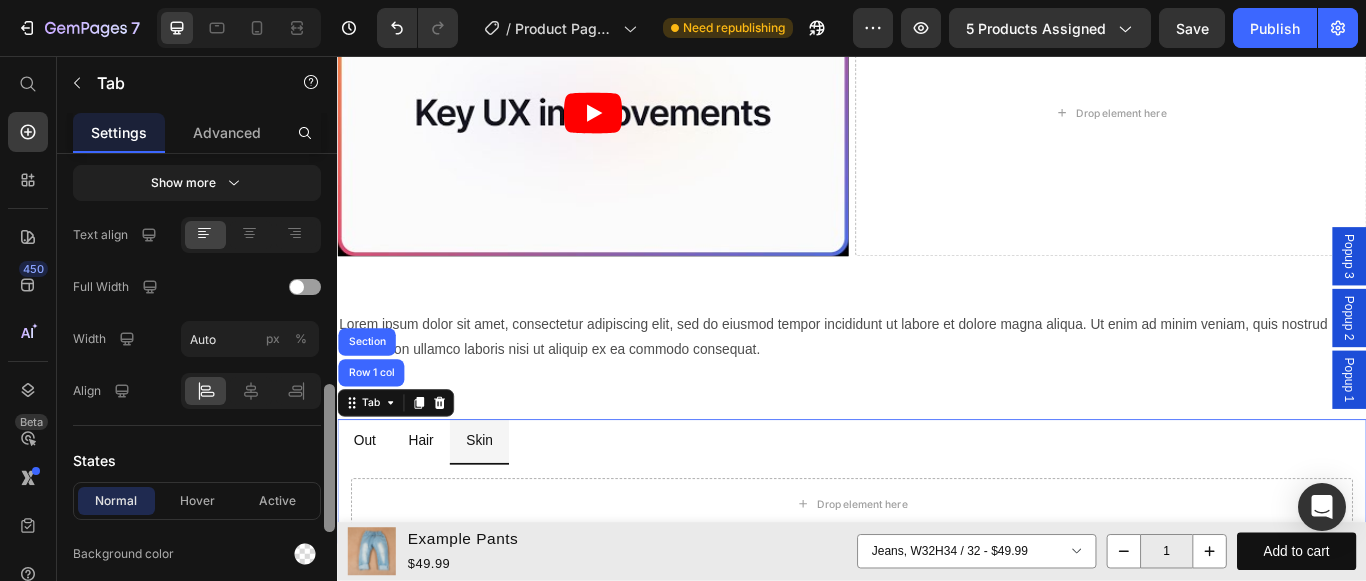 scroll, scrollTop: 761, scrollLeft: 0, axis: vertical 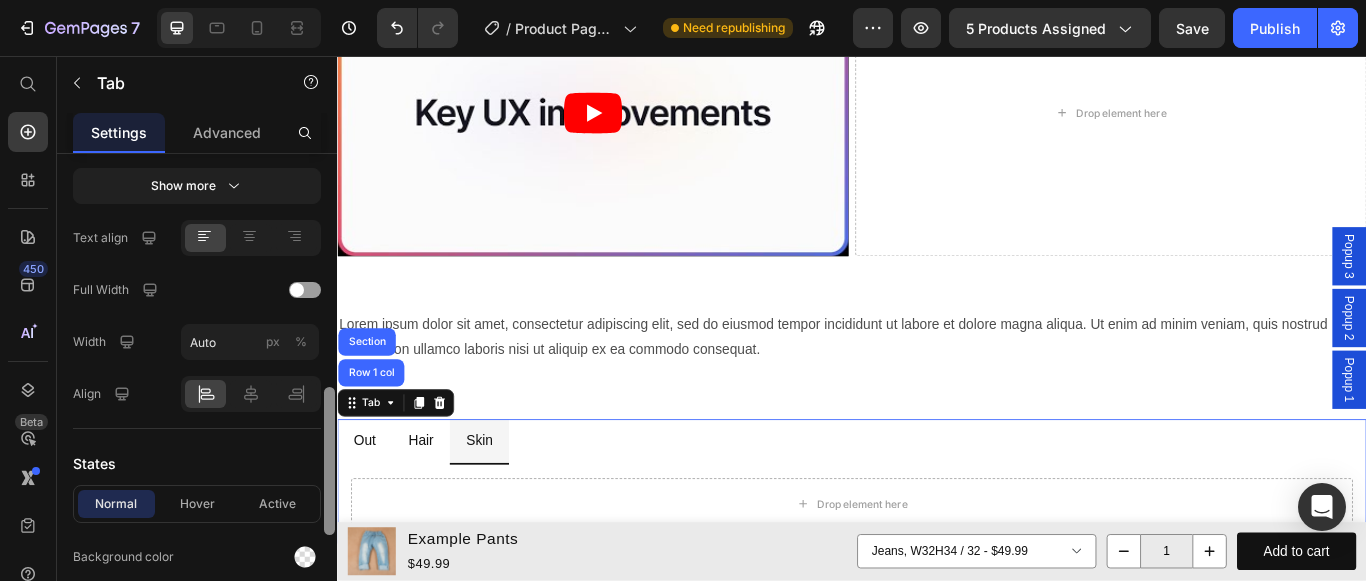 drag, startPoint x: 328, startPoint y: 233, endPoint x: 328, endPoint y: 464, distance: 231 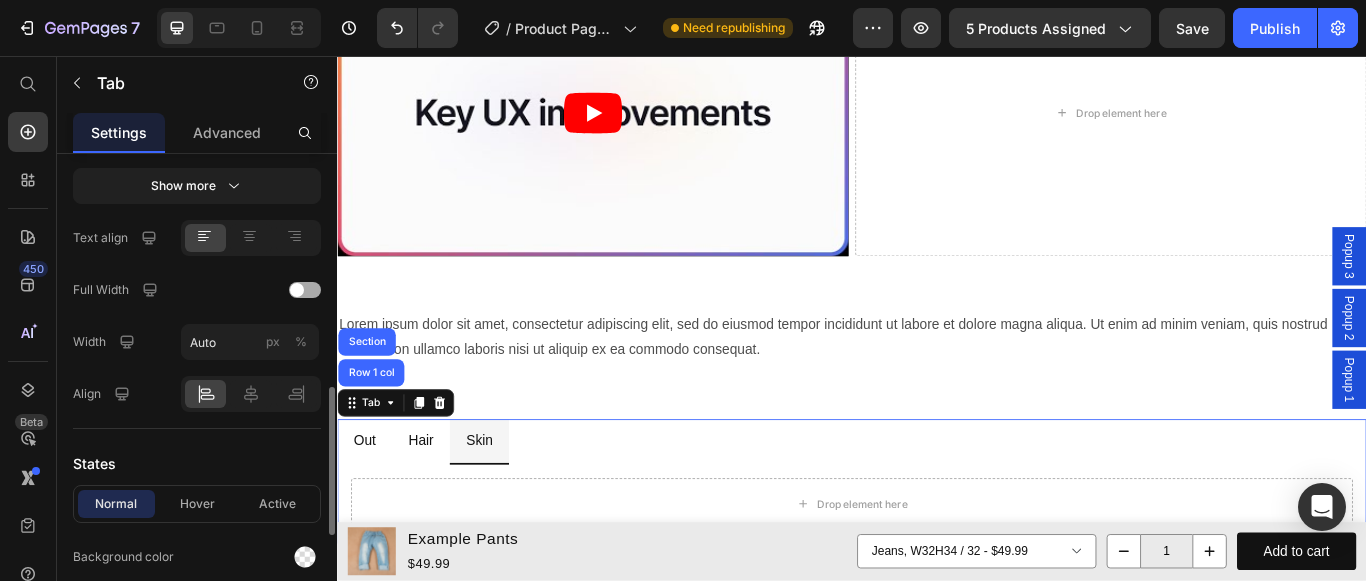 click at bounding box center (297, 290) 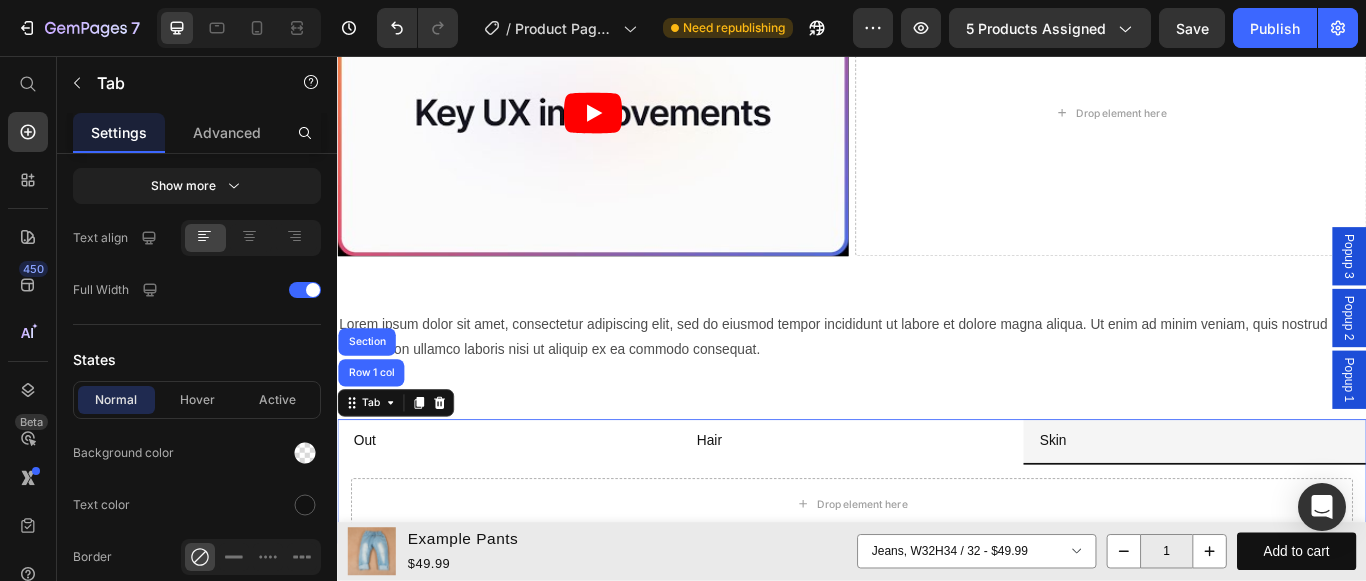 click on "Out" at bounding box center (537, 506) 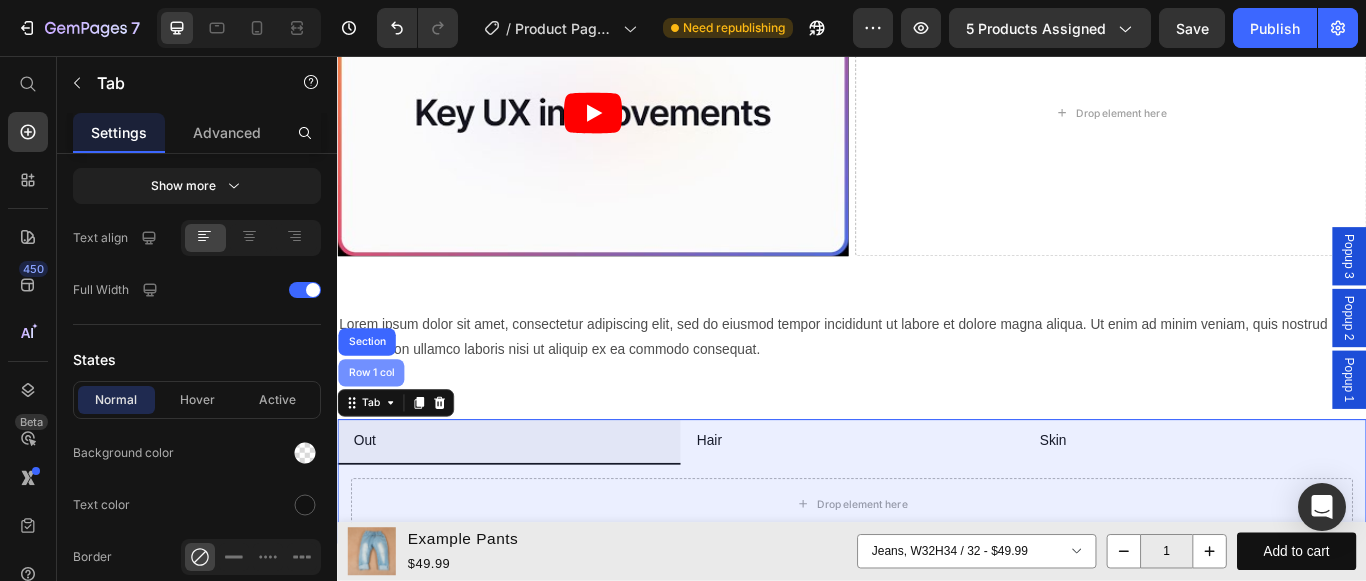 click on "Row 1 col" at bounding box center (376, 426) 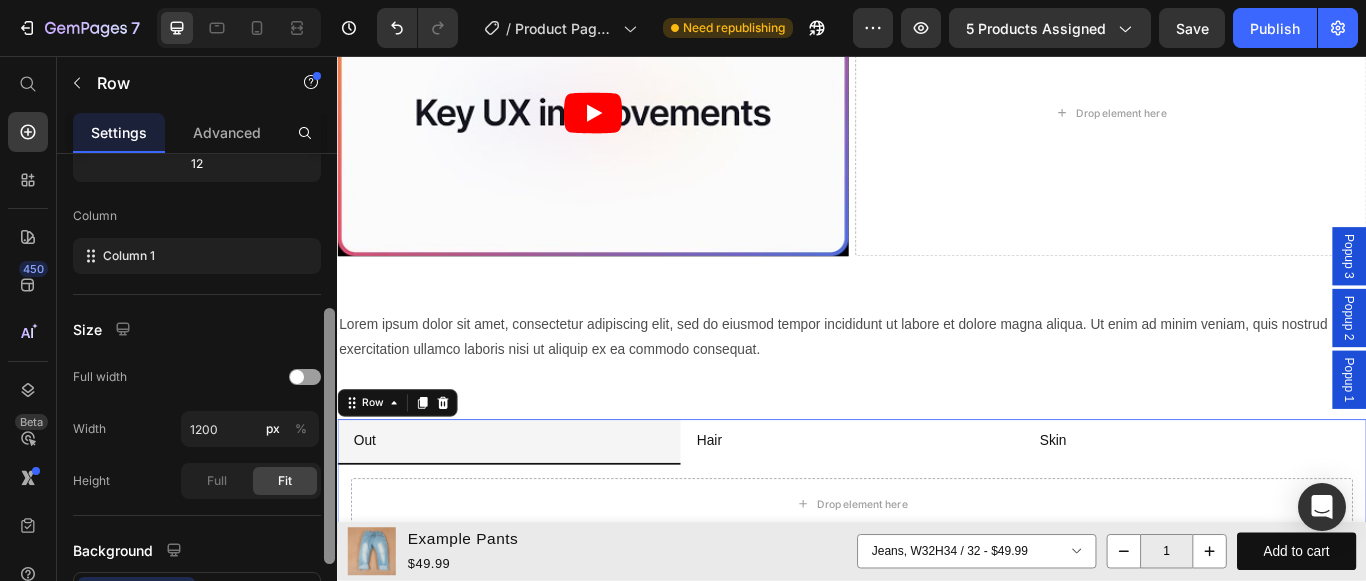 scroll, scrollTop: 278, scrollLeft: 0, axis: vertical 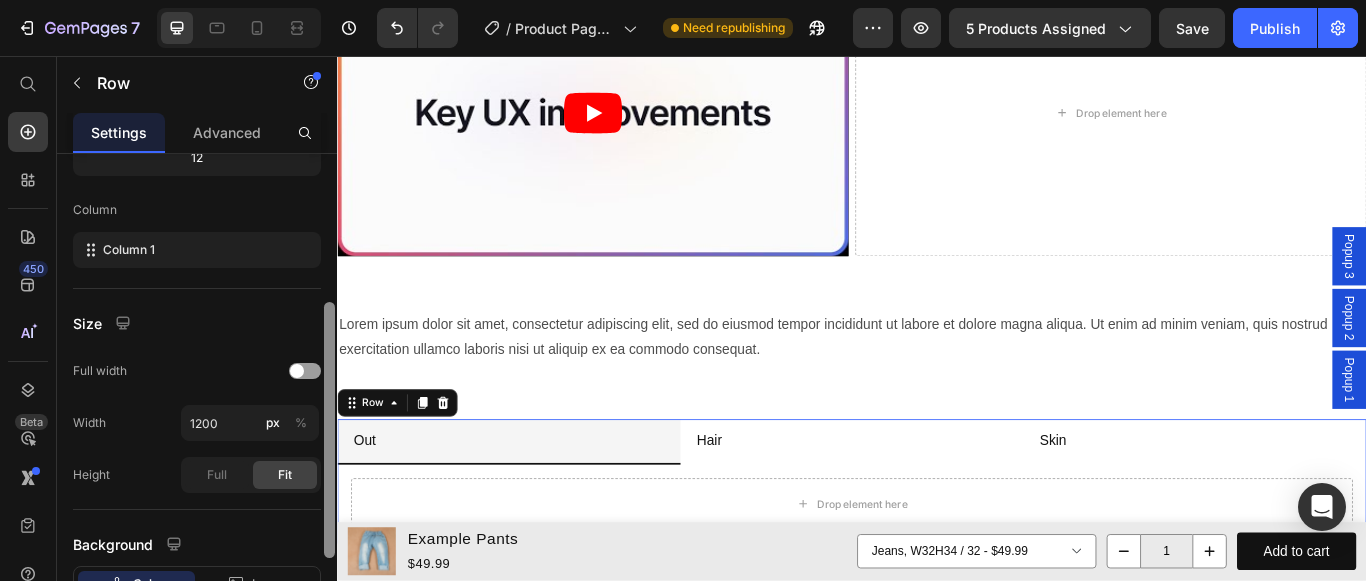 drag, startPoint x: 326, startPoint y: 205, endPoint x: 331, endPoint y: 353, distance: 148.08444 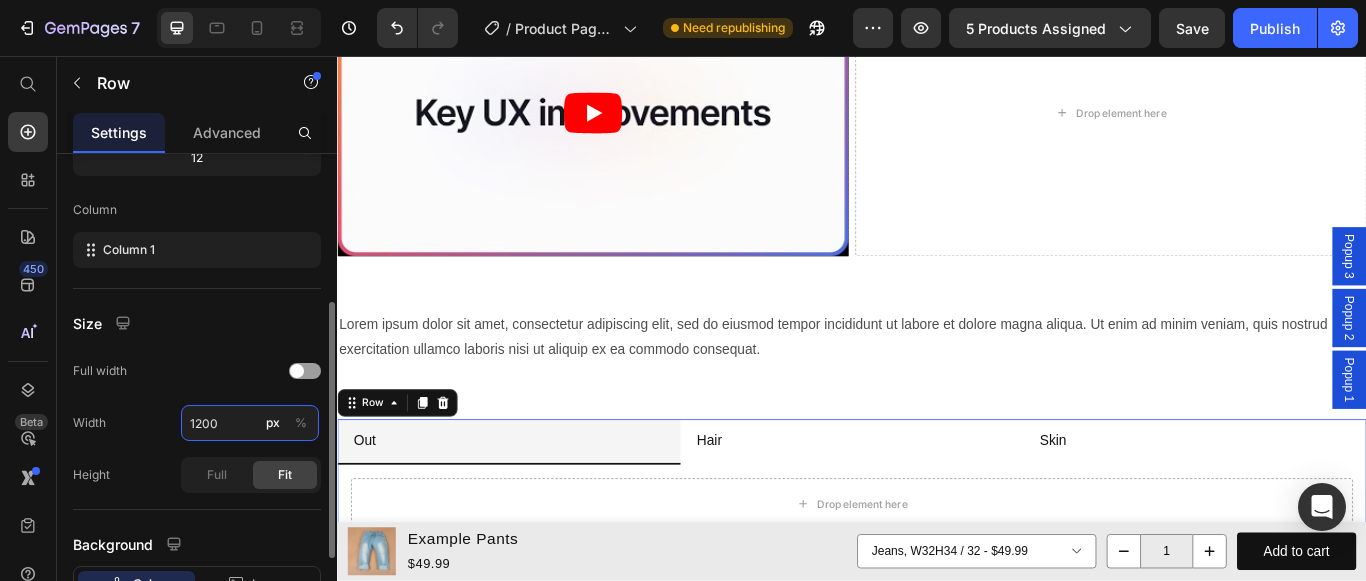 click on "1200" at bounding box center [250, 423] 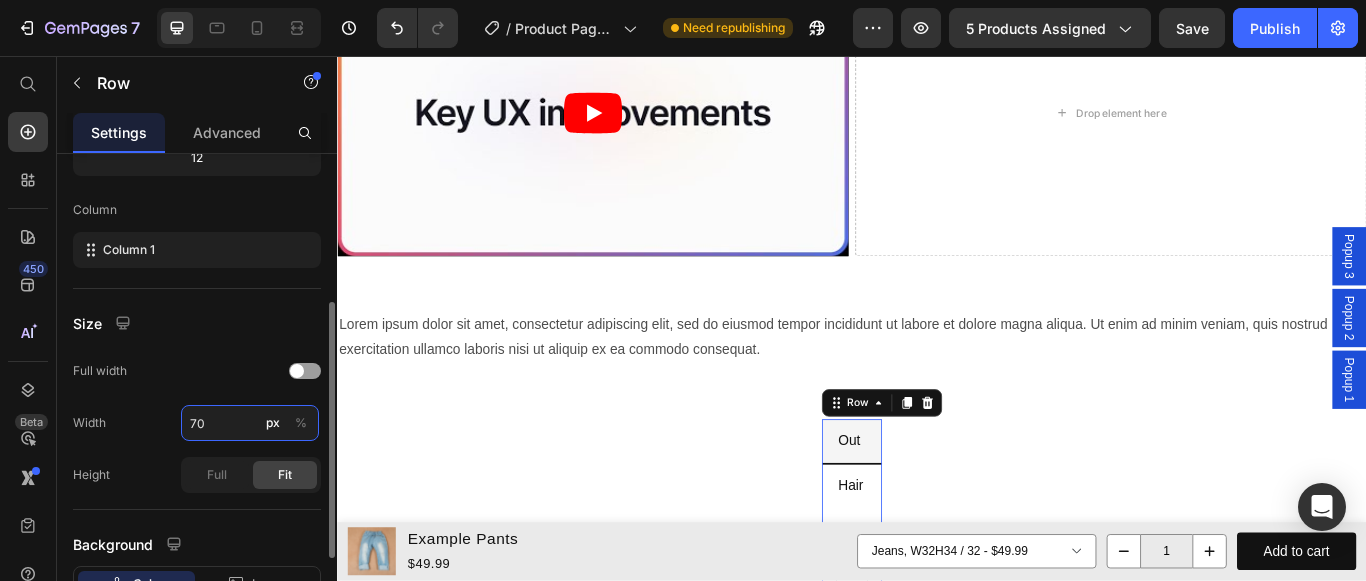 type on "700" 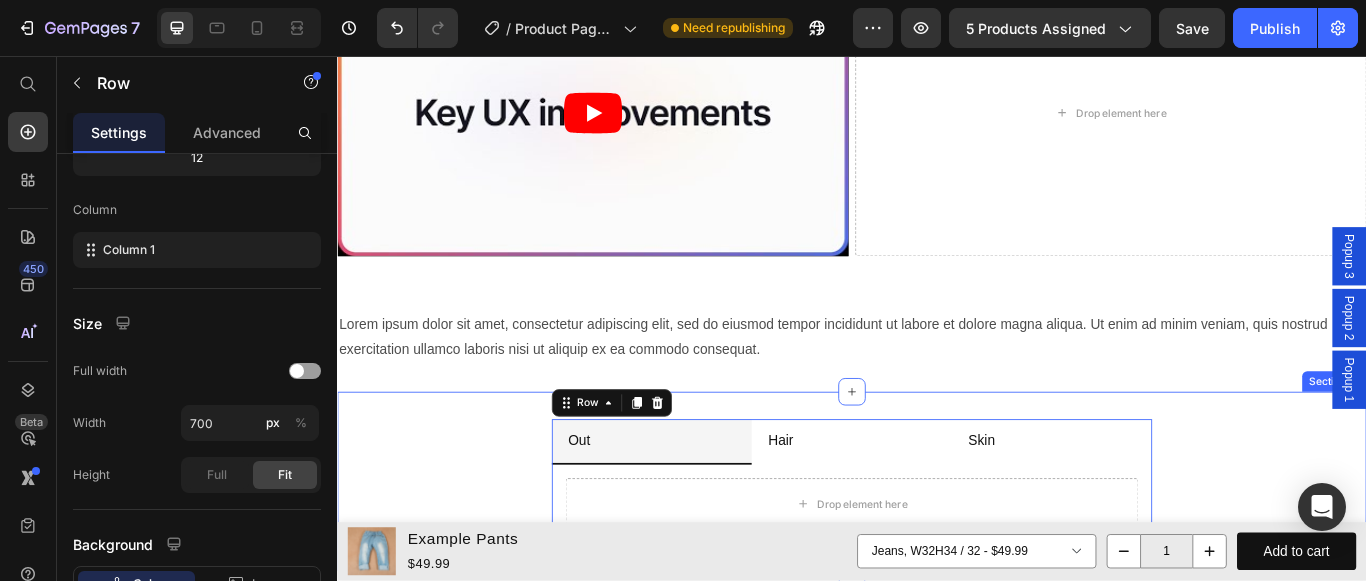 click on "Out Hair Skin
Drop element here
Tab Row   0" at bounding box center (937, 552) 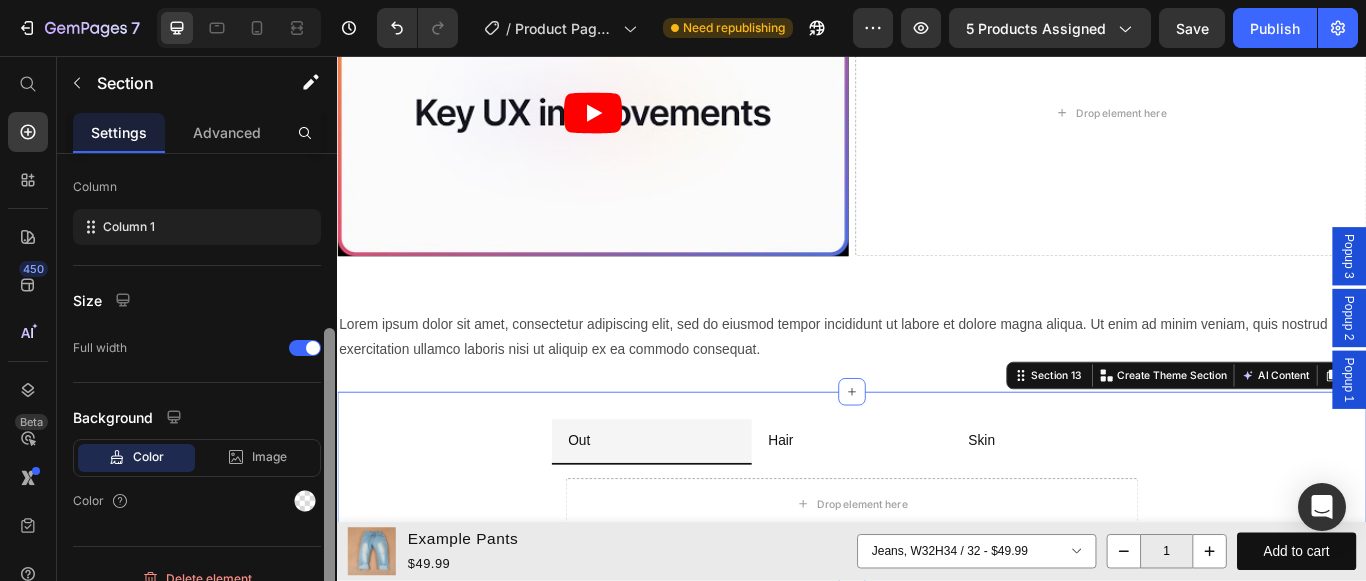 scroll, scrollTop: 324, scrollLeft: 0, axis: vertical 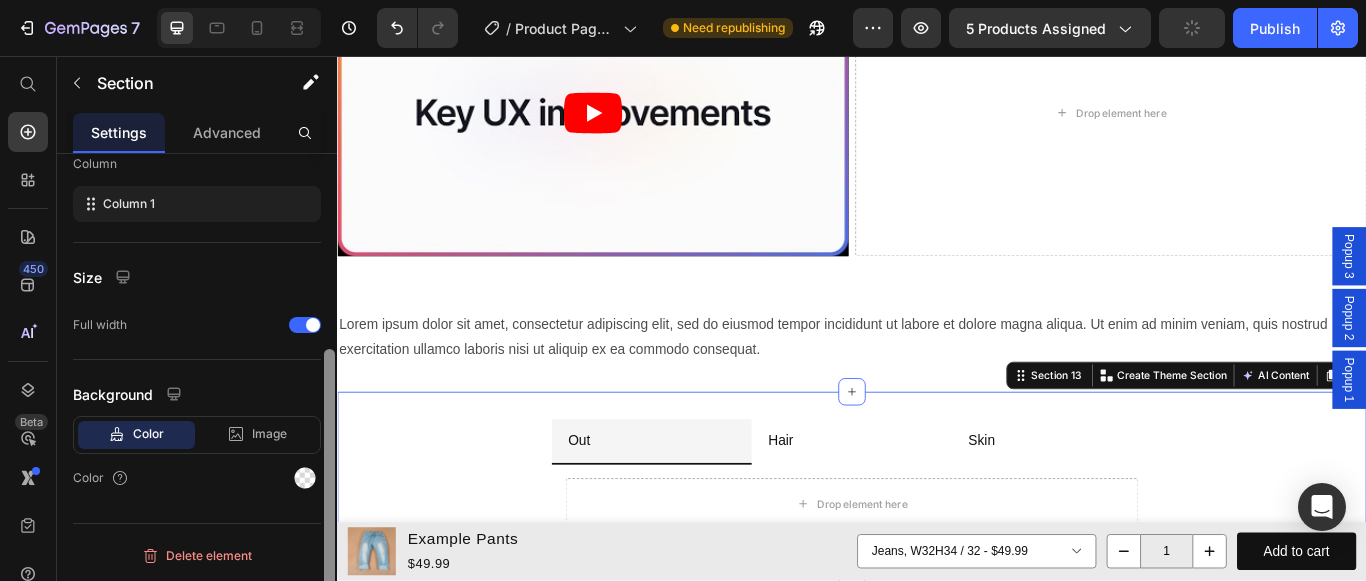 drag, startPoint x: 329, startPoint y: 202, endPoint x: 327, endPoint y: 411, distance: 209.00957 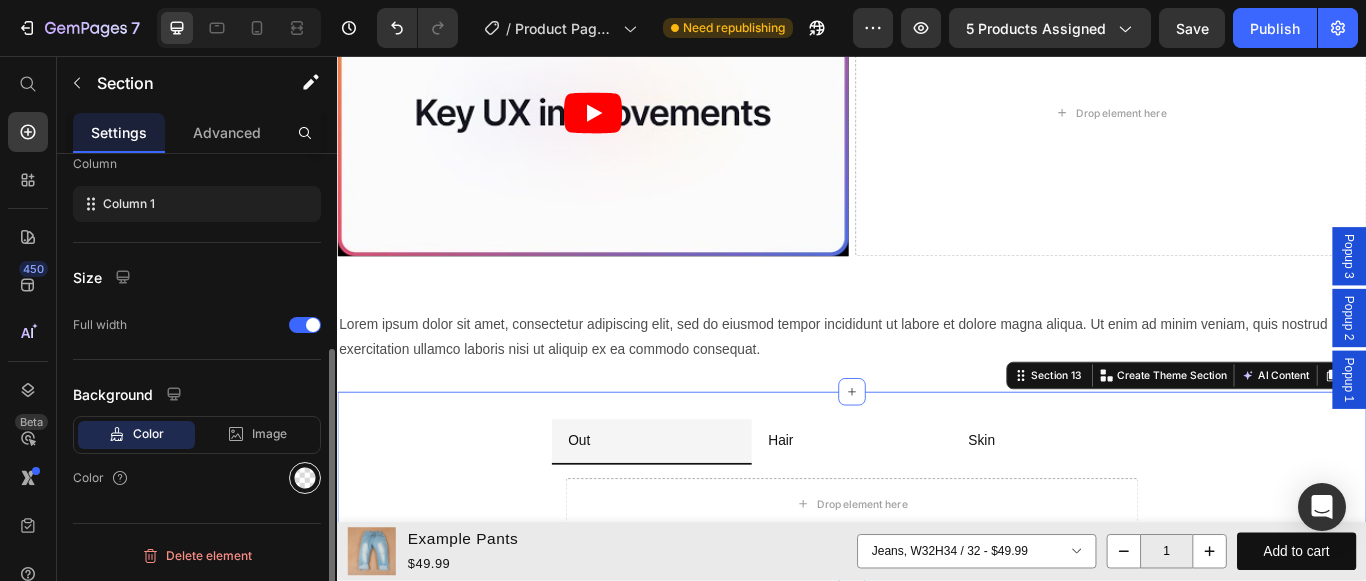 click at bounding box center (305, 478) 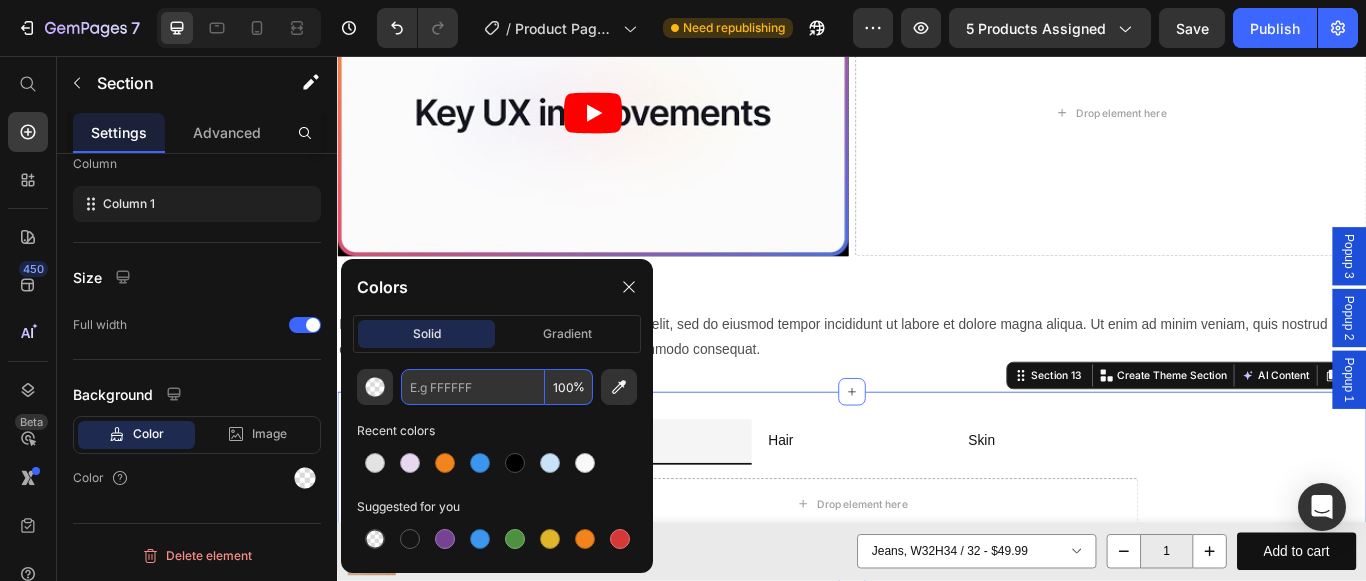 click at bounding box center [473, 387] 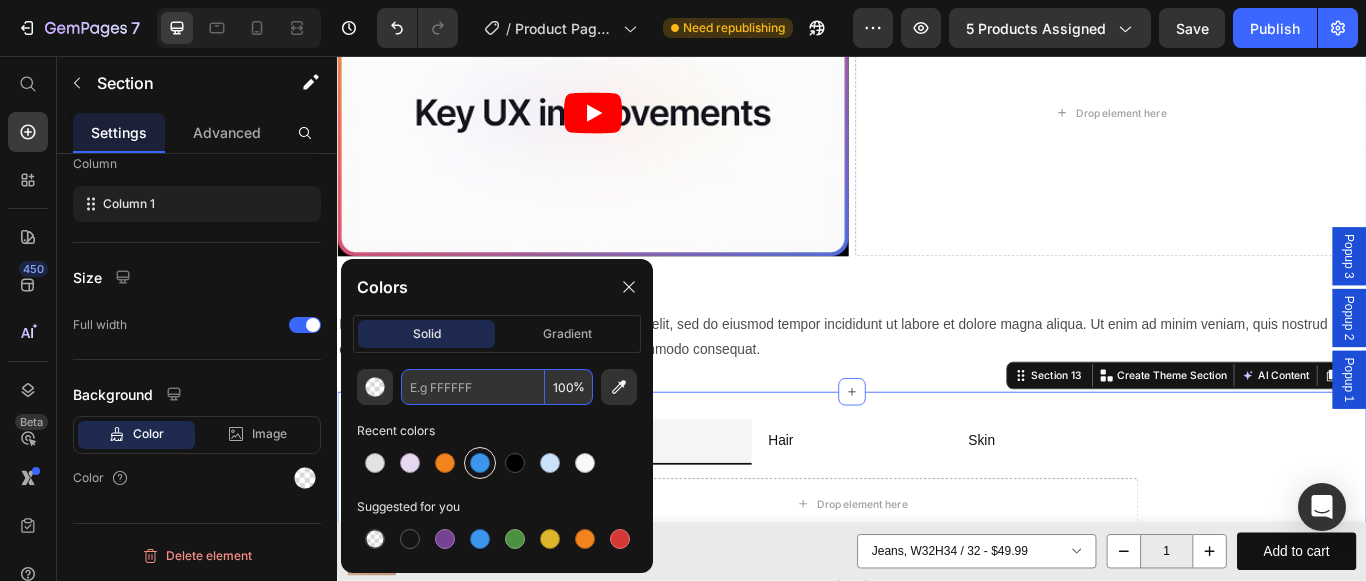 click at bounding box center (480, 463) 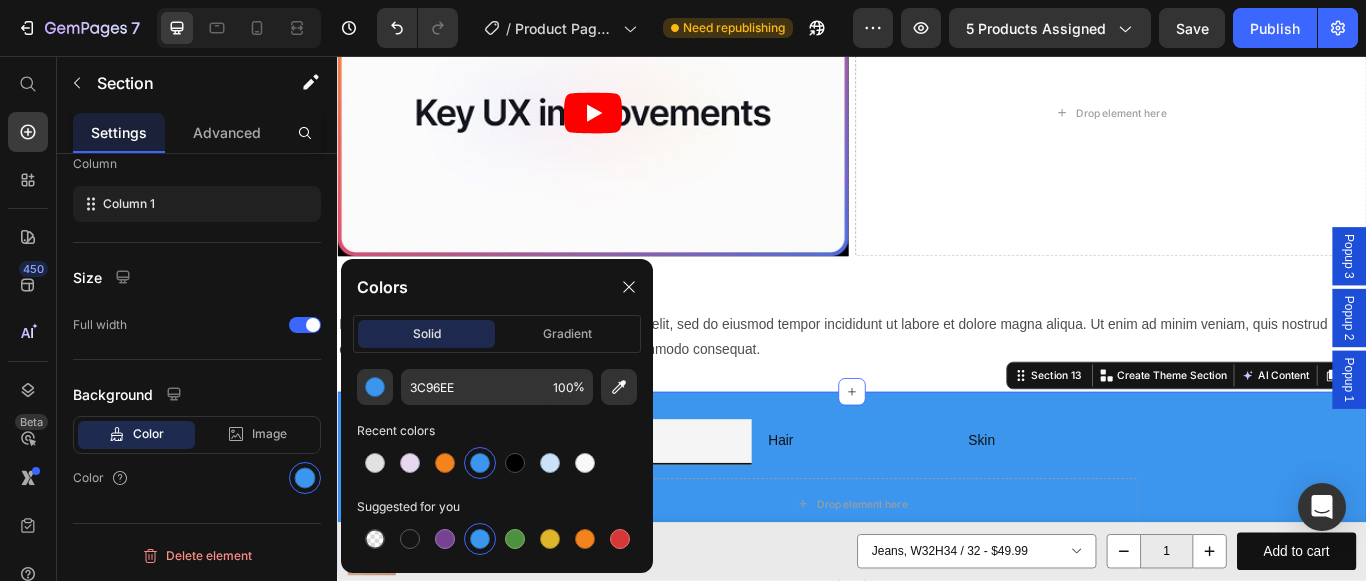 click on "solid" 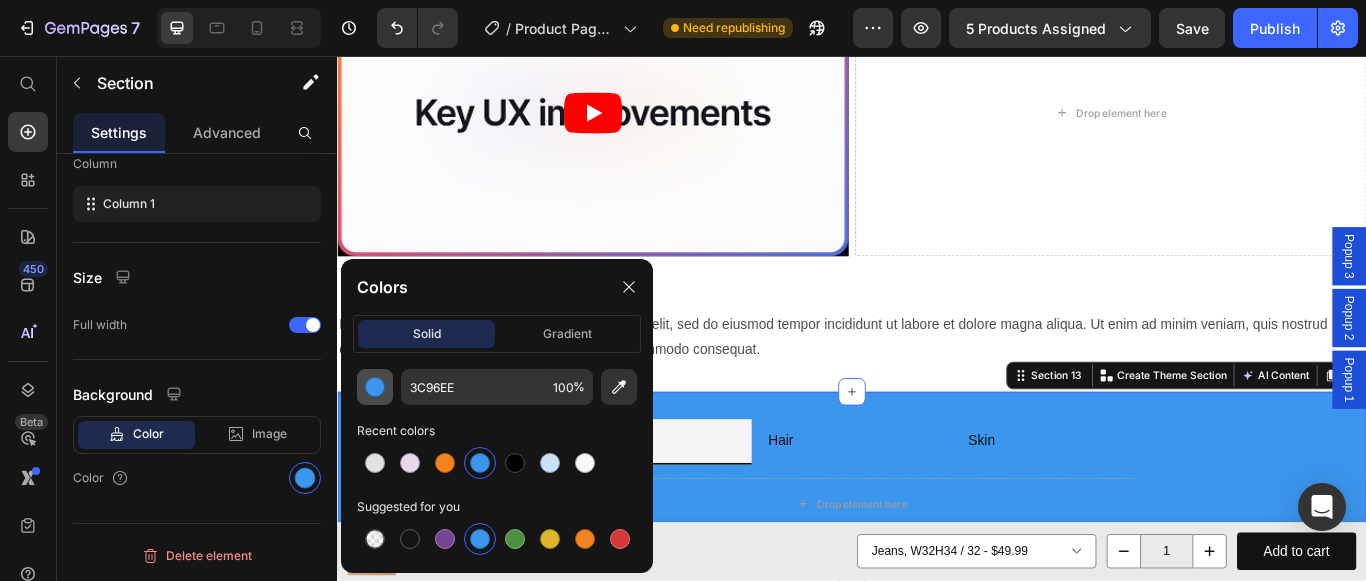 click at bounding box center [375, 387] 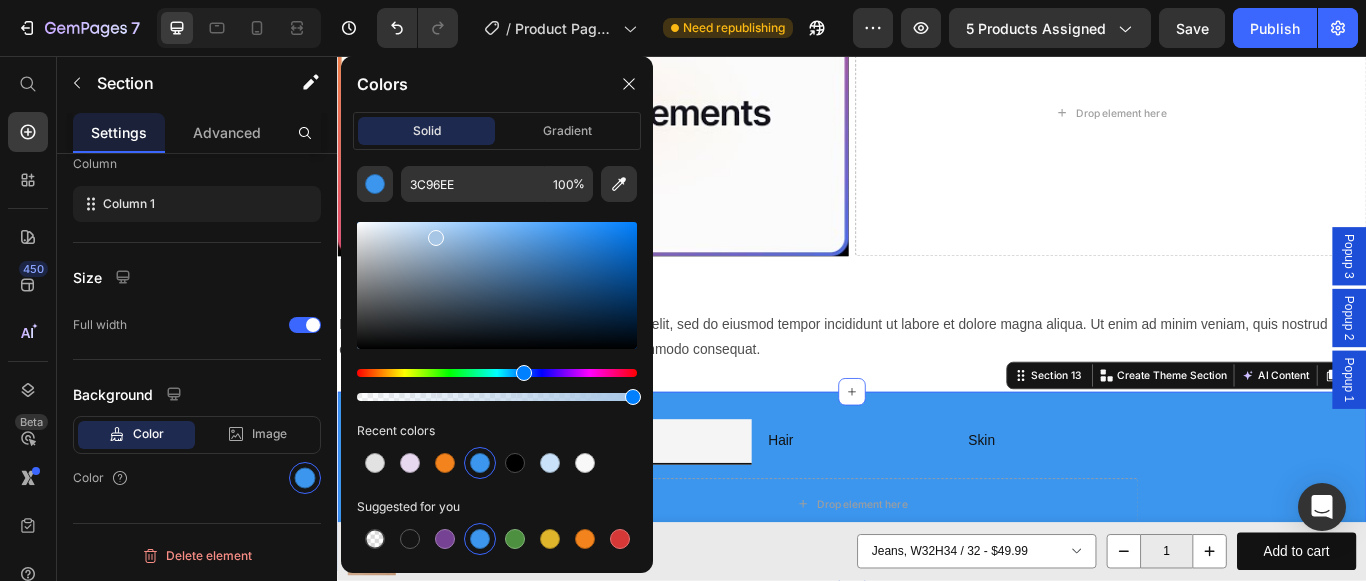drag, startPoint x: 568, startPoint y: 240, endPoint x: 435, endPoint y: 234, distance: 133.13527 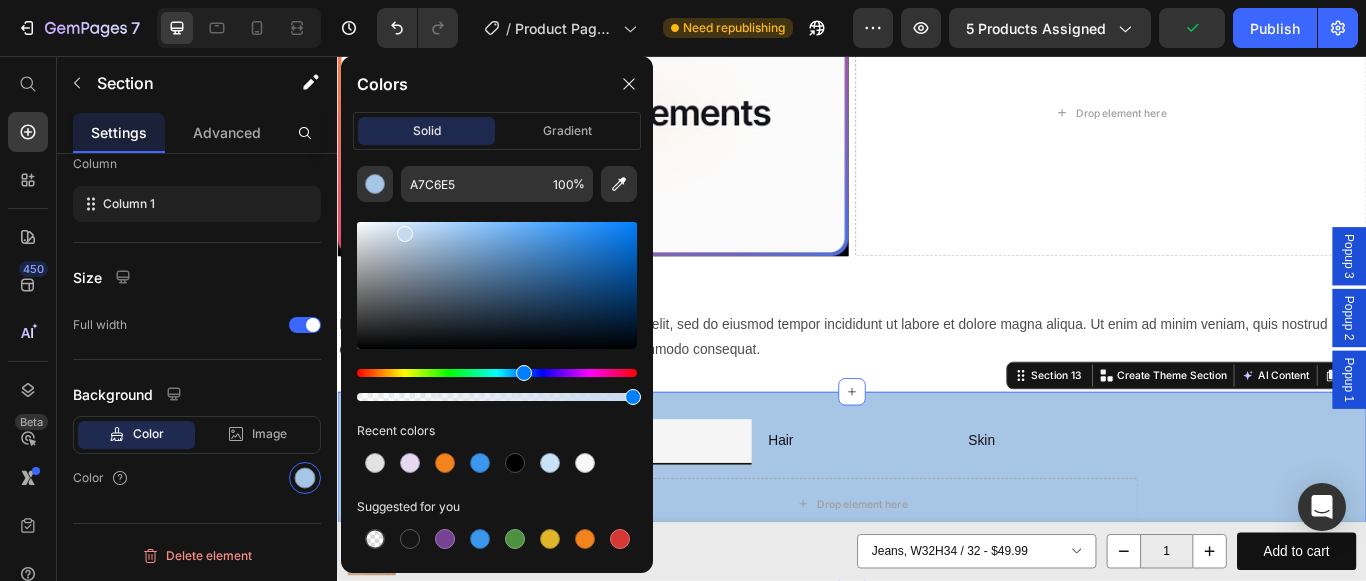 drag, startPoint x: 433, startPoint y: 238, endPoint x: 402, endPoint y: 229, distance: 32.280025 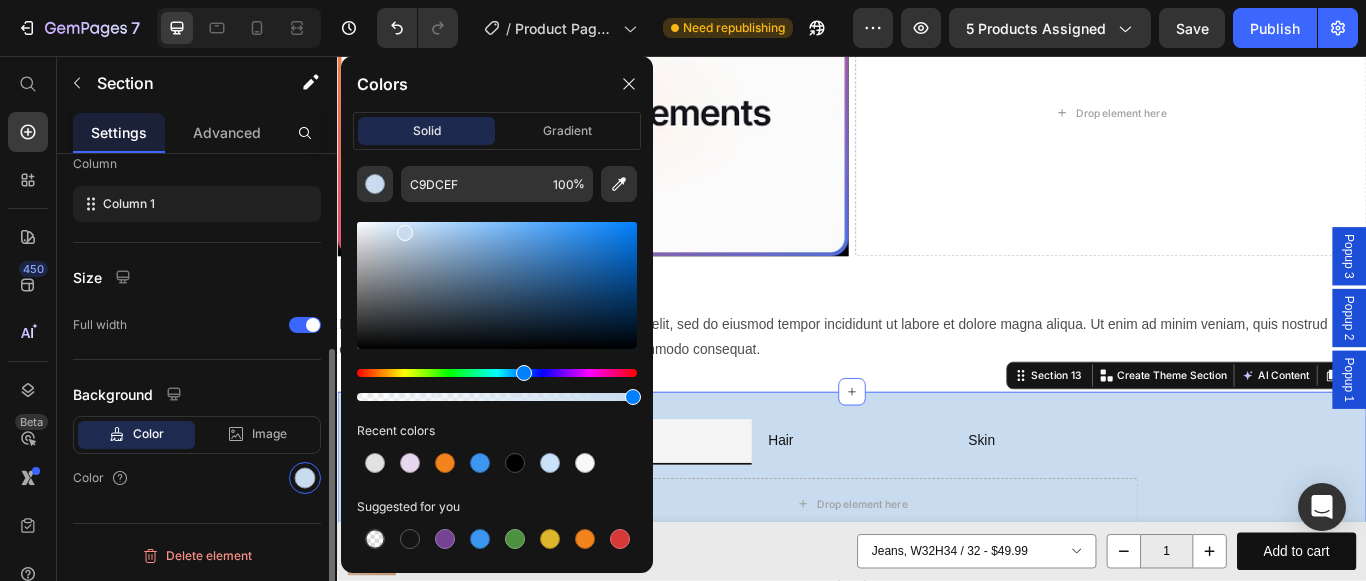 click on "Size Full width" 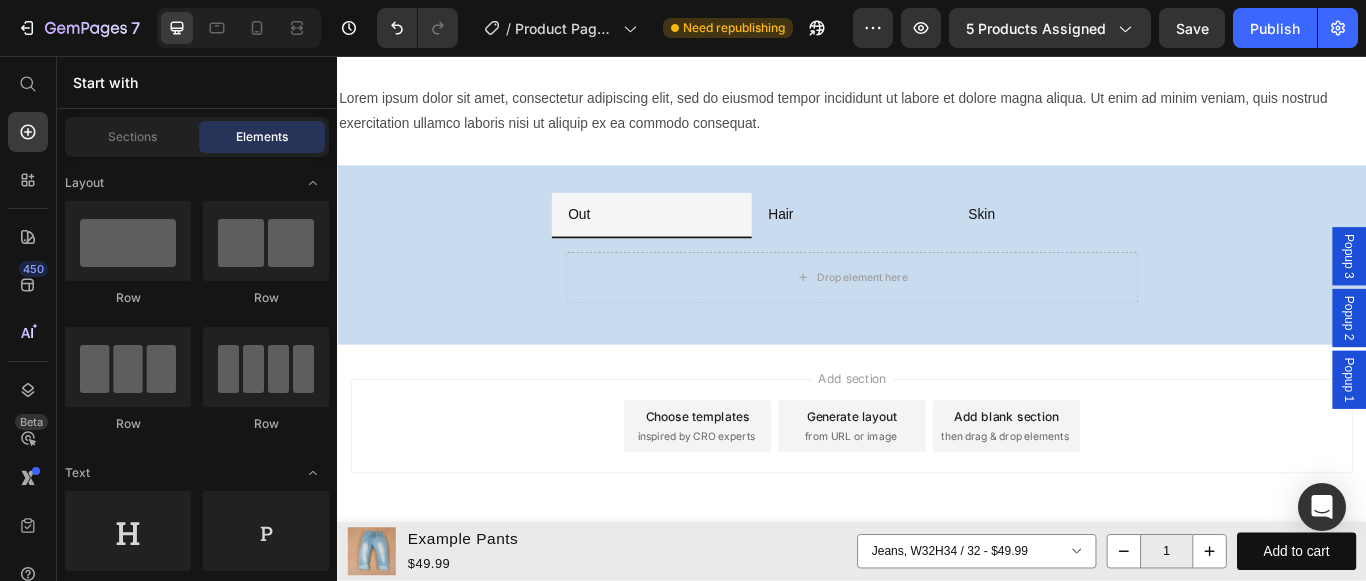 scroll, scrollTop: 4410, scrollLeft: 0, axis: vertical 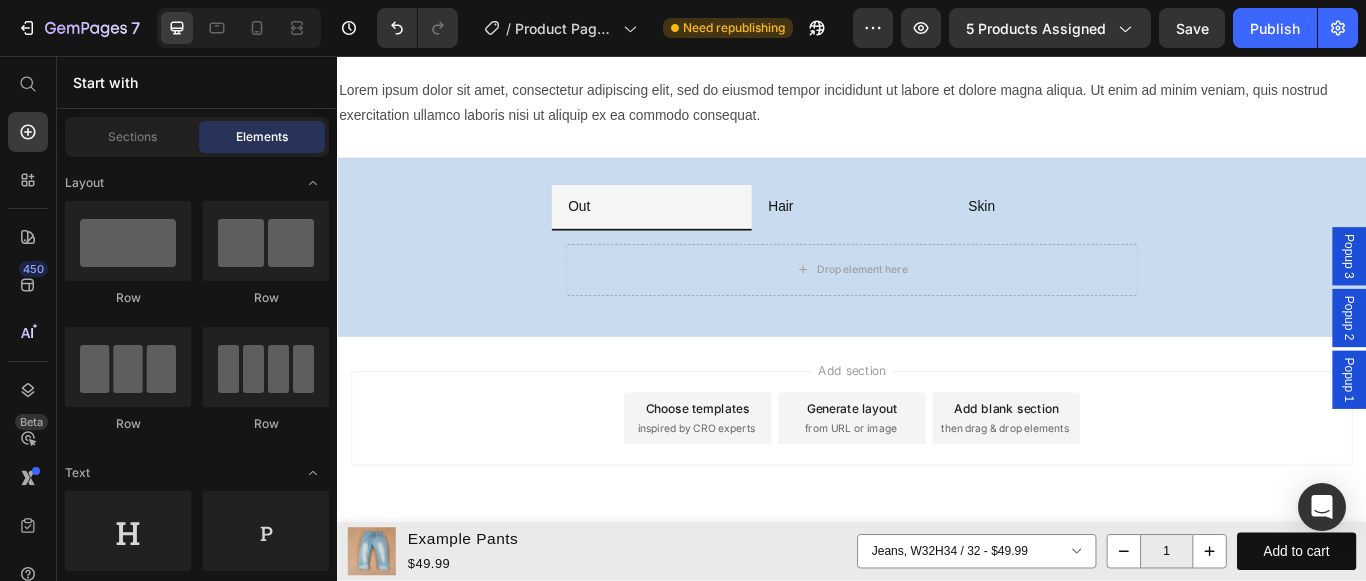 click on "Add blank section" at bounding box center [1117, 467] 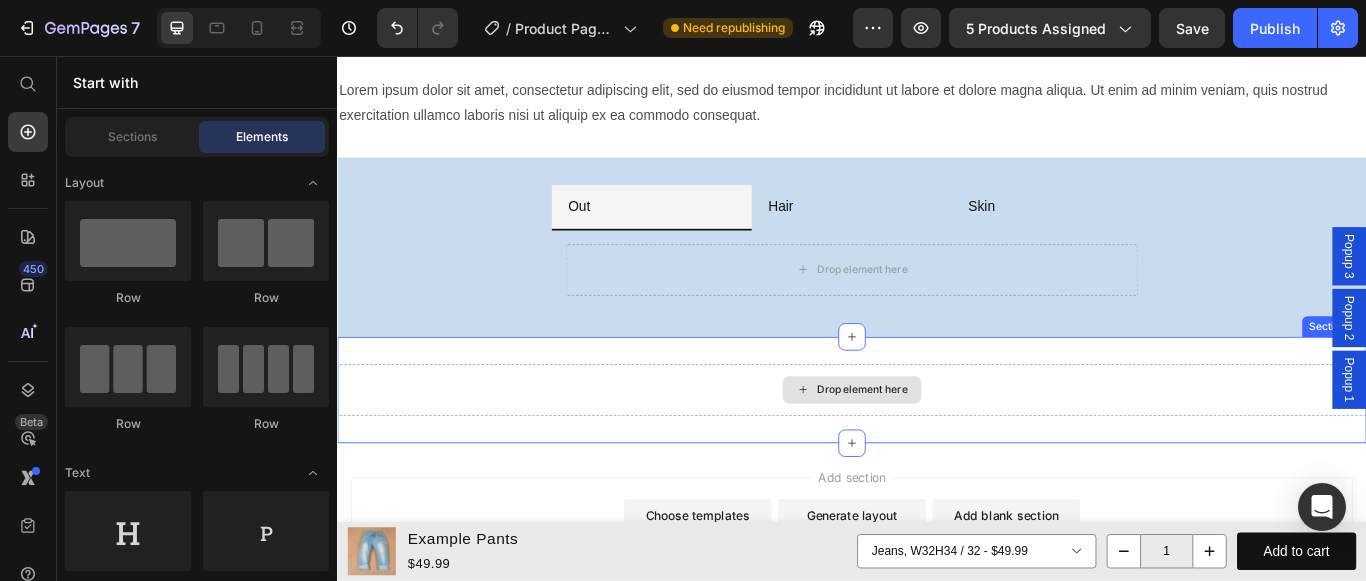 click on "Drop element here" at bounding box center (949, 446) 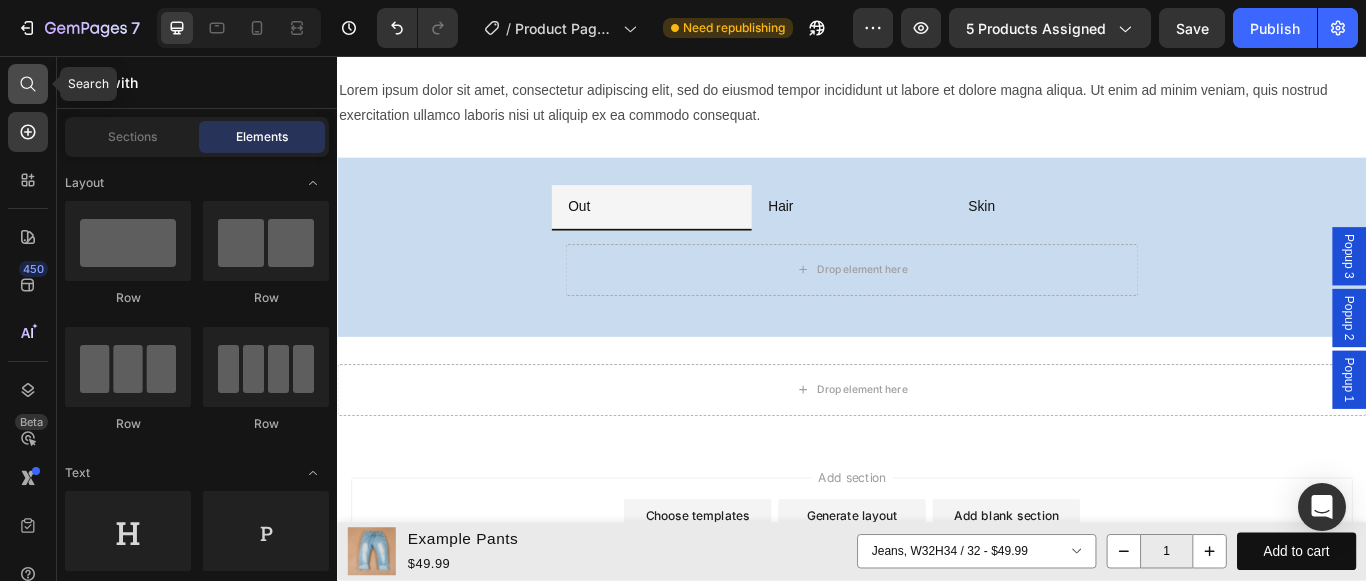drag, startPoint x: 31, startPoint y: 77, endPoint x: 45, endPoint y: 85, distance: 16.124516 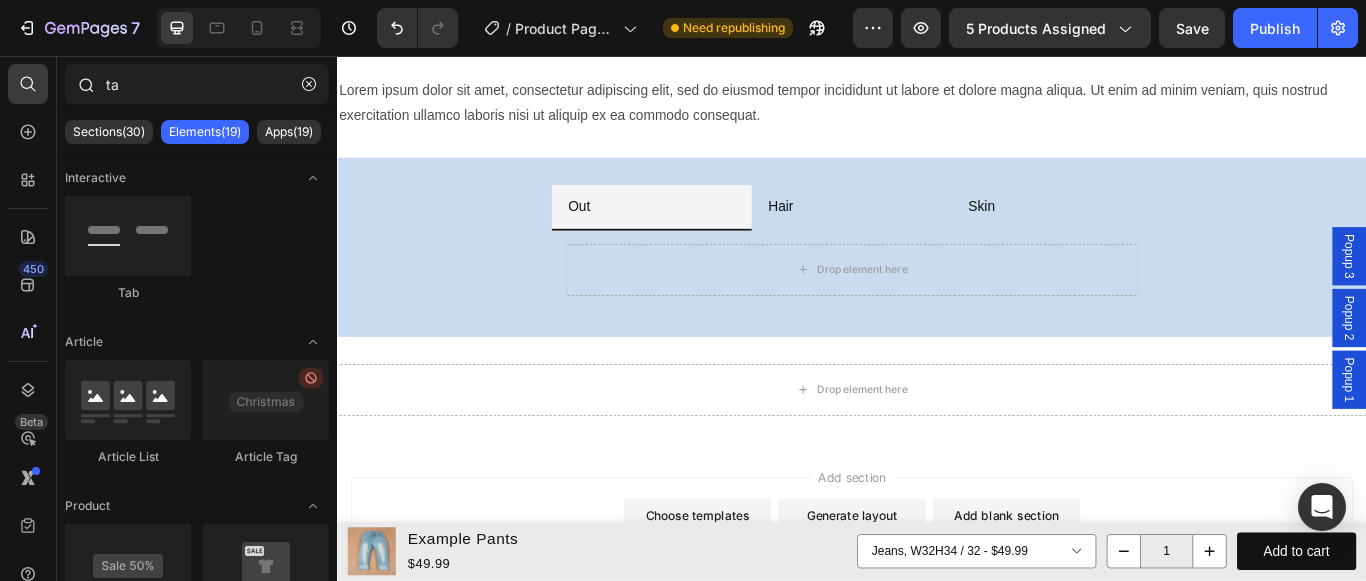 type on "t" 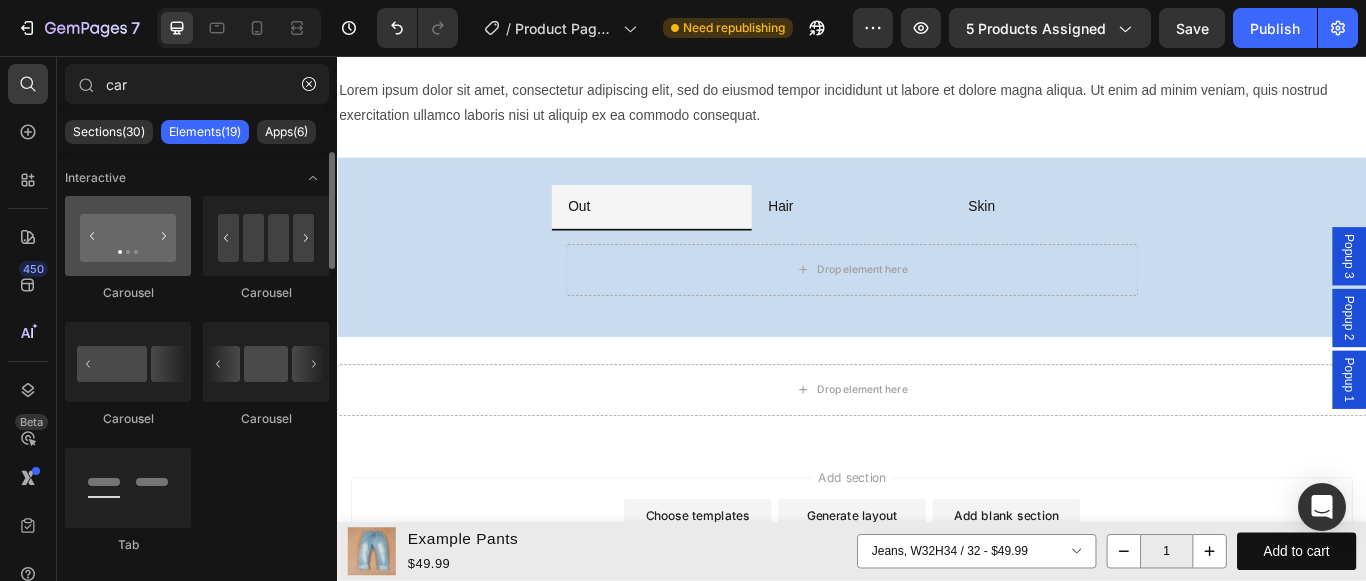 type on "car" 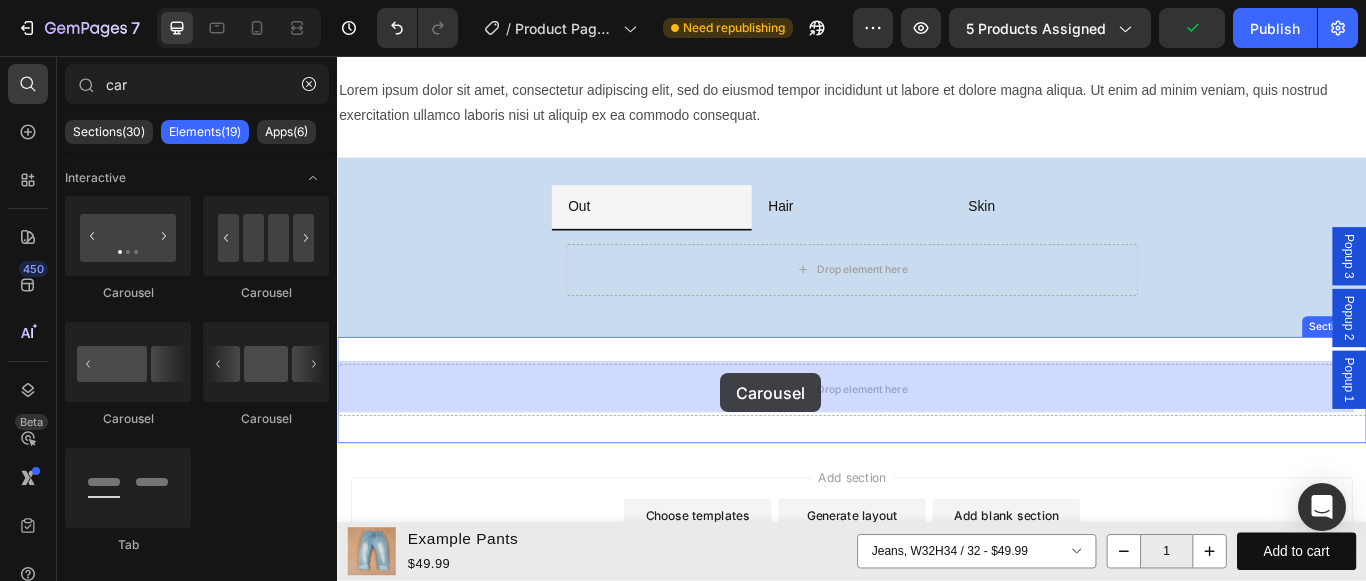 drag, startPoint x: 462, startPoint y: 287, endPoint x: 784, endPoint y: 426, distance: 350.72067 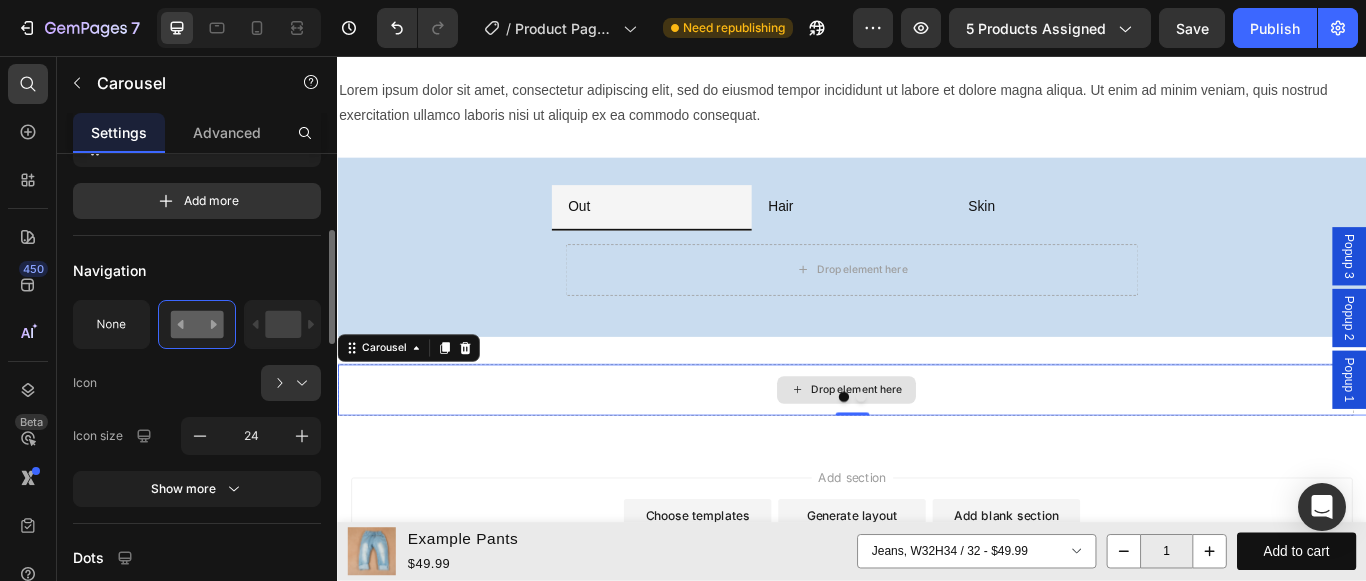 scroll, scrollTop: 0, scrollLeft: 0, axis: both 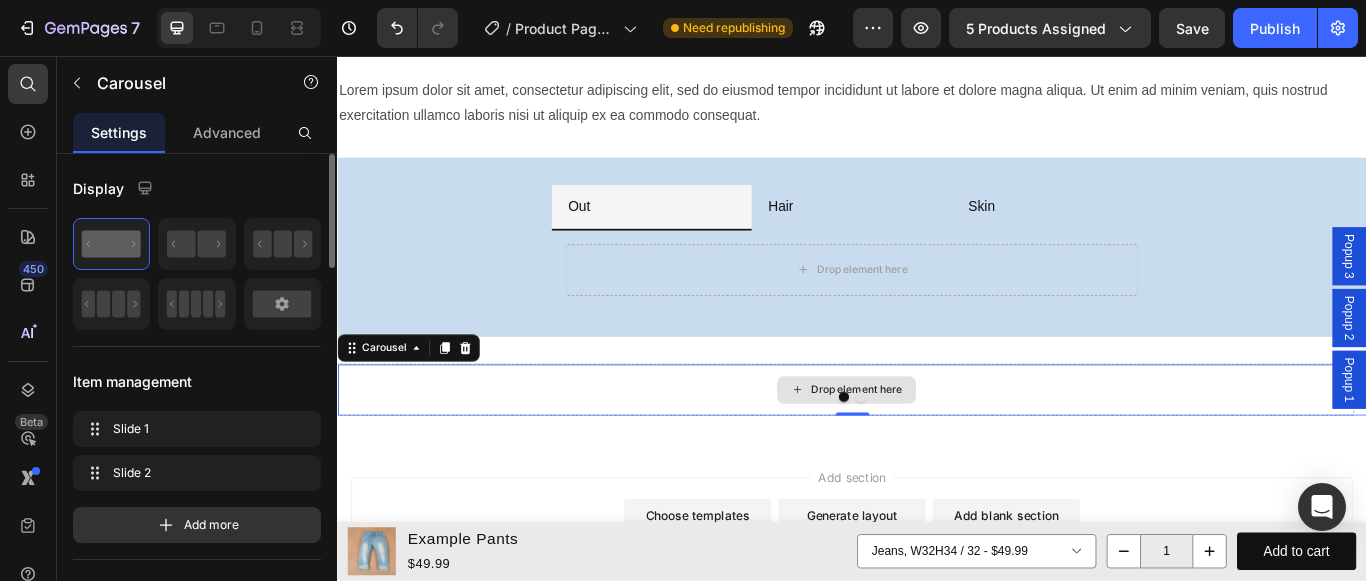 click on "Drop element here" at bounding box center [942, 446] 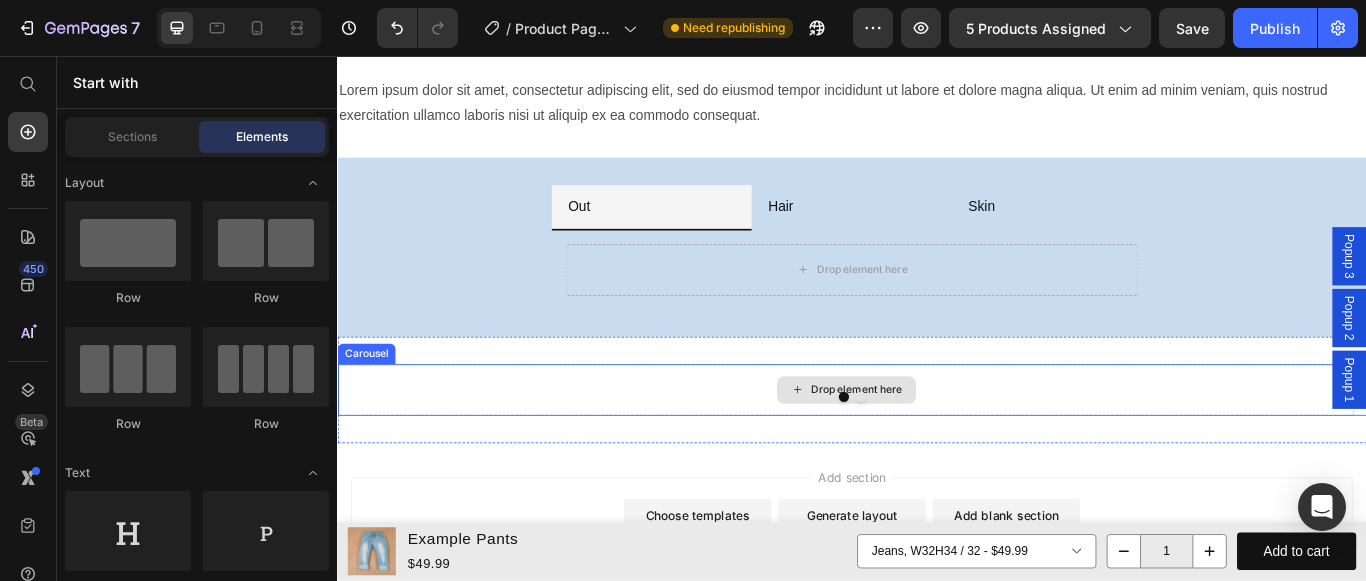 click on "Drop element here" at bounding box center (942, 446) 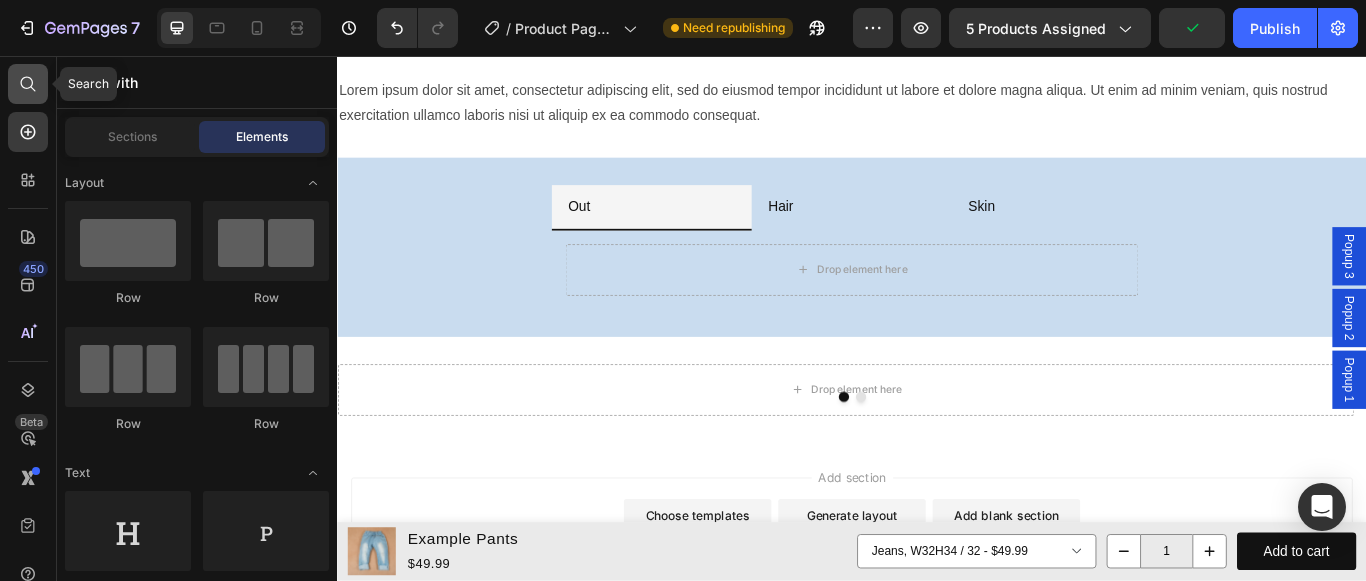 click 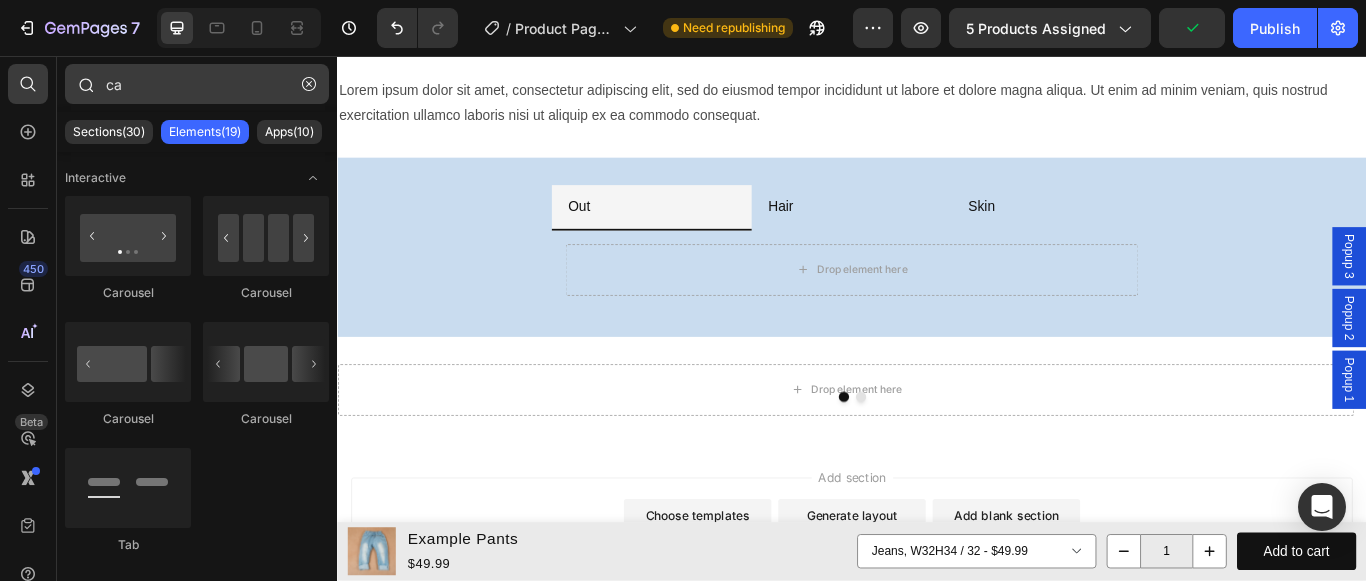 type on "c" 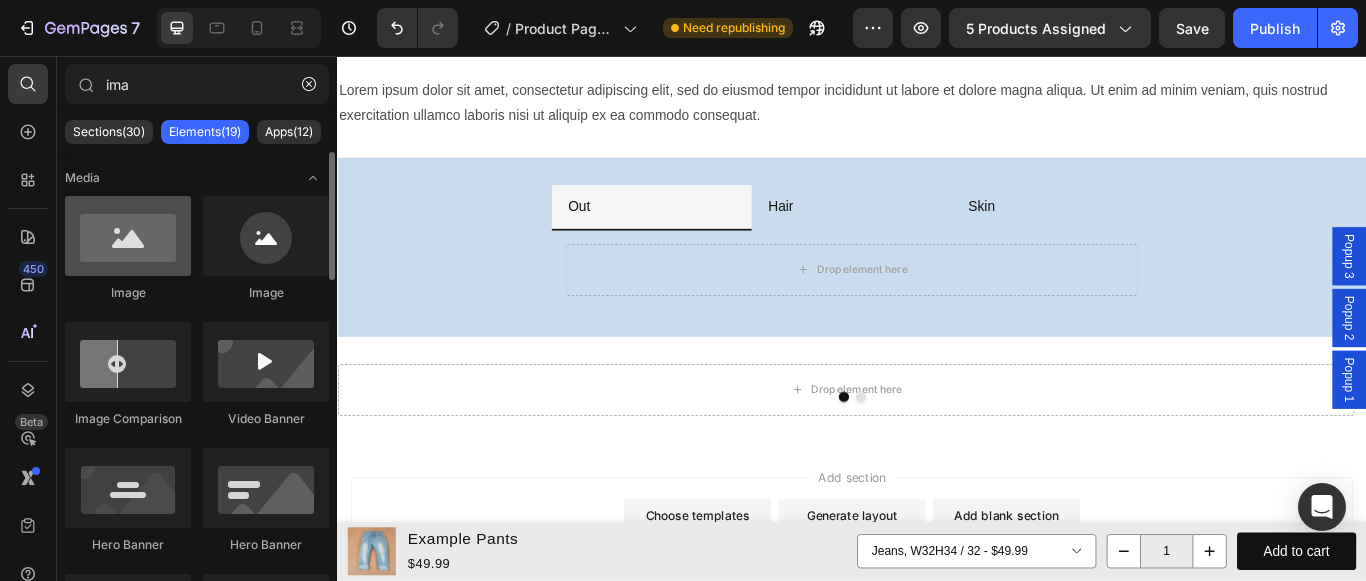 type on "ima" 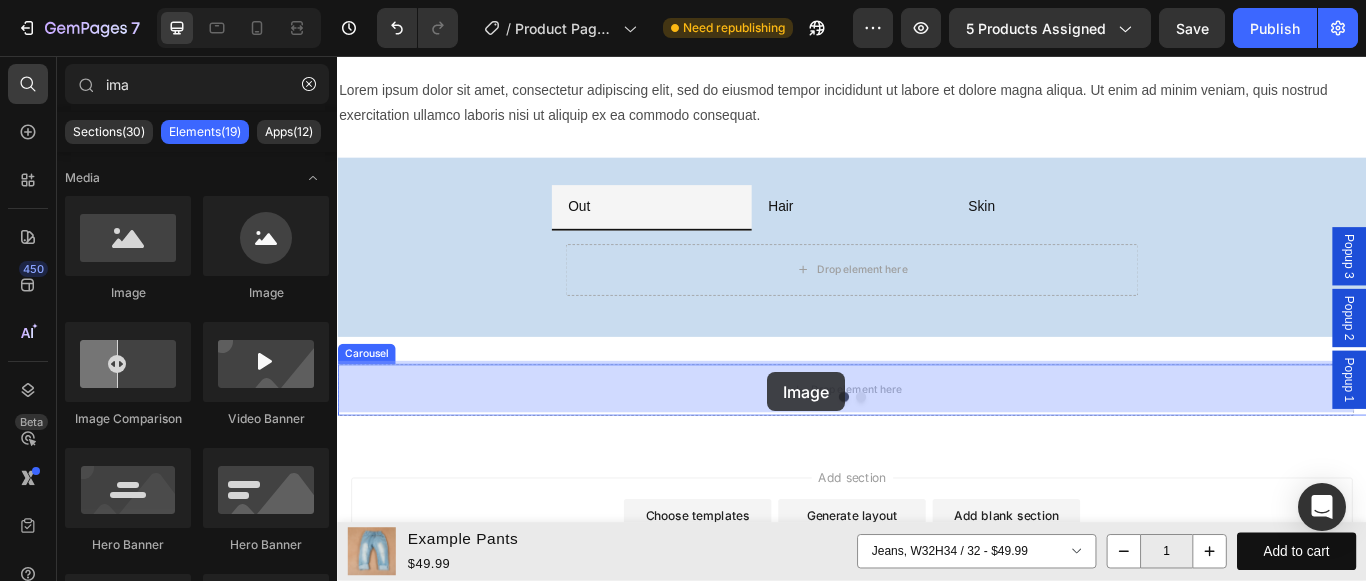 drag, startPoint x: 459, startPoint y: 298, endPoint x: 841, endPoint y: 426, distance: 402.87466 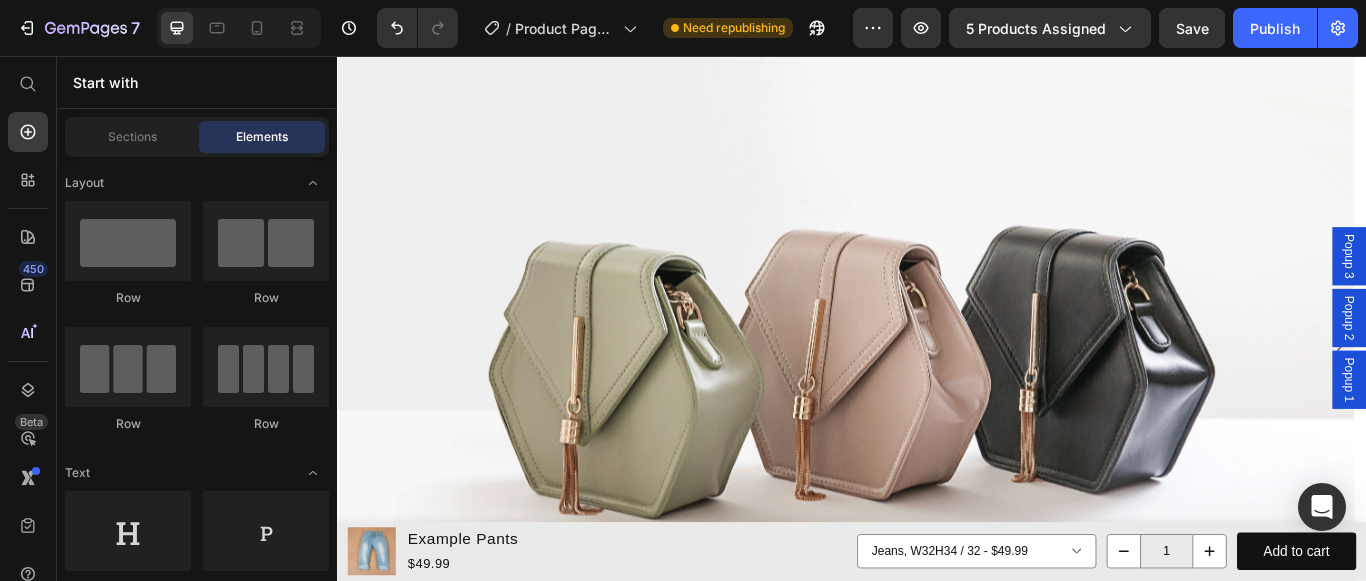 scroll, scrollTop: 4855, scrollLeft: 0, axis: vertical 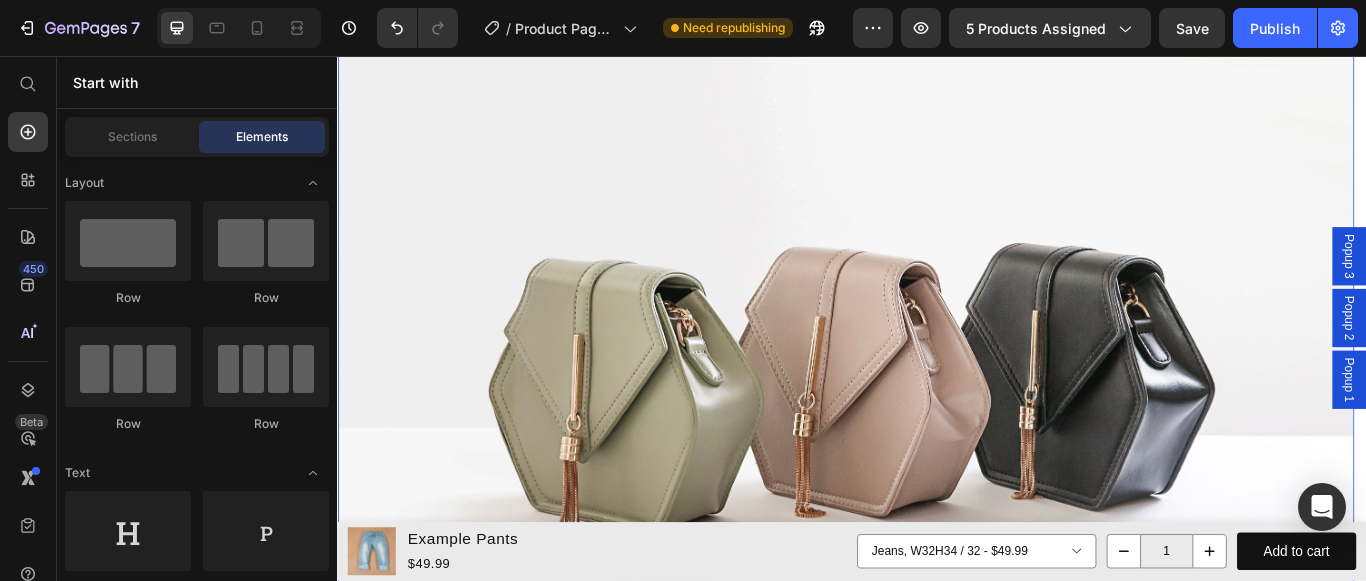 click at bounding box center [929, 415] 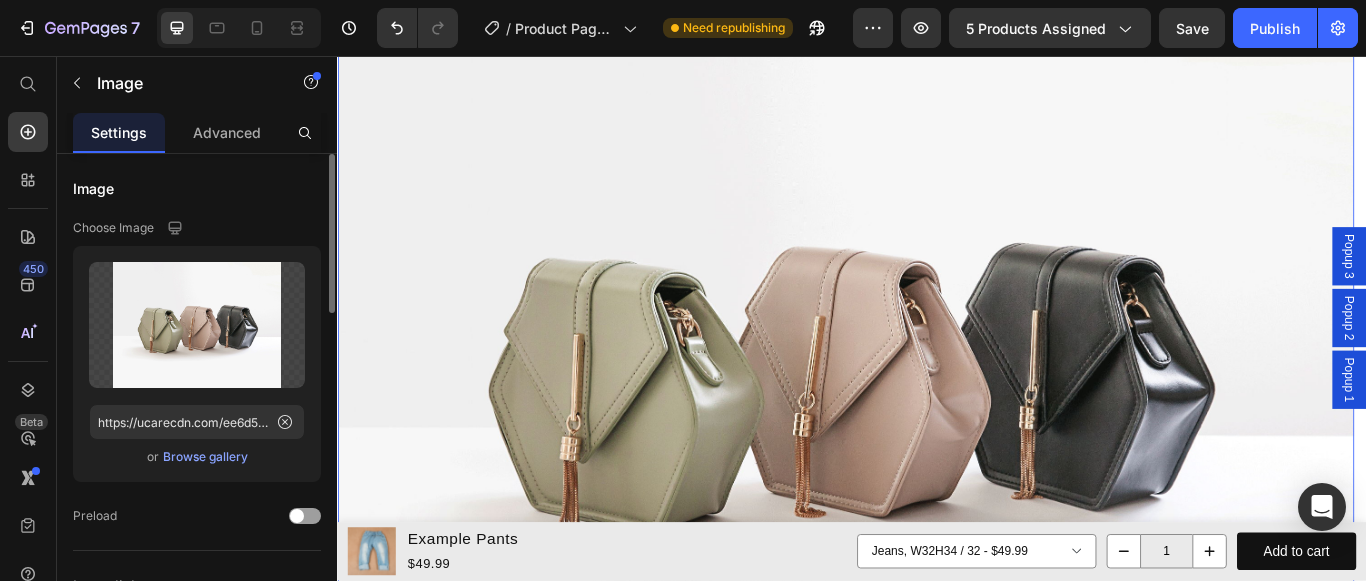 click on "Browse gallery" at bounding box center [205, 457] 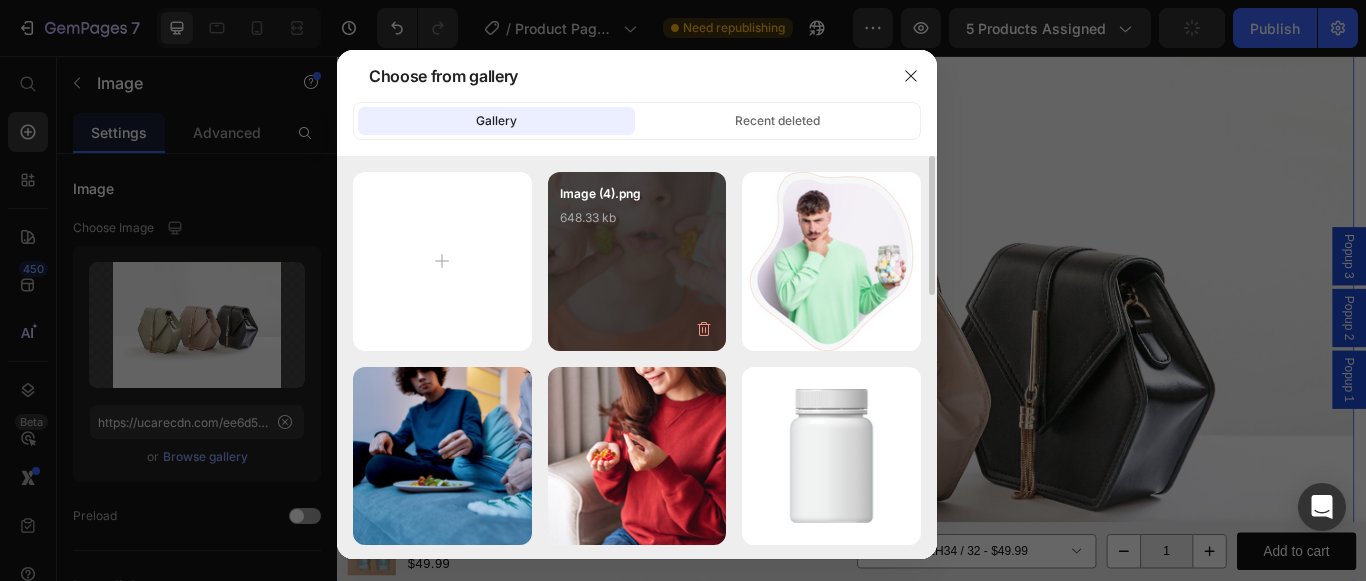 click on "Image (4).png [NUMBER] kb" at bounding box center (637, 224) 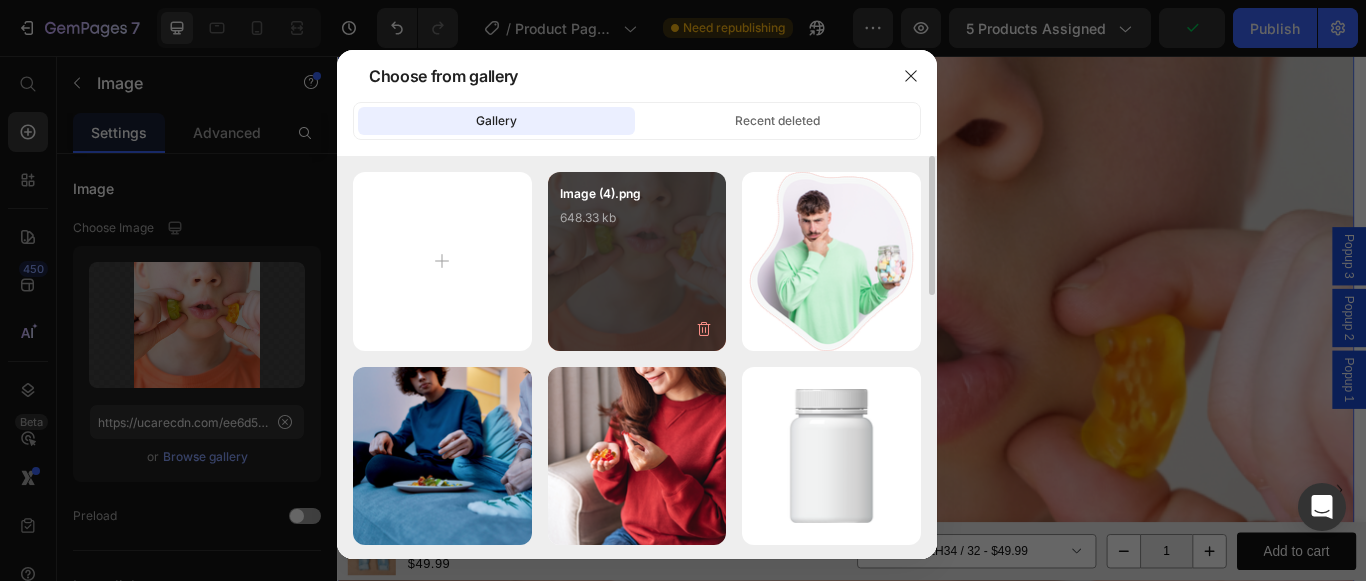 type on "https://cdn.shopify.com/s/files/1/0694/1569/8606/files/gempages_[NUMBER]-[STRING].png" 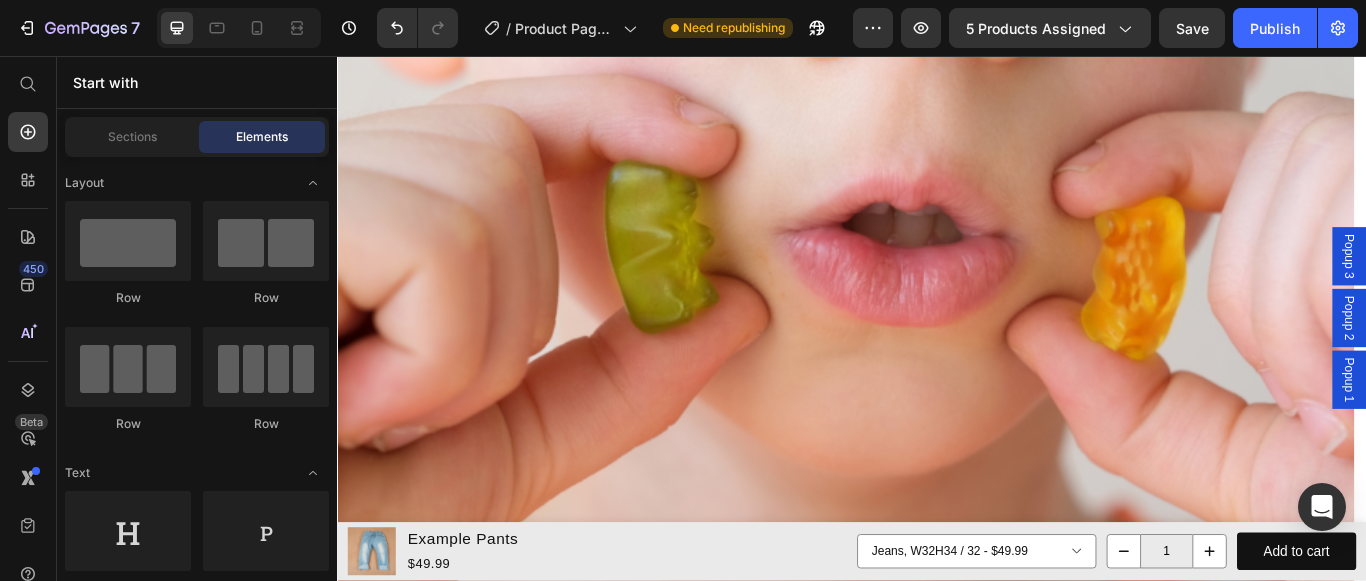 scroll, scrollTop: 3883, scrollLeft: 0, axis: vertical 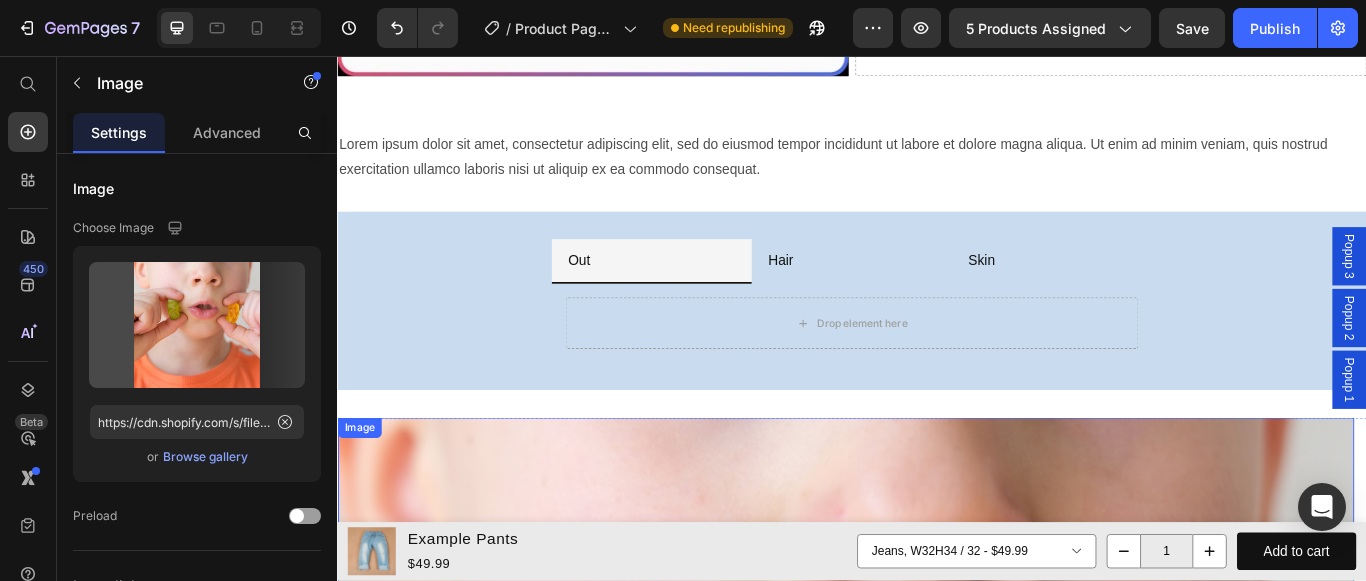 click at bounding box center [929, 1070] 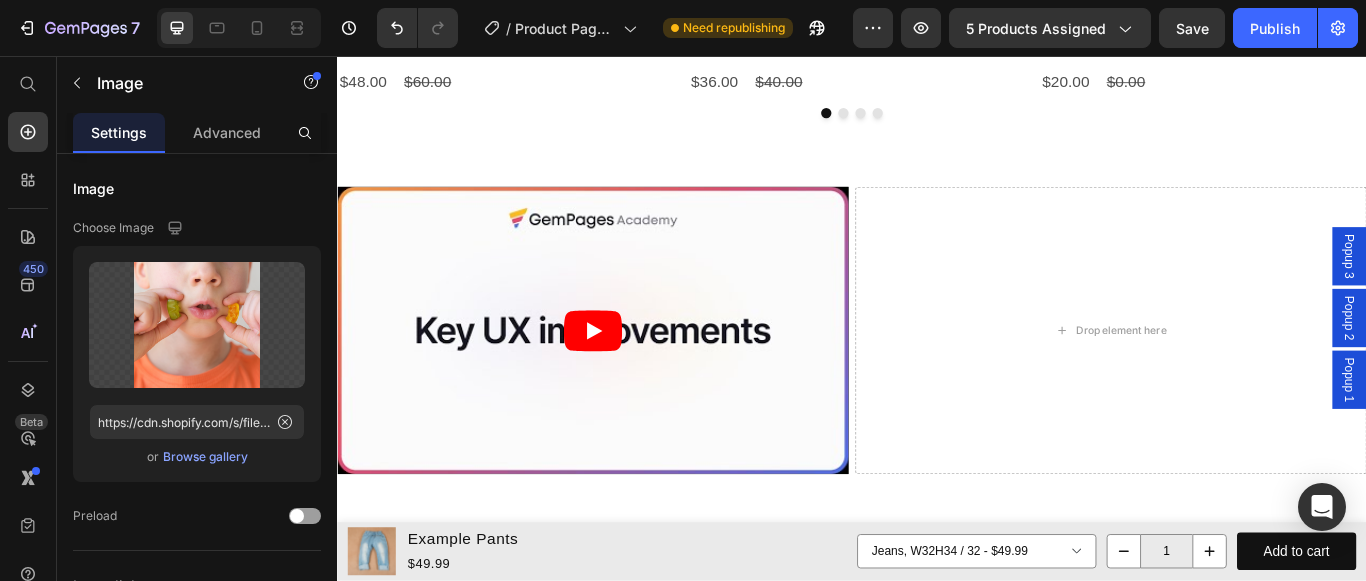 scroll, scrollTop: 4347, scrollLeft: 0, axis: vertical 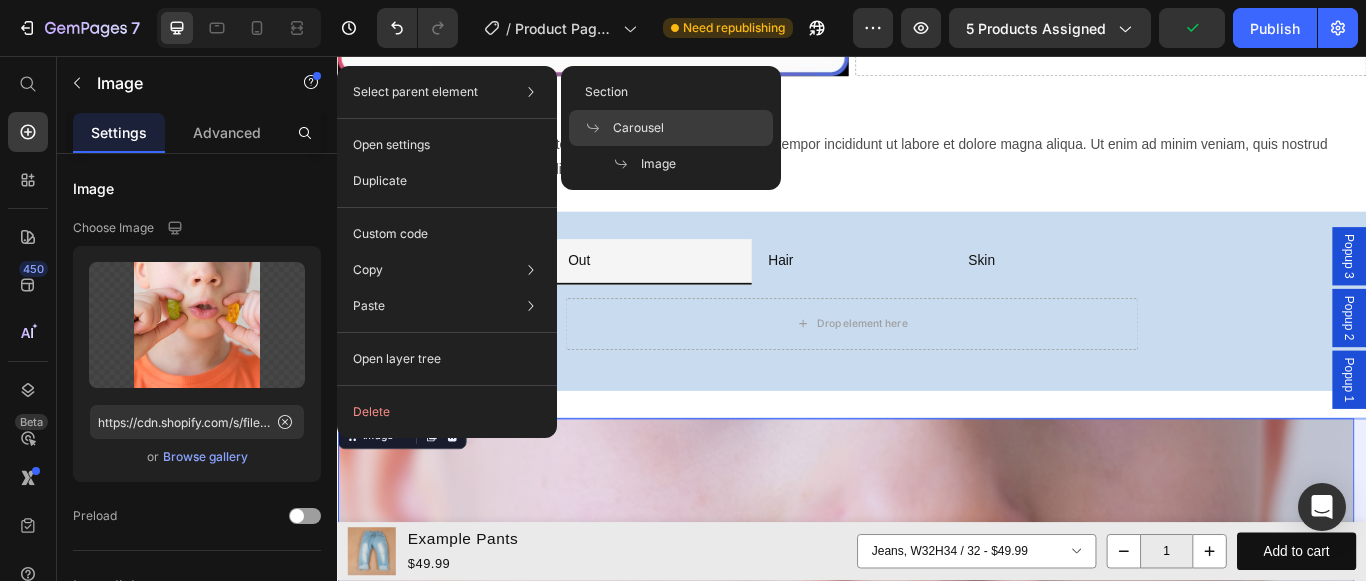 click on "Carousel" at bounding box center (638, 128) 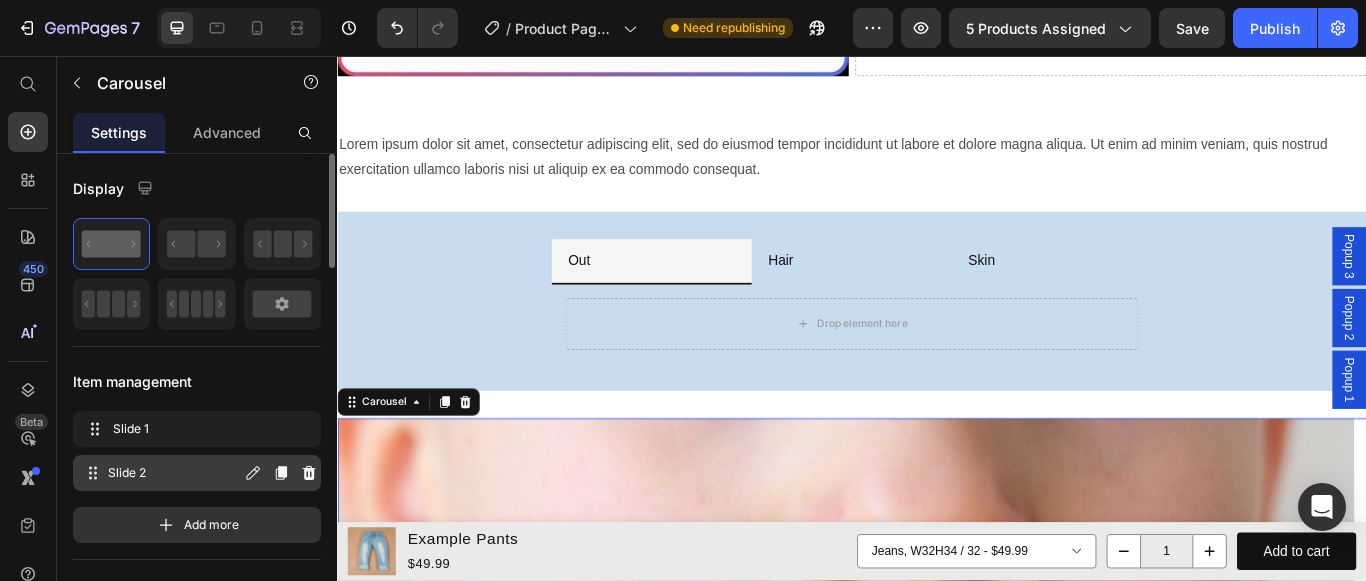 click on "Slide 2" at bounding box center (174, 473) 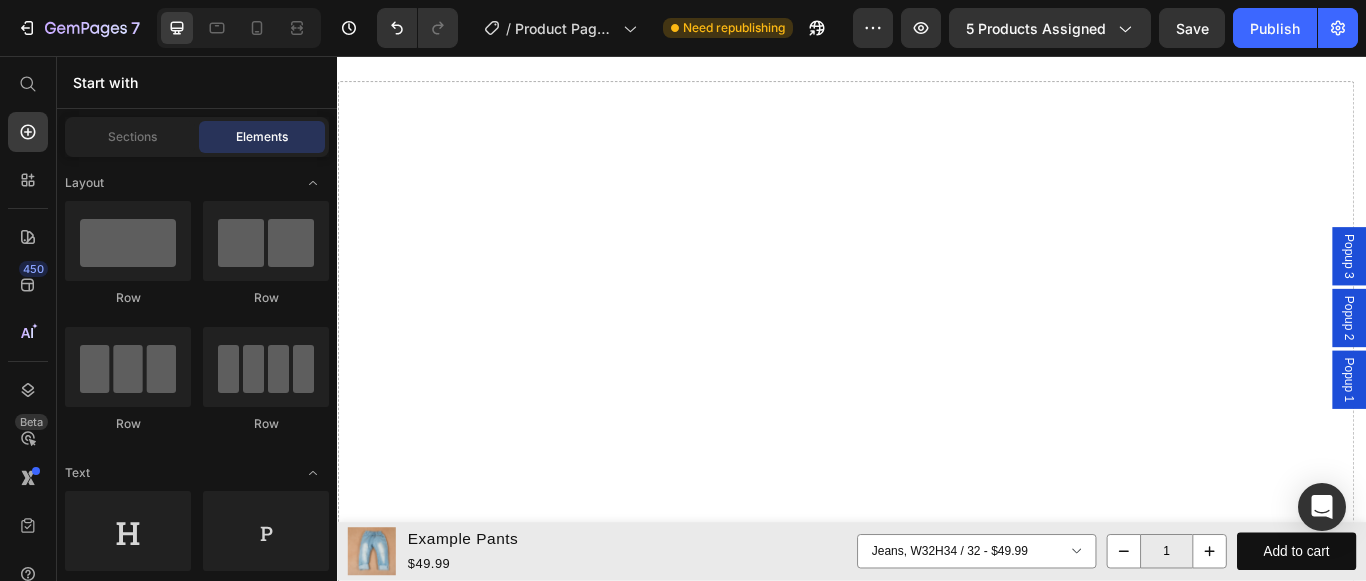 scroll, scrollTop: 4753, scrollLeft: 0, axis: vertical 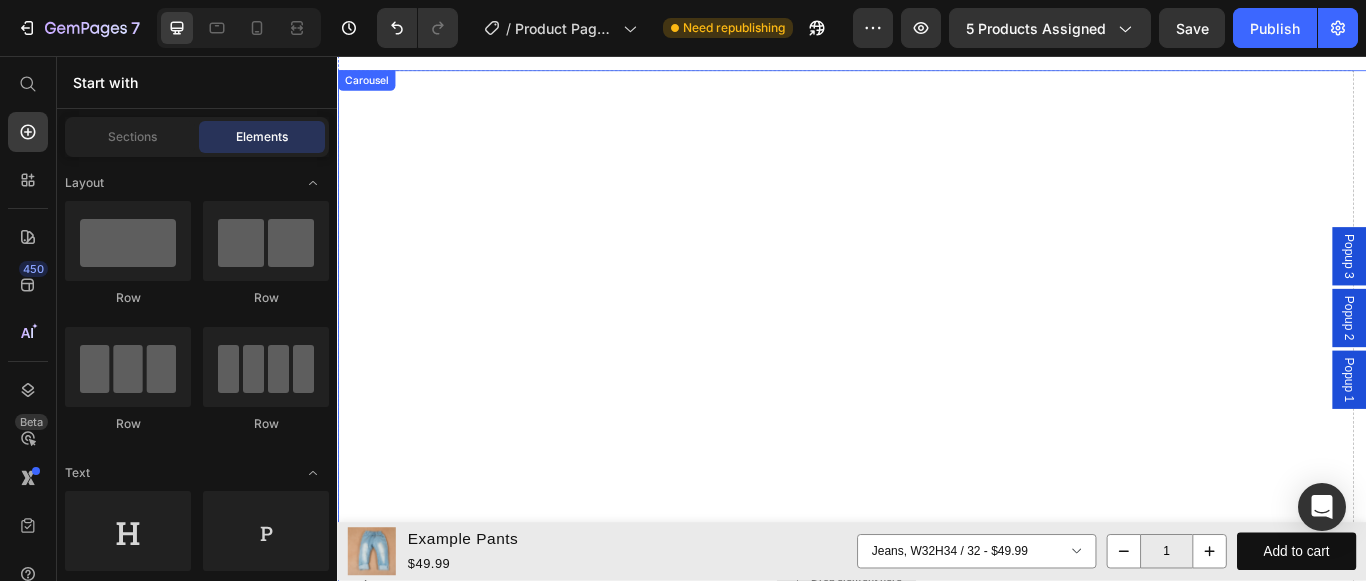 click on "Drop element here" at bounding box center [929, 665] 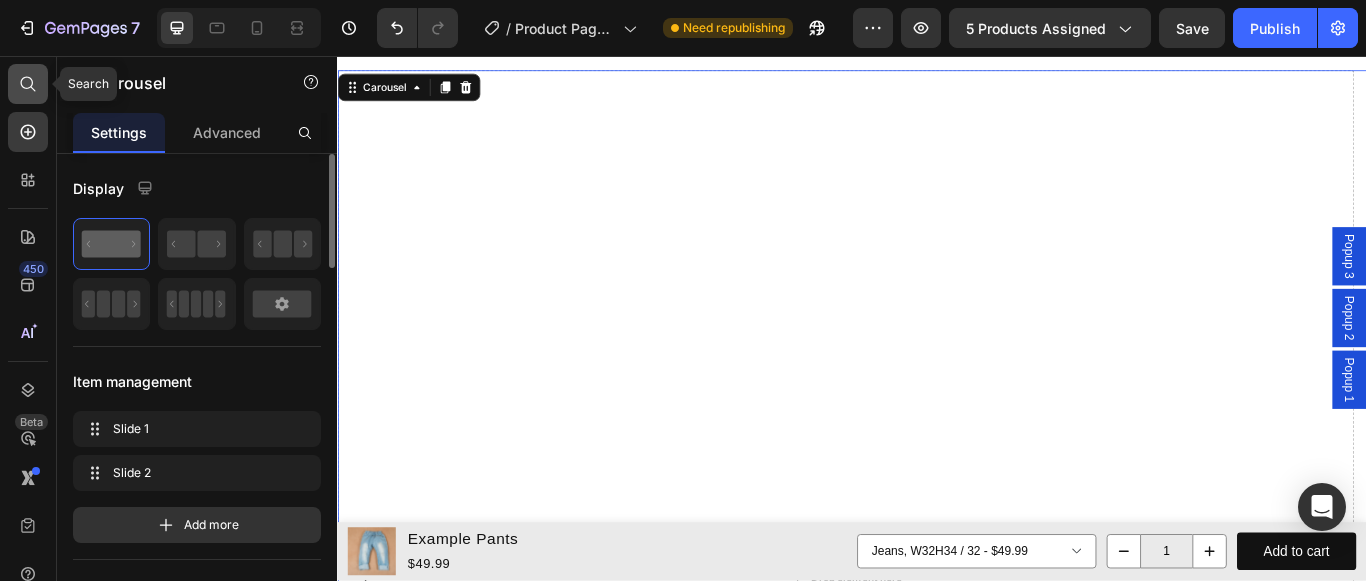 click 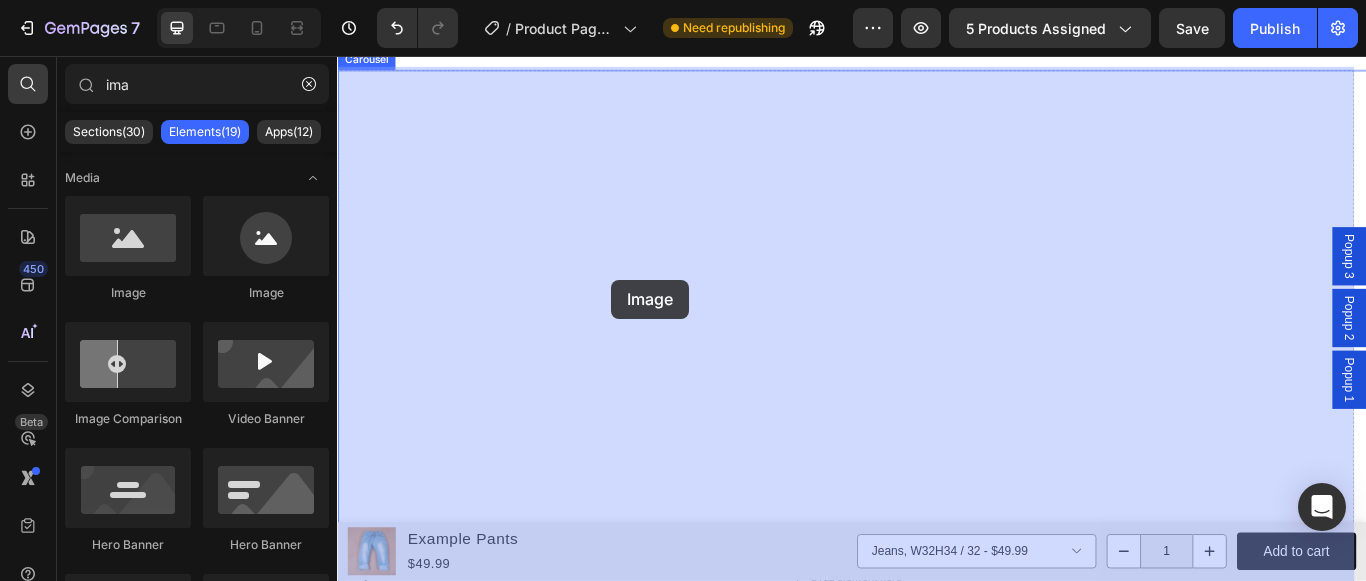 drag, startPoint x: 446, startPoint y: 308, endPoint x: 656, endPoint y: 317, distance: 210.19276 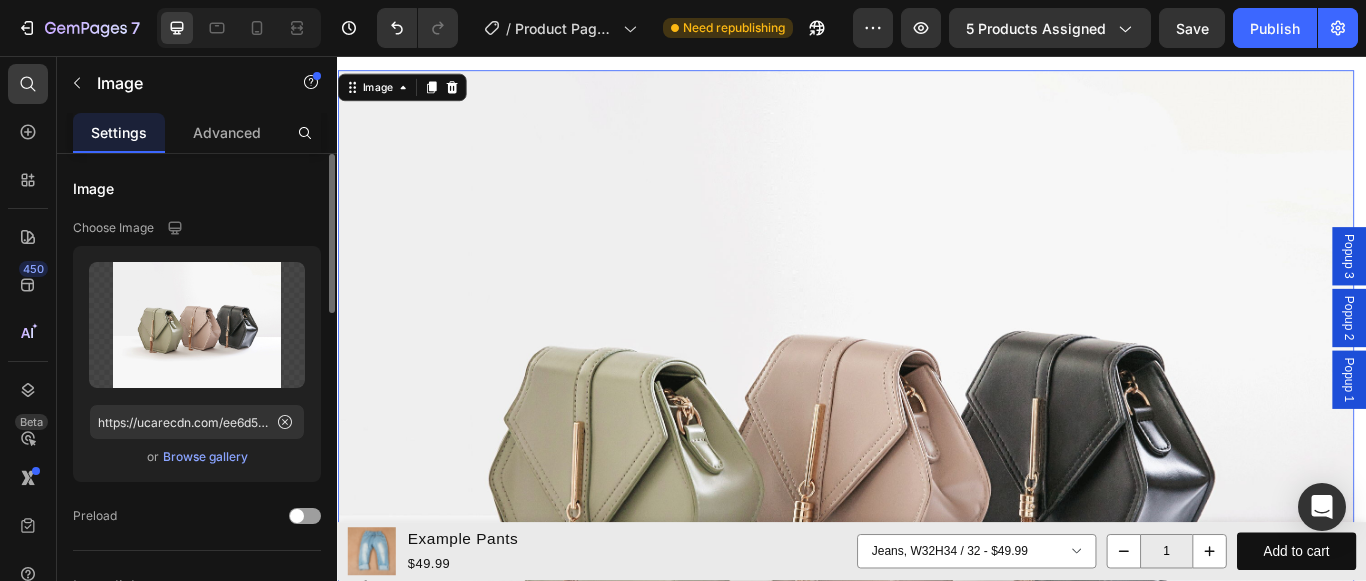 click on "Browse gallery" at bounding box center (205, 457) 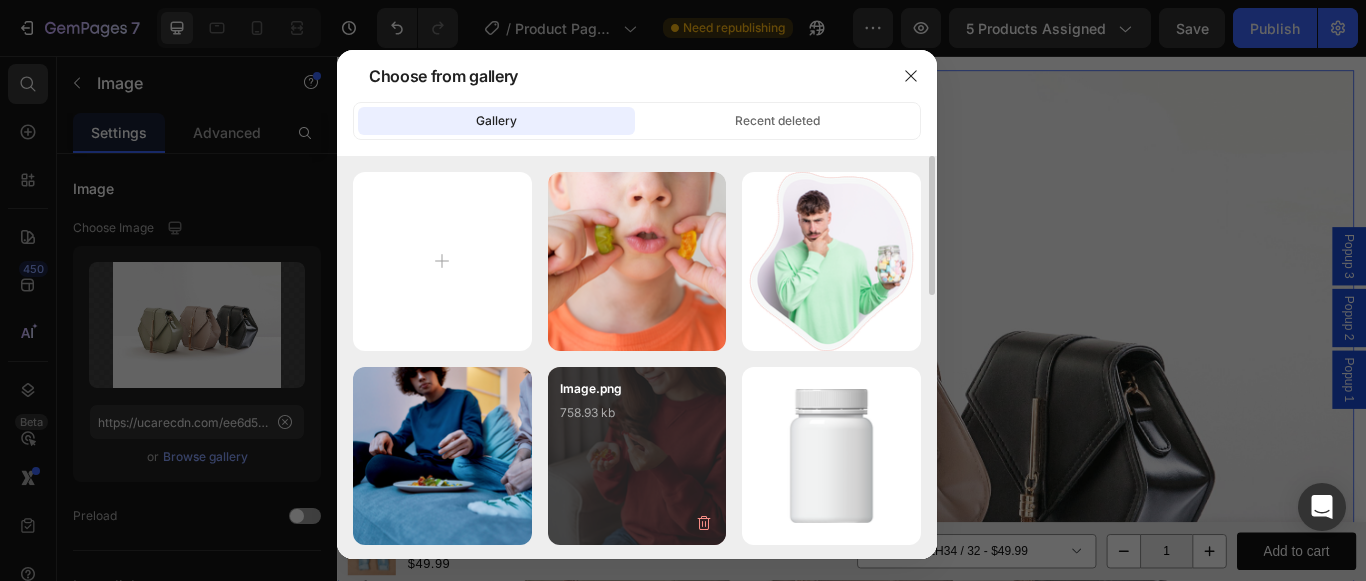 click on "Image.png 758.93 kb" at bounding box center [637, 419] 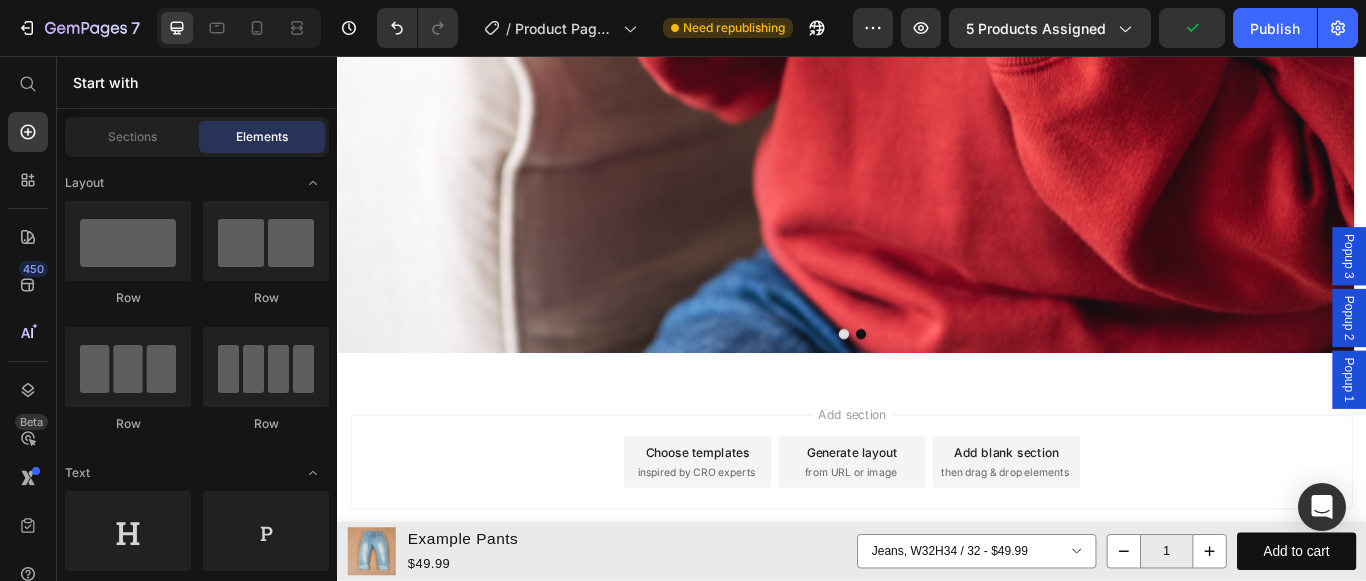 scroll, scrollTop: 5627, scrollLeft: 0, axis: vertical 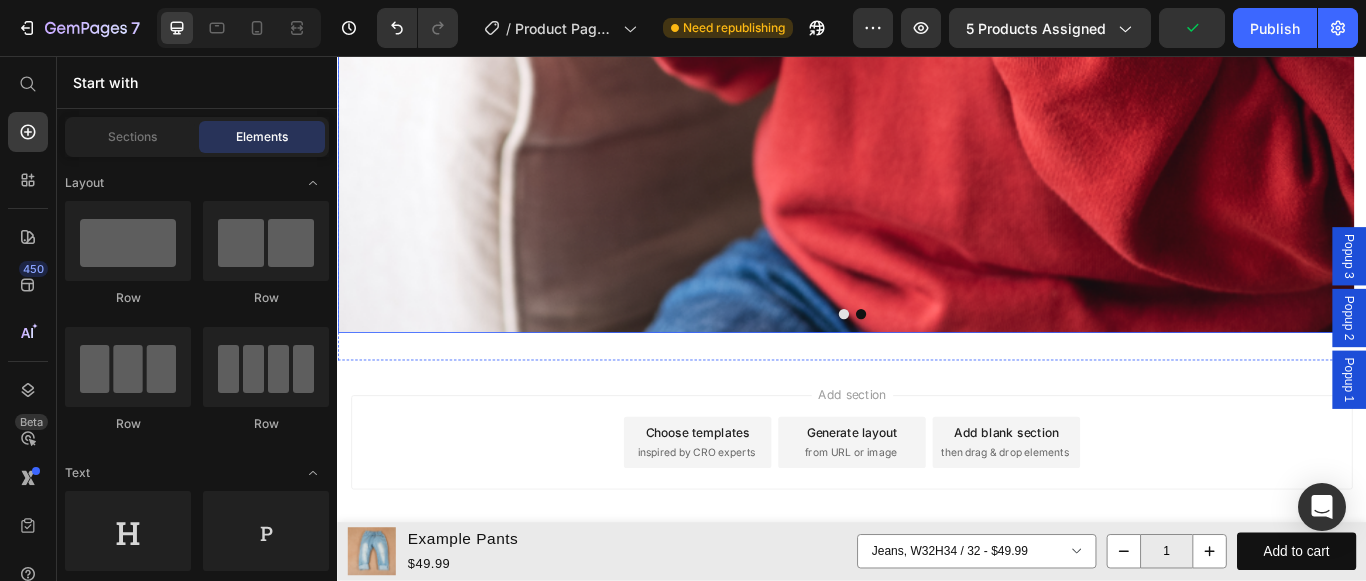 click at bounding box center (947, 358) 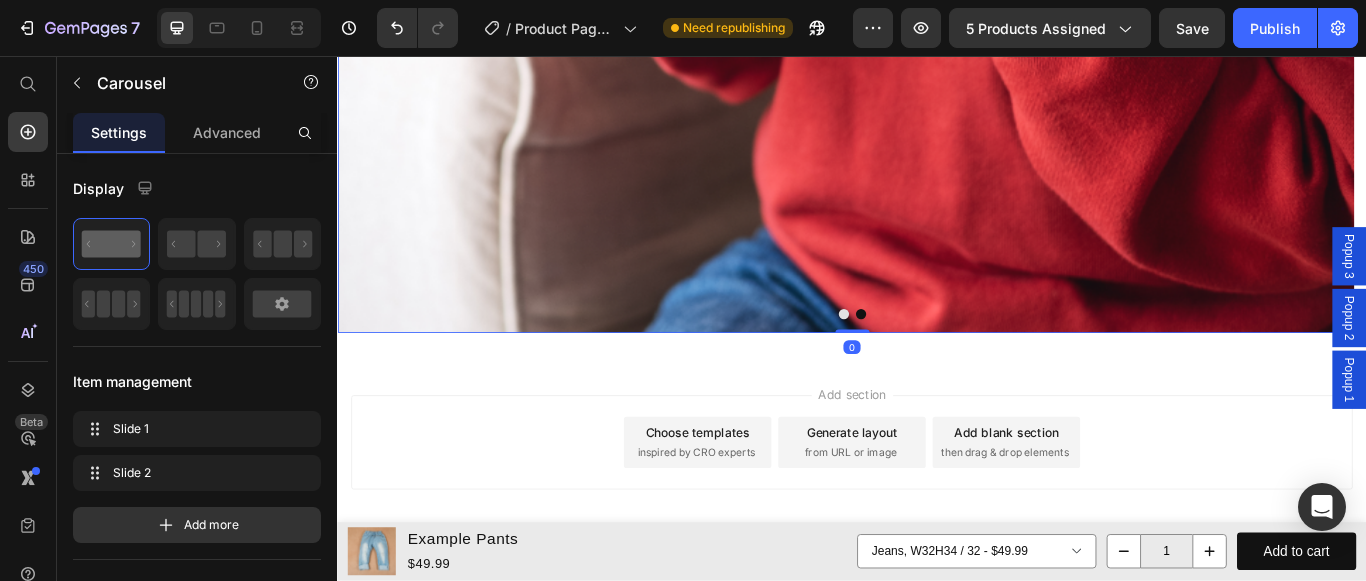 click at bounding box center [927, 358] 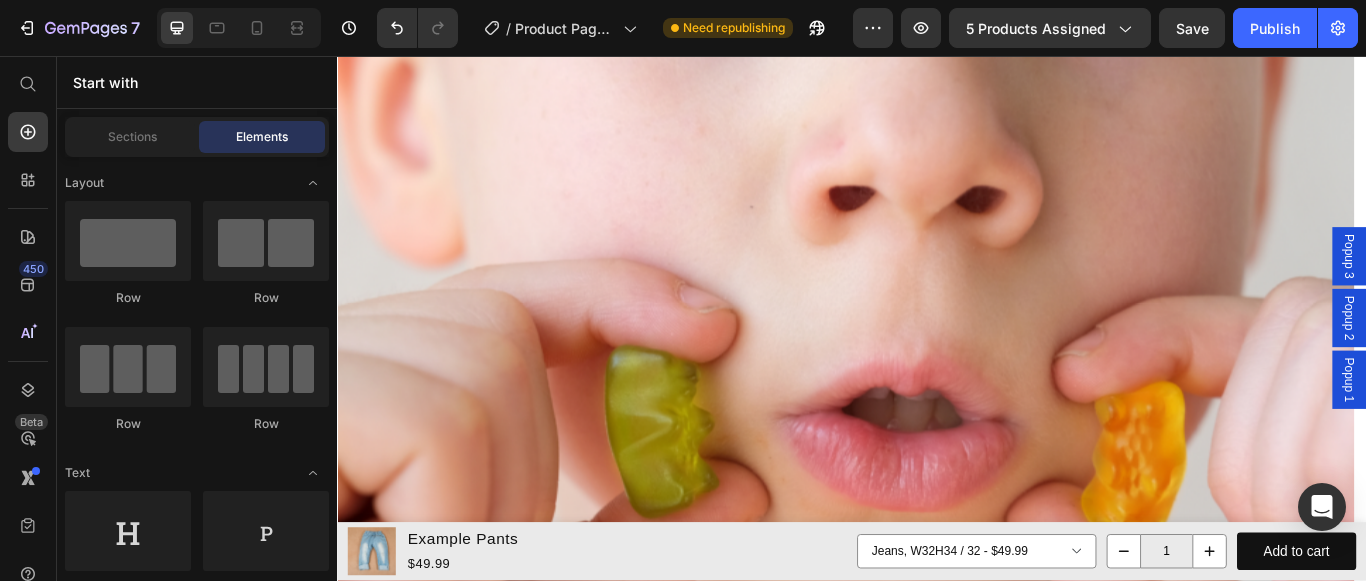 scroll, scrollTop: 4646, scrollLeft: 0, axis: vertical 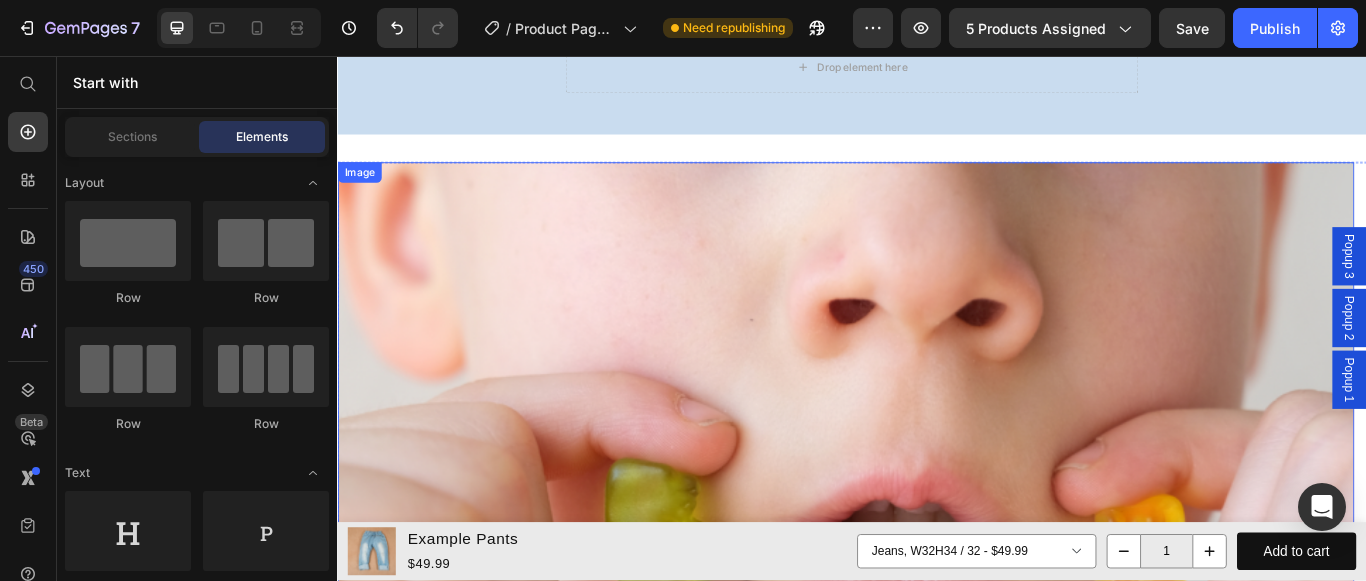 click at bounding box center (929, 772) 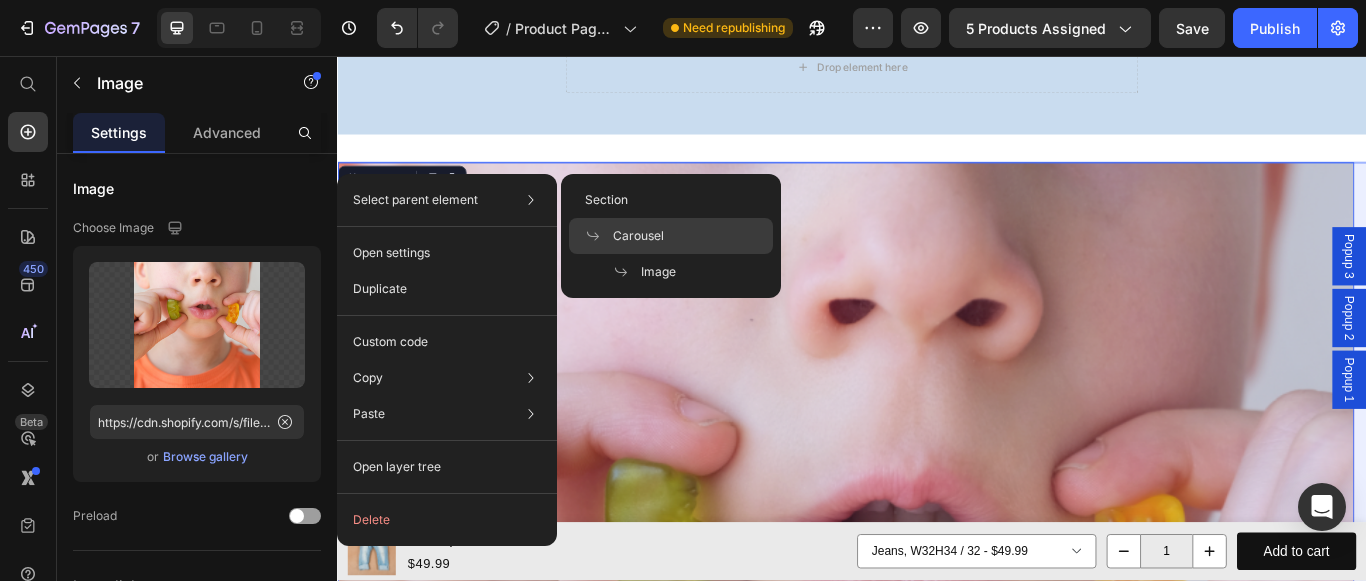 click on "Carousel" at bounding box center (638, 236) 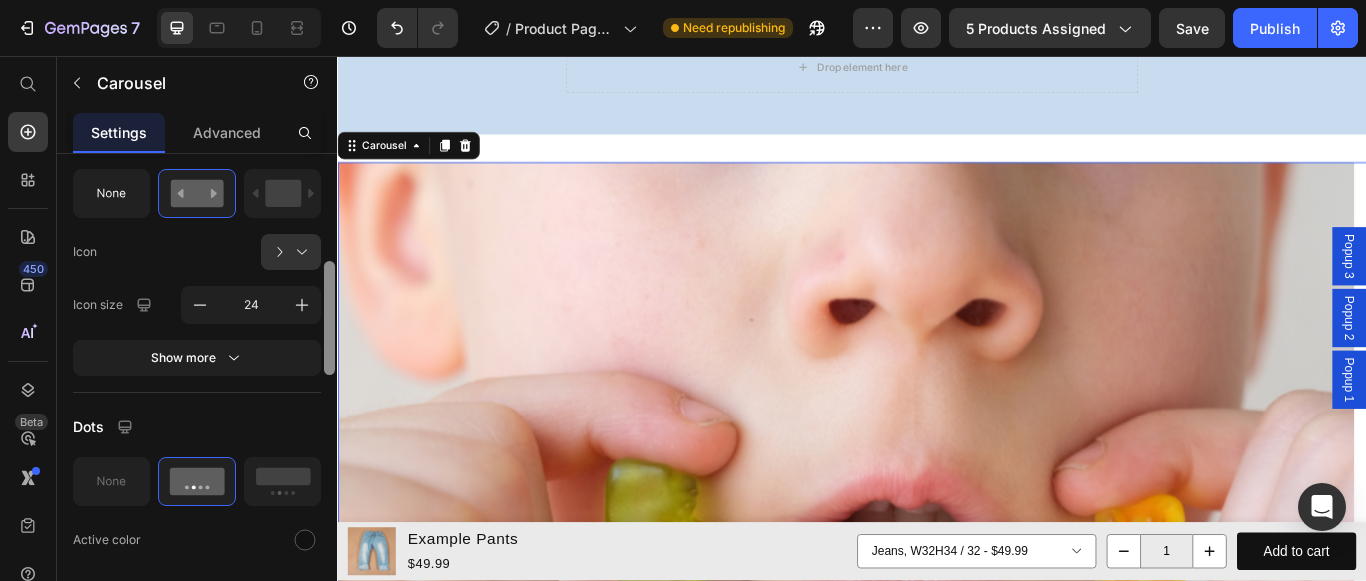 scroll, scrollTop: 464, scrollLeft: 0, axis: vertical 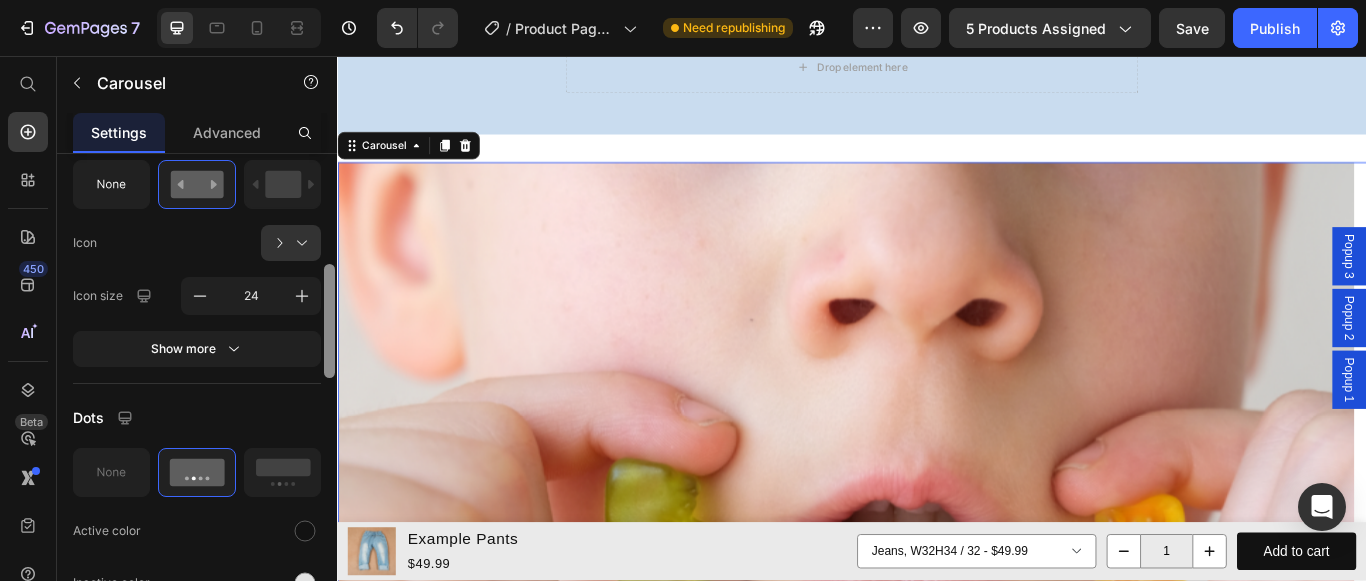 drag, startPoint x: 329, startPoint y: 229, endPoint x: 330, endPoint y: 339, distance: 110.00455 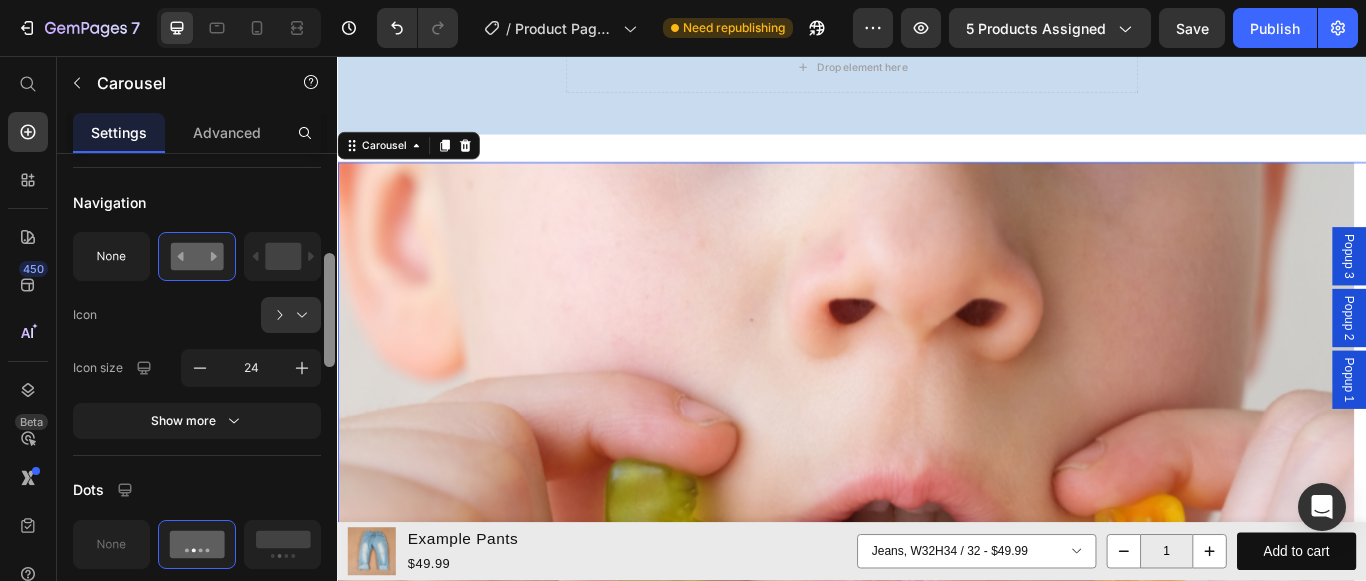 scroll, scrollTop: 384, scrollLeft: 0, axis: vertical 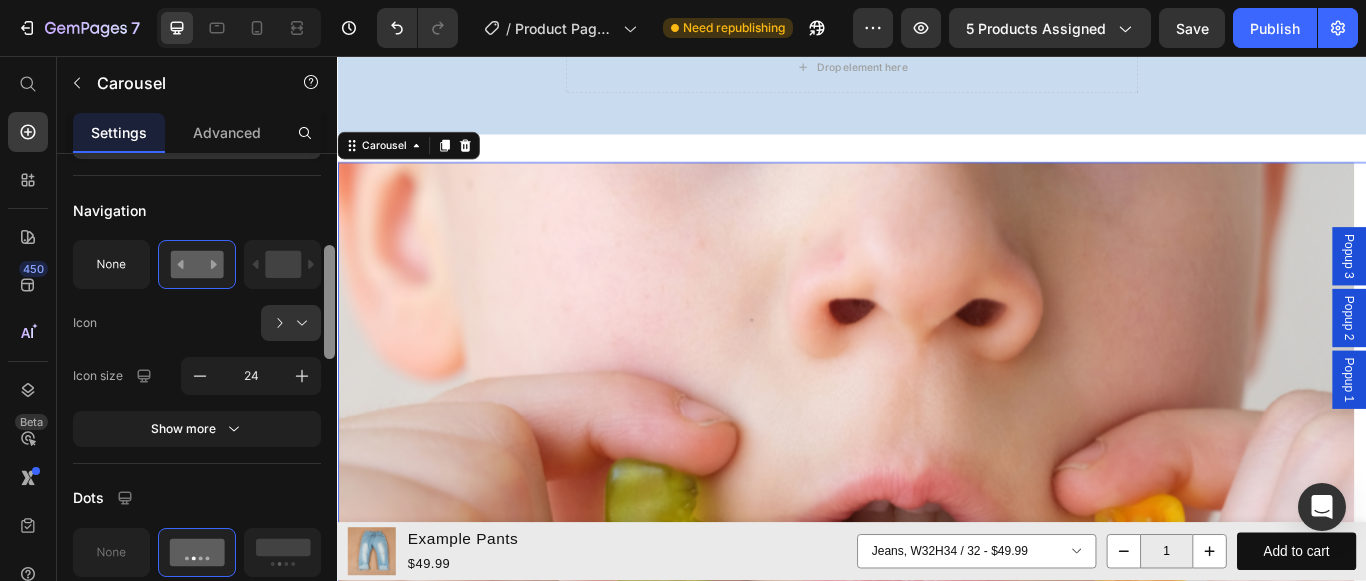 drag, startPoint x: 330, startPoint y: 334, endPoint x: 331, endPoint y: 315, distance: 19.026299 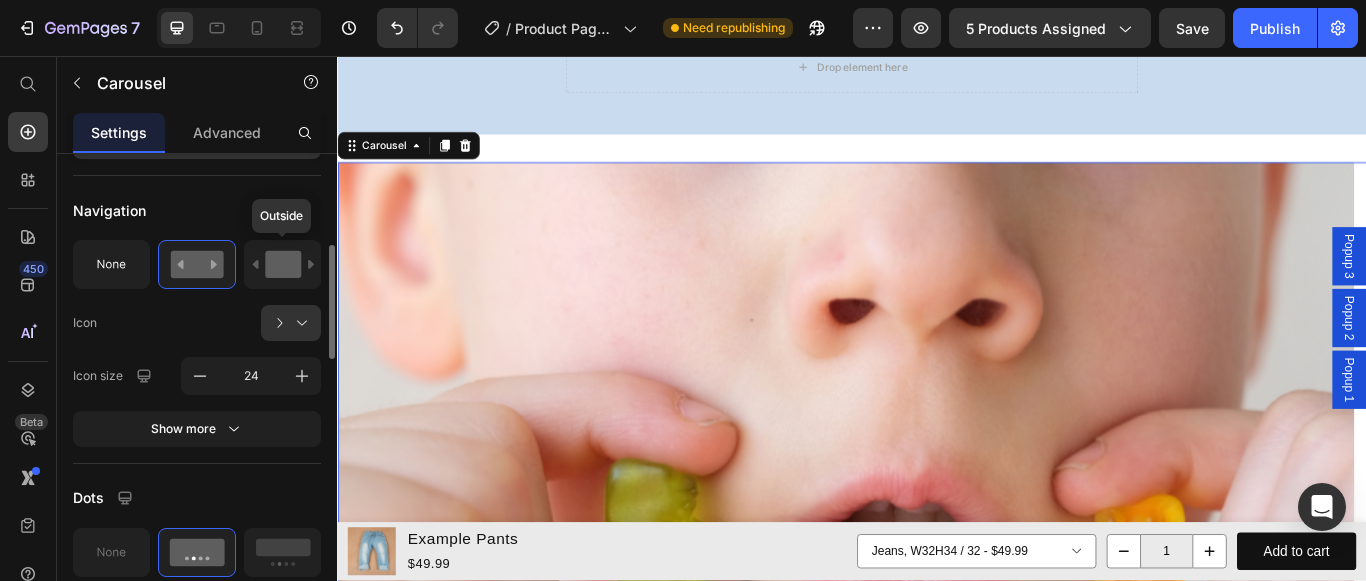click 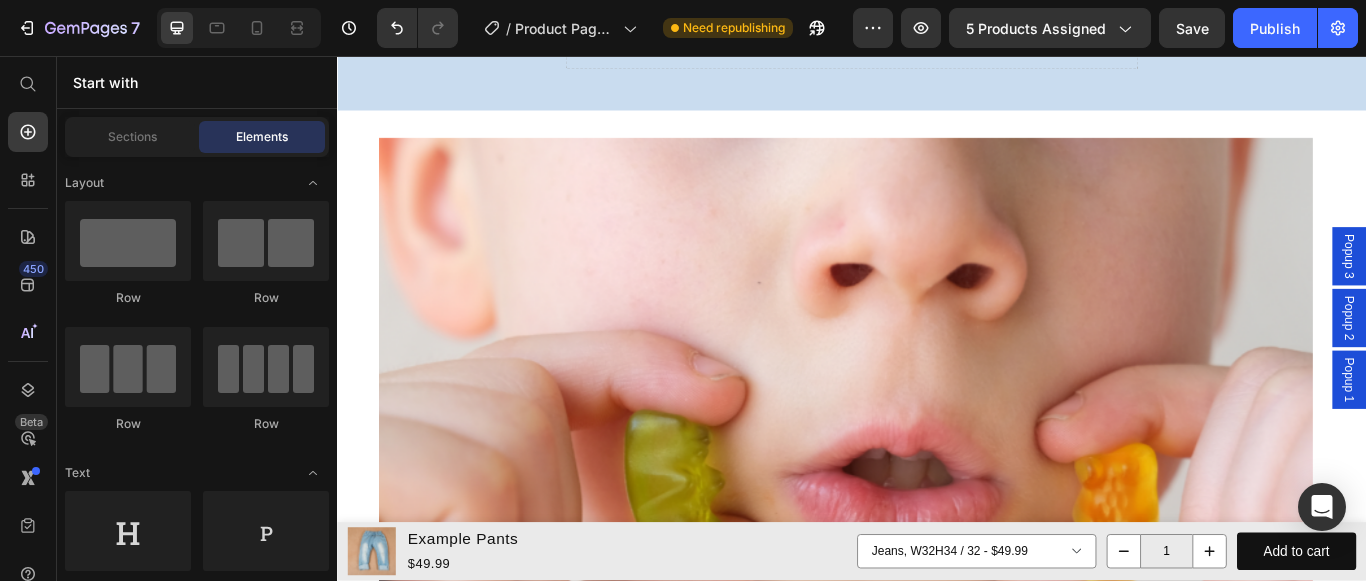 scroll, scrollTop: 4319, scrollLeft: 0, axis: vertical 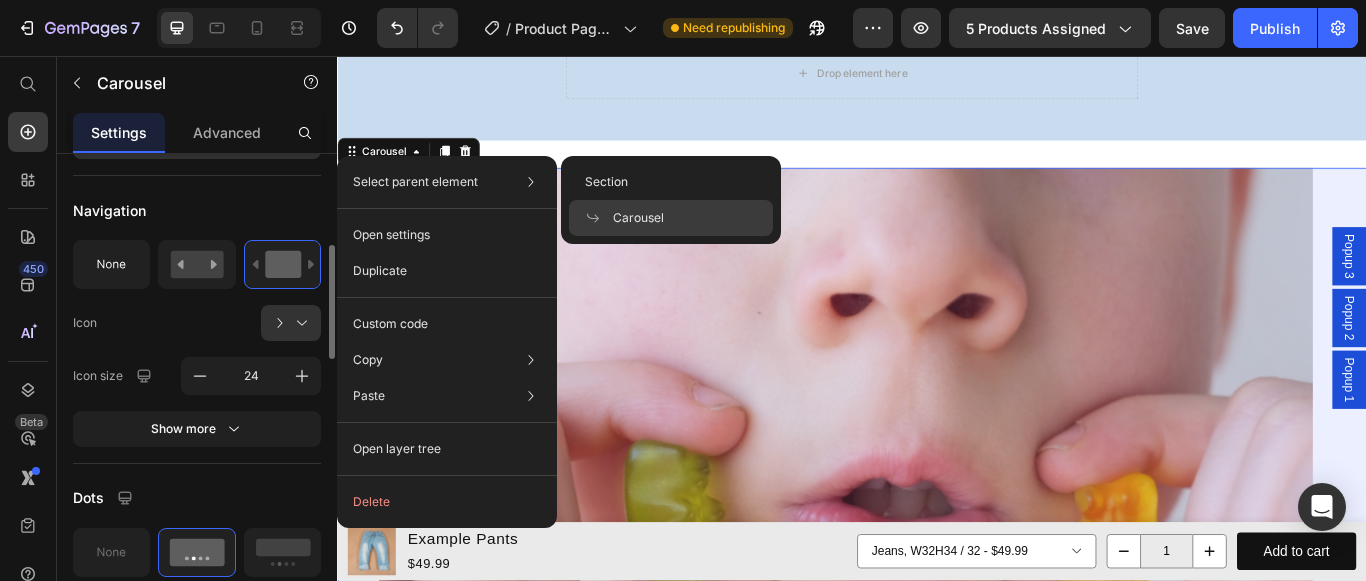 click on "Carousel" at bounding box center (638, 218) 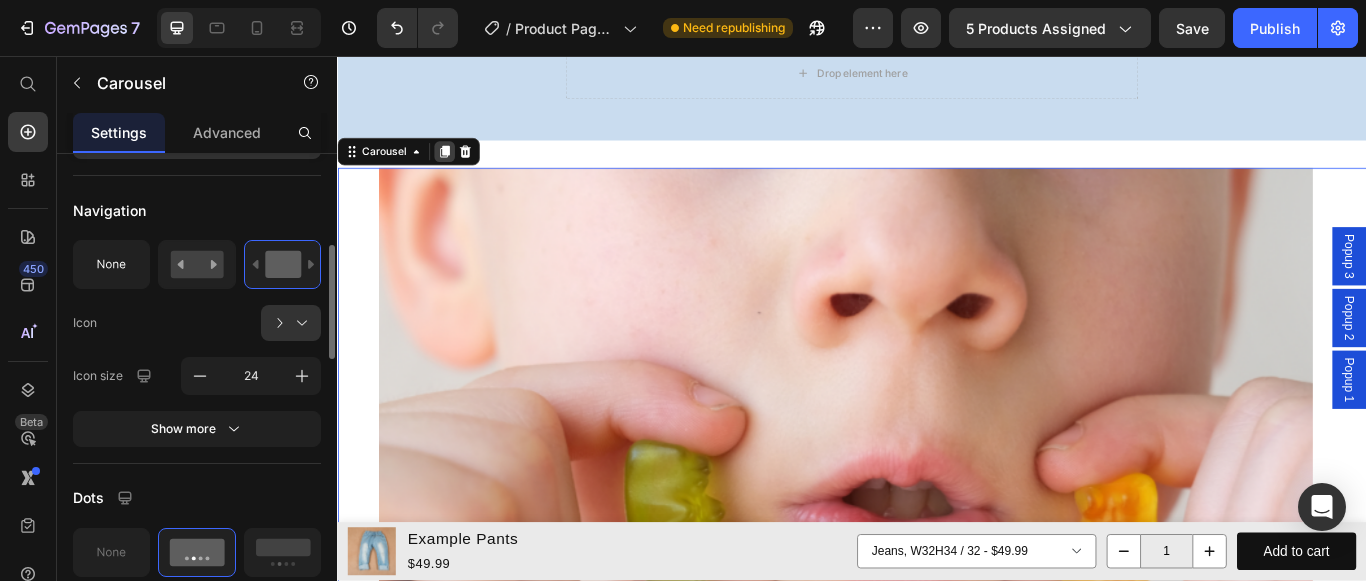 click 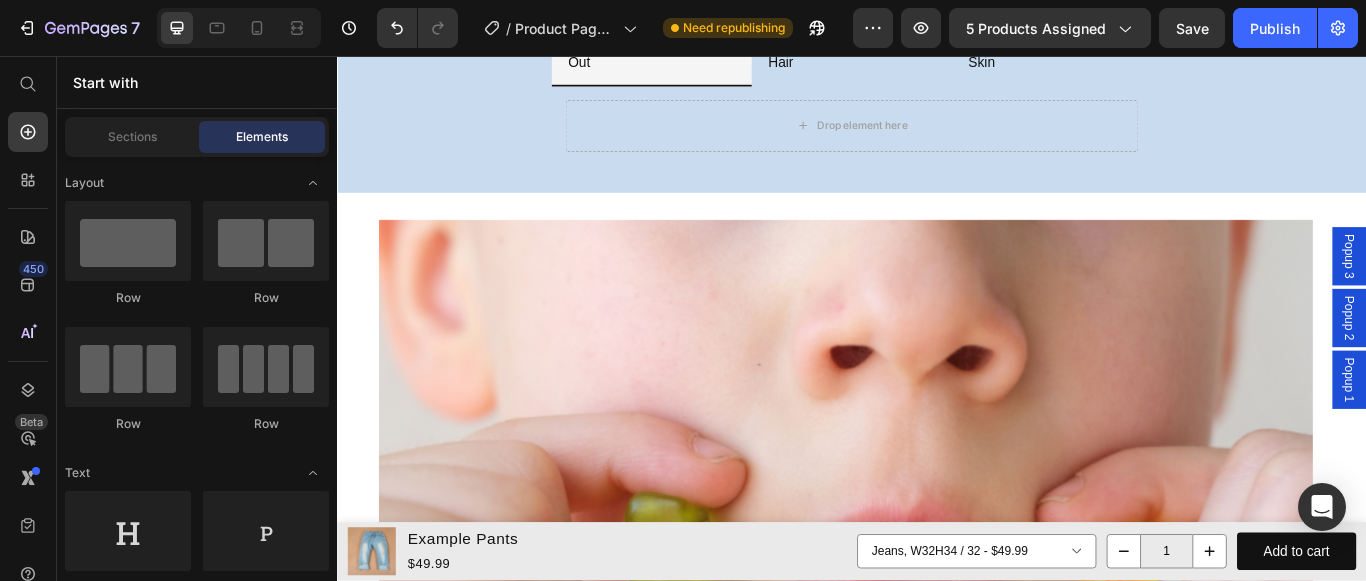 scroll, scrollTop: 4221, scrollLeft: 0, axis: vertical 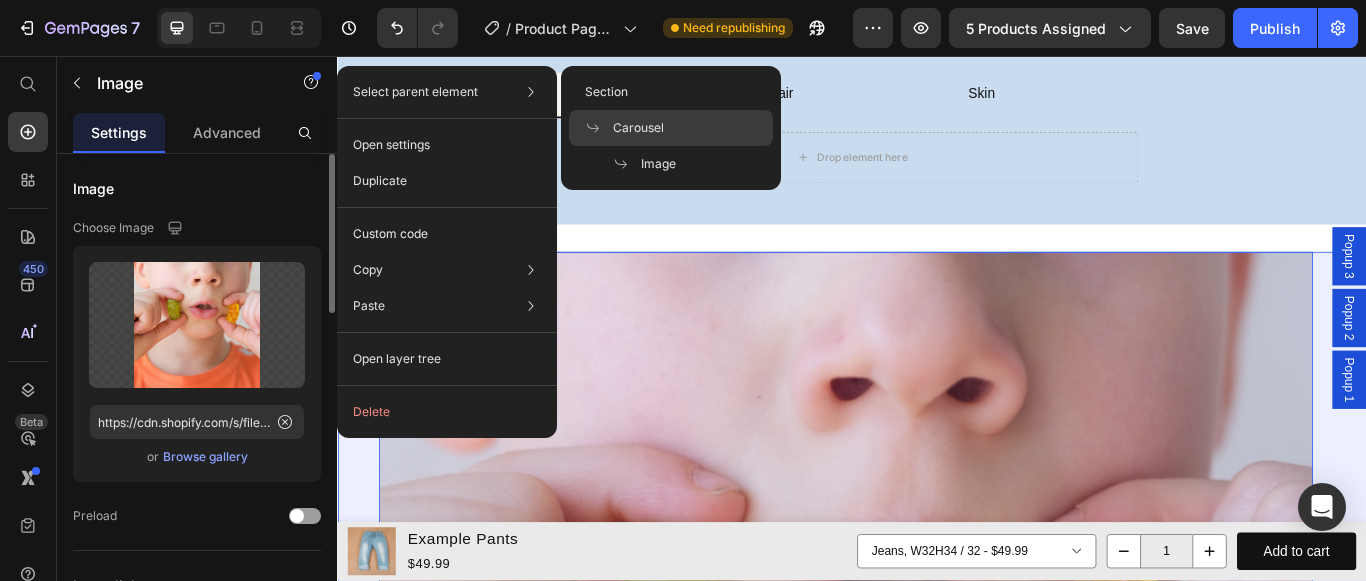 click on "Carousel" at bounding box center (638, 128) 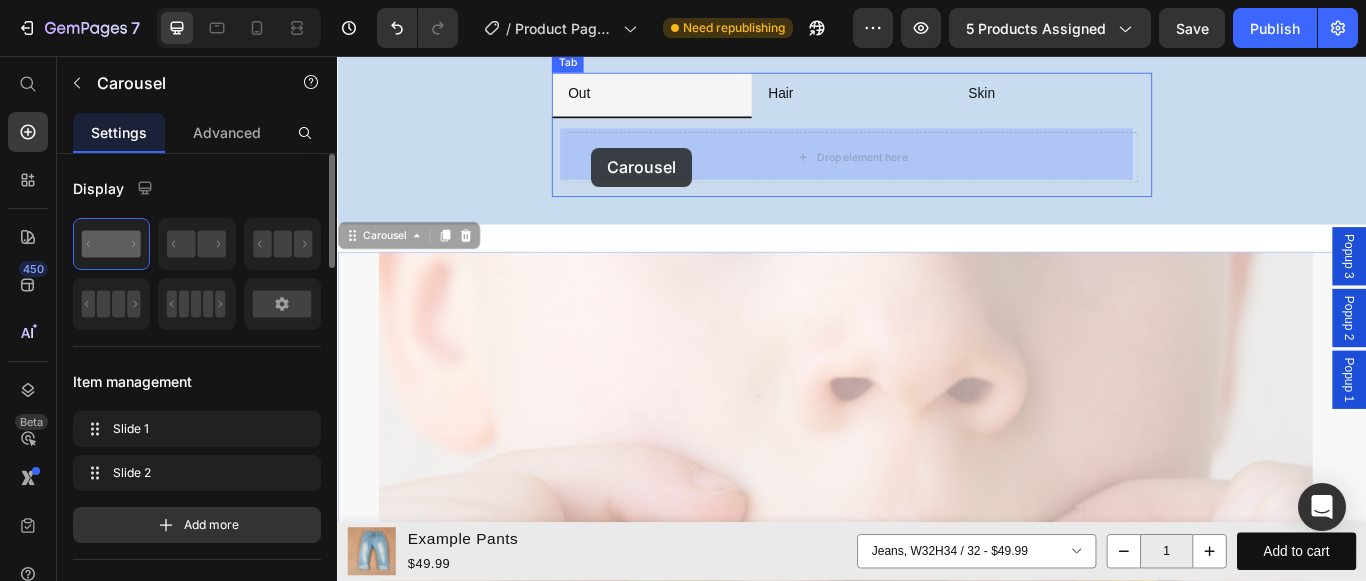 drag, startPoint x: 387, startPoint y: 265, endPoint x: 633, endPoint y: 163, distance: 266.3081 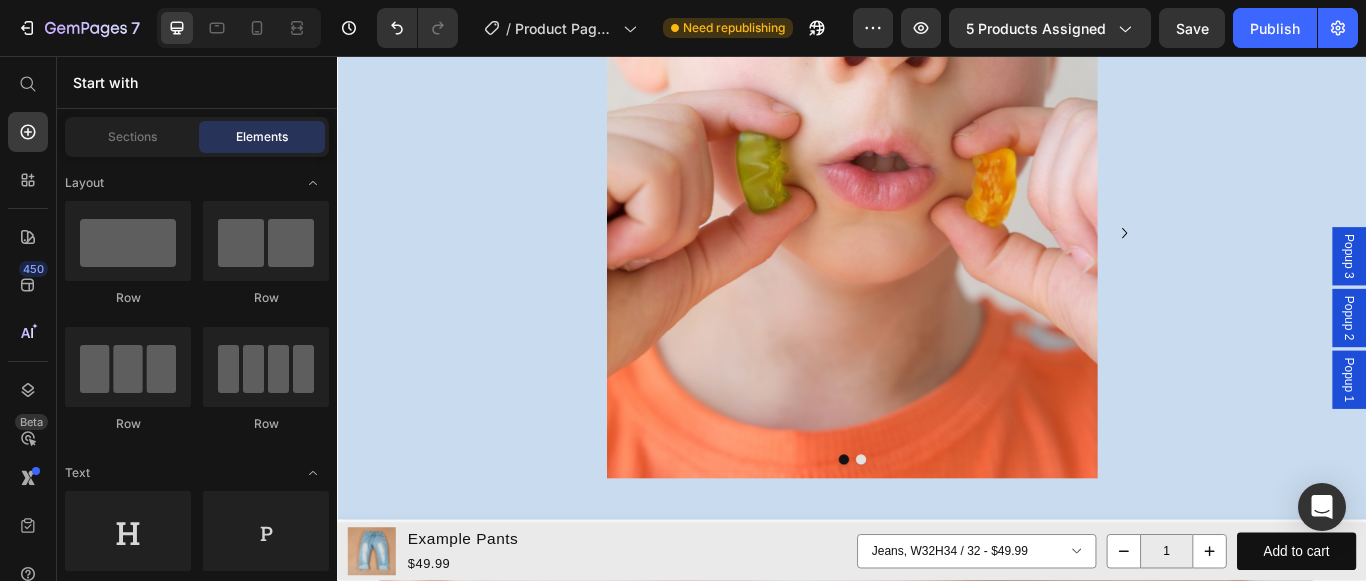 scroll, scrollTop: 4402, scrollLeft: 0, axis: vertical 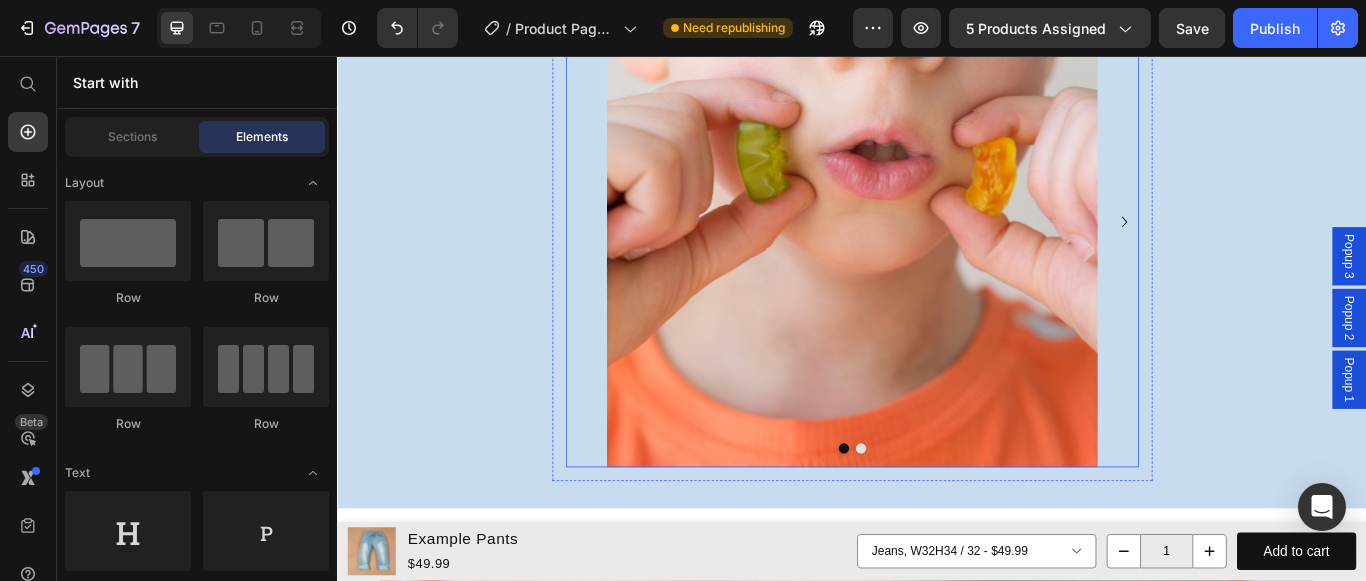 click 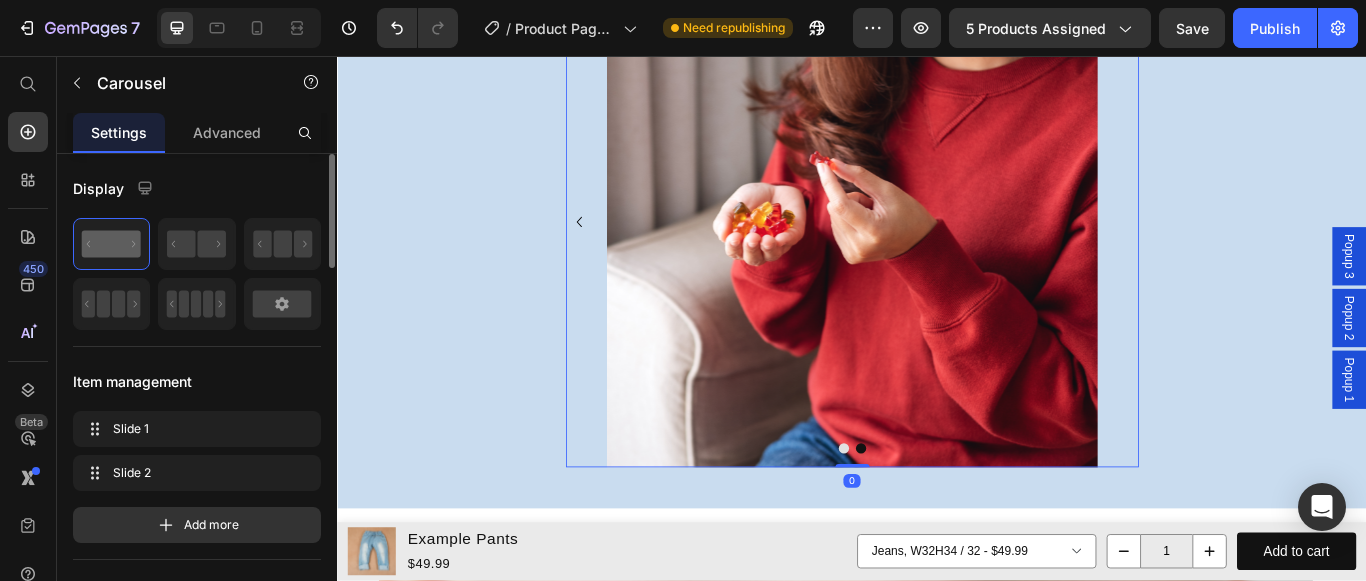 click 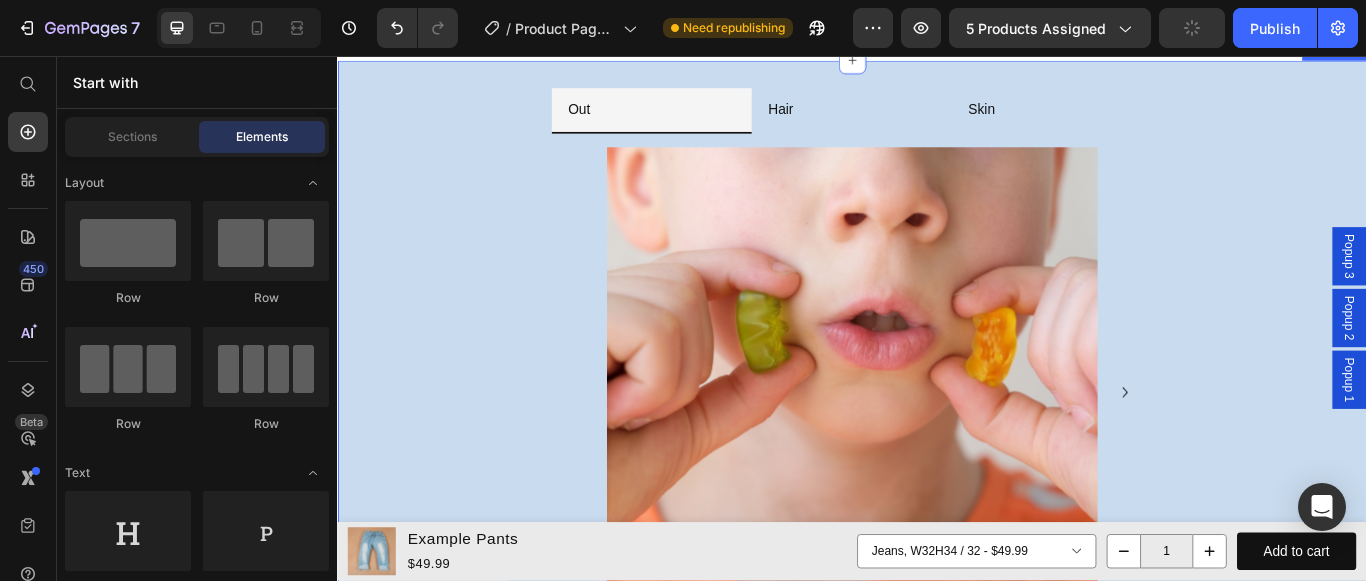 scroll, scrollTop: 4131, scrollLeft: 0, axis: vertical 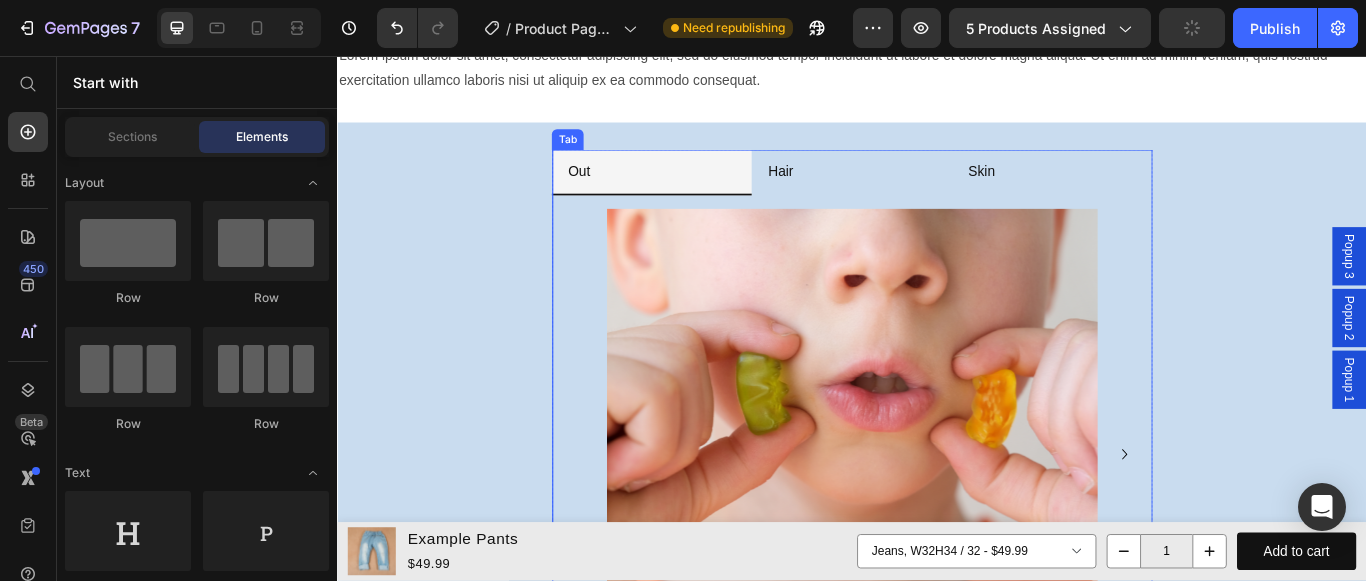click on "Hair" at bounding box center [853, 191] 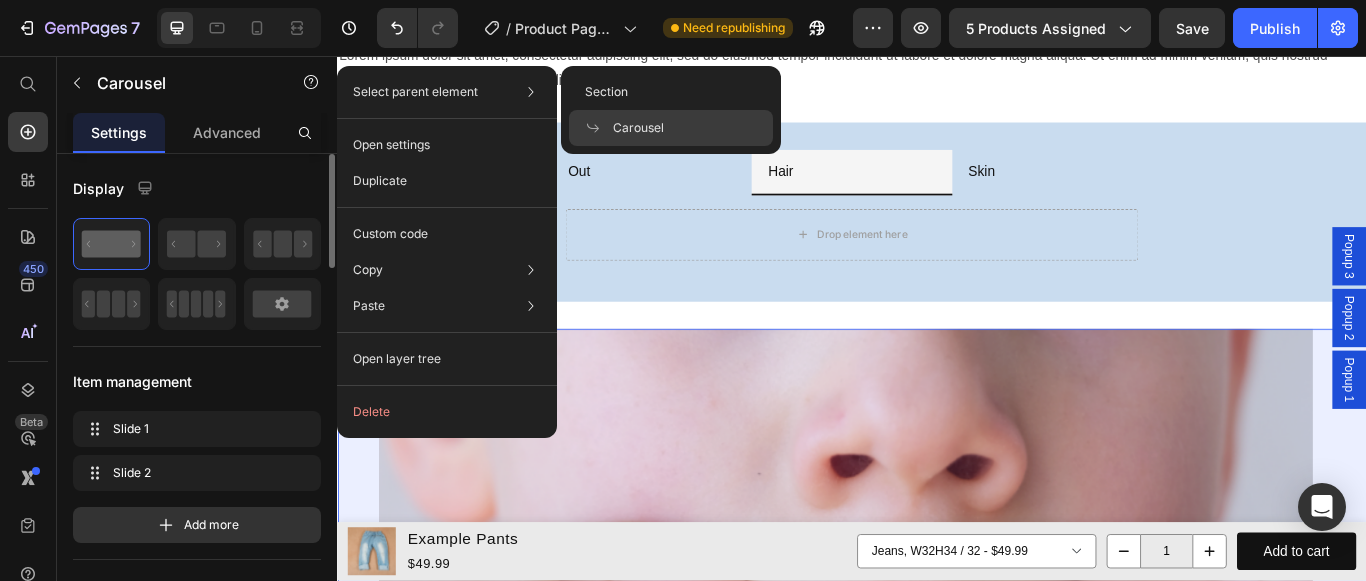 click on "Carousel" at bounding box center (638, 128) 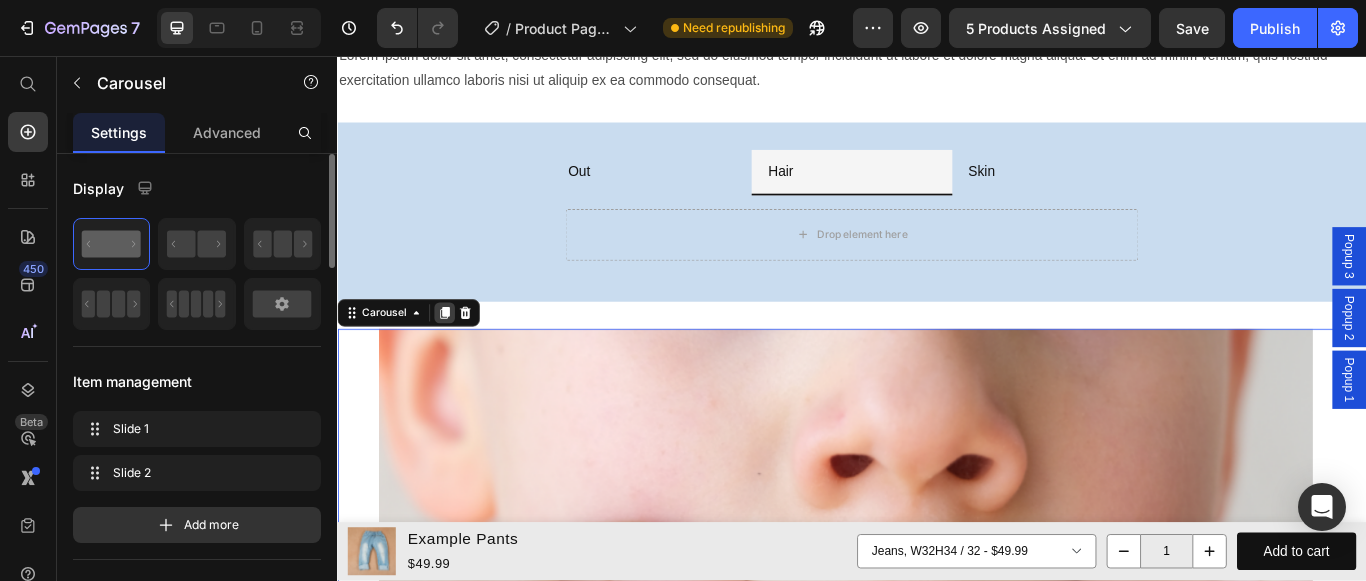 click 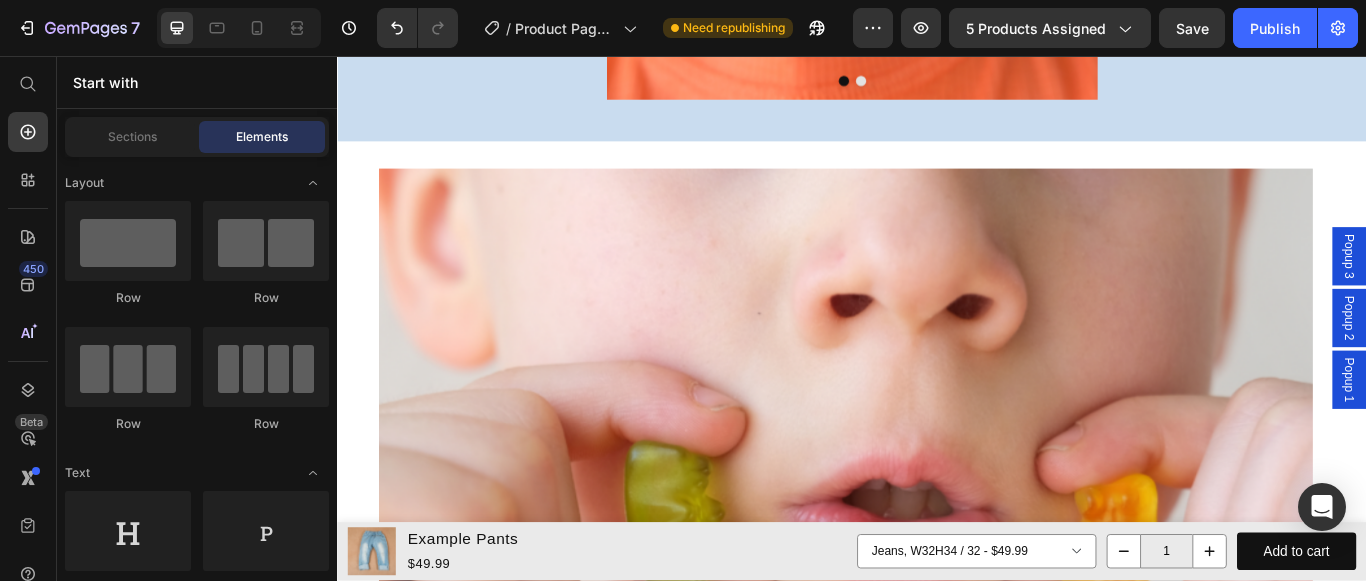scroll, scrollTop: 4683, scrollLeft: 0, axis: vertical 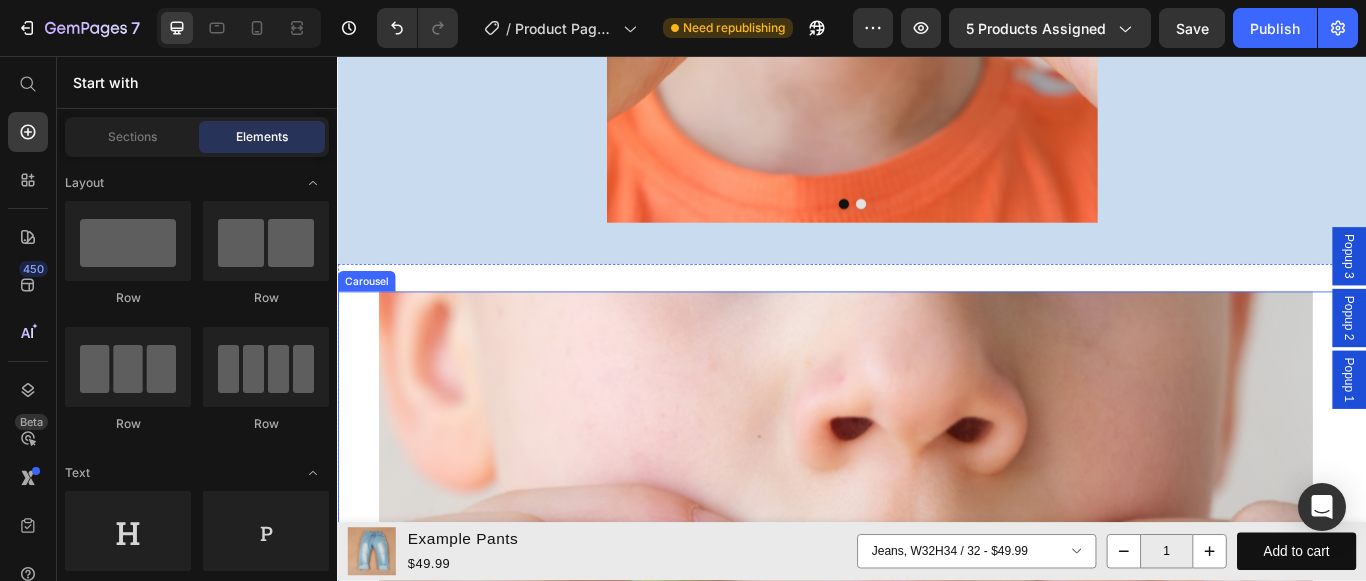 click on "Carousel" at bounding box center (370, 319) 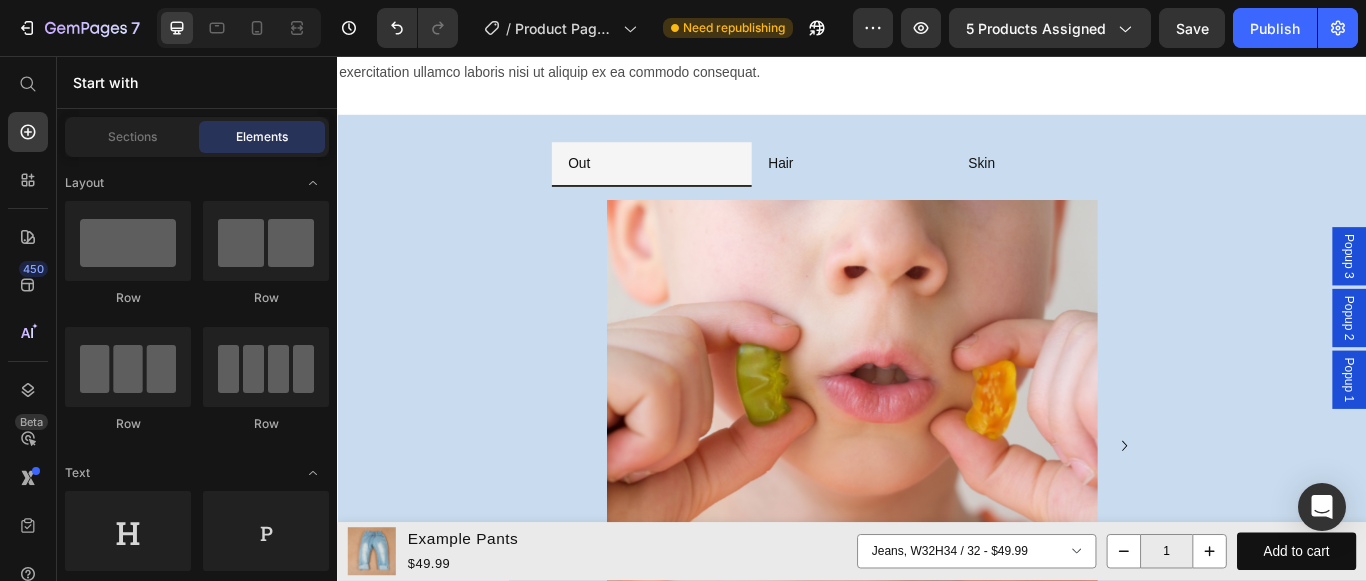 scroll, scrollTop: 3646, scrollLeft: 0, axis: vertical 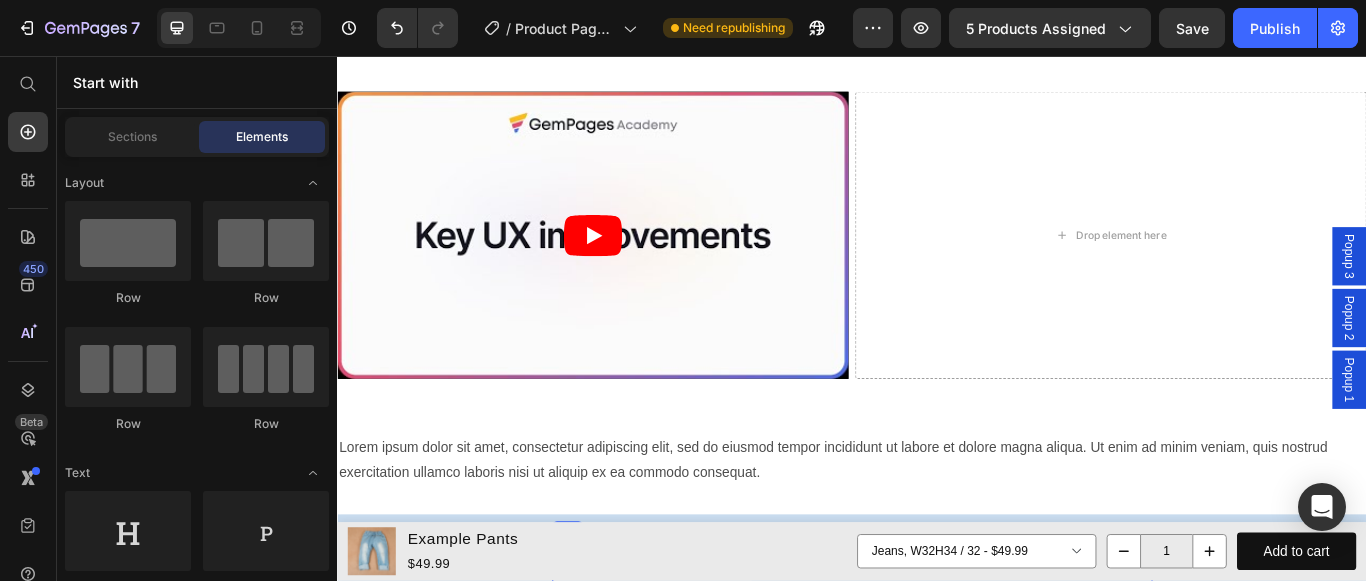 click on "Hair" at bounding box center [853, 648] 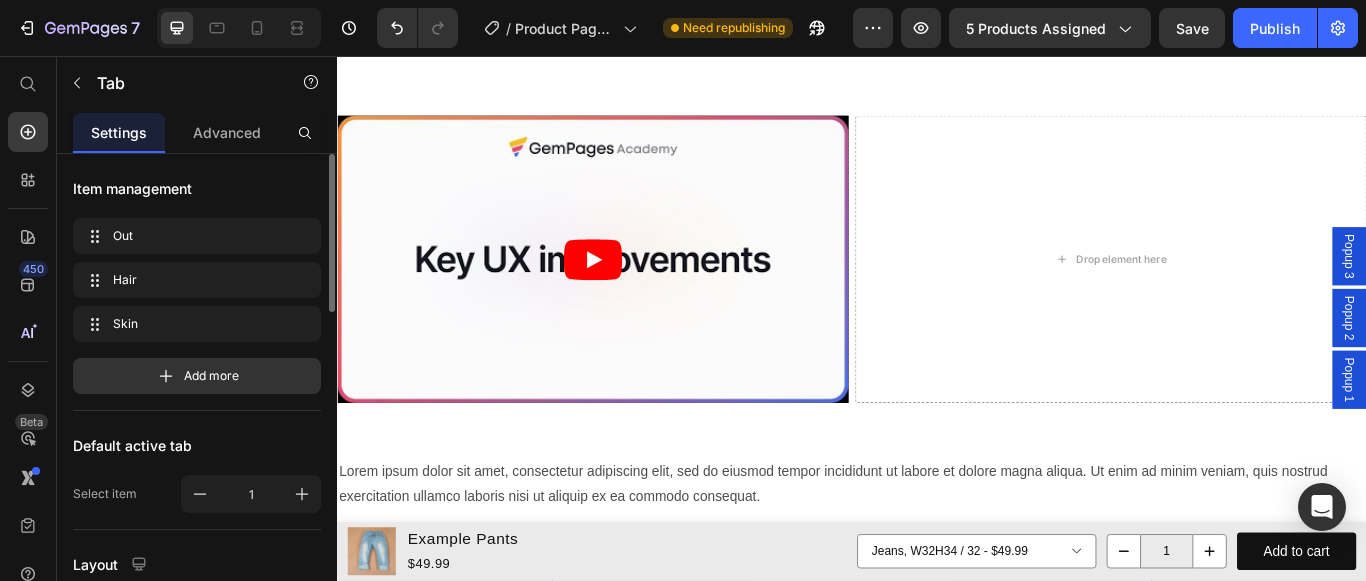 scroll, scrollTop: 4110, scrollLeft: 0, axis: vertical 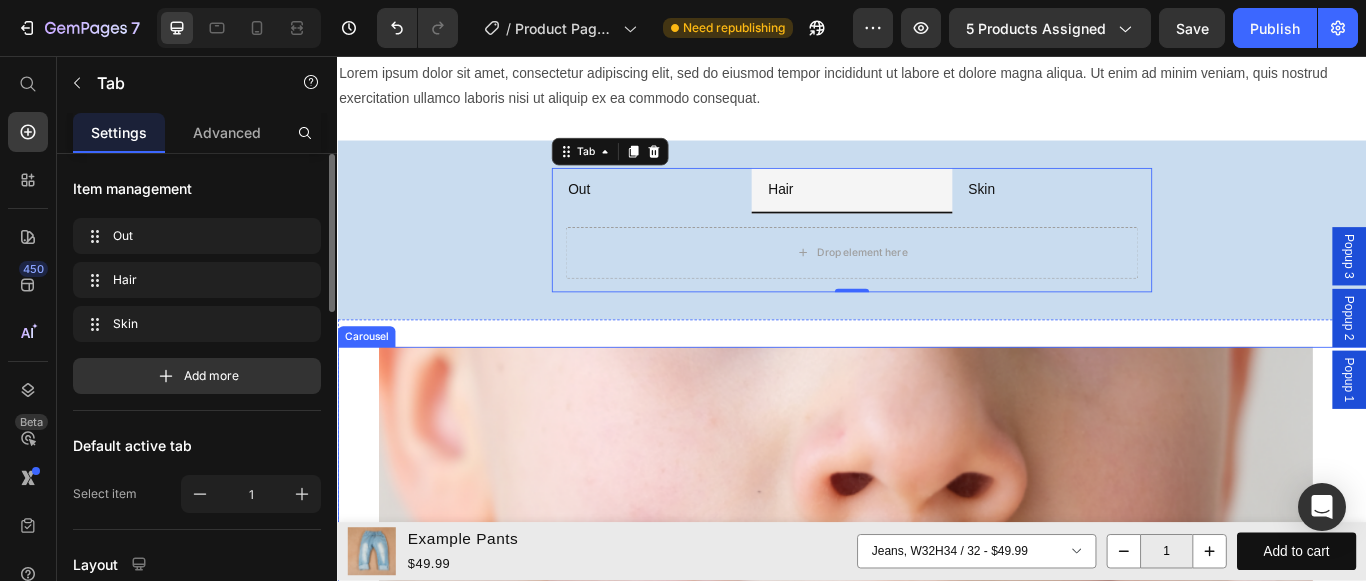 click on "Carousel" at bounding box center (370, 384) 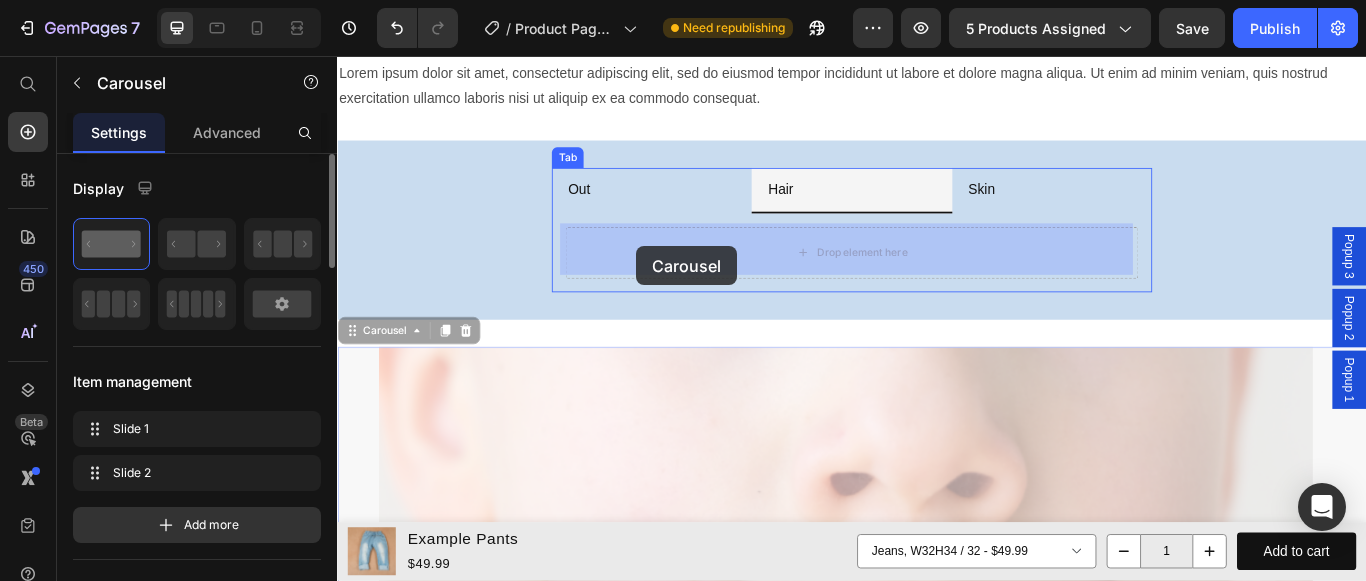 drag, startPoint x: 389, startPoint y: 377, endPoint x: 685, endPoint y: 278, distance: 312.11697 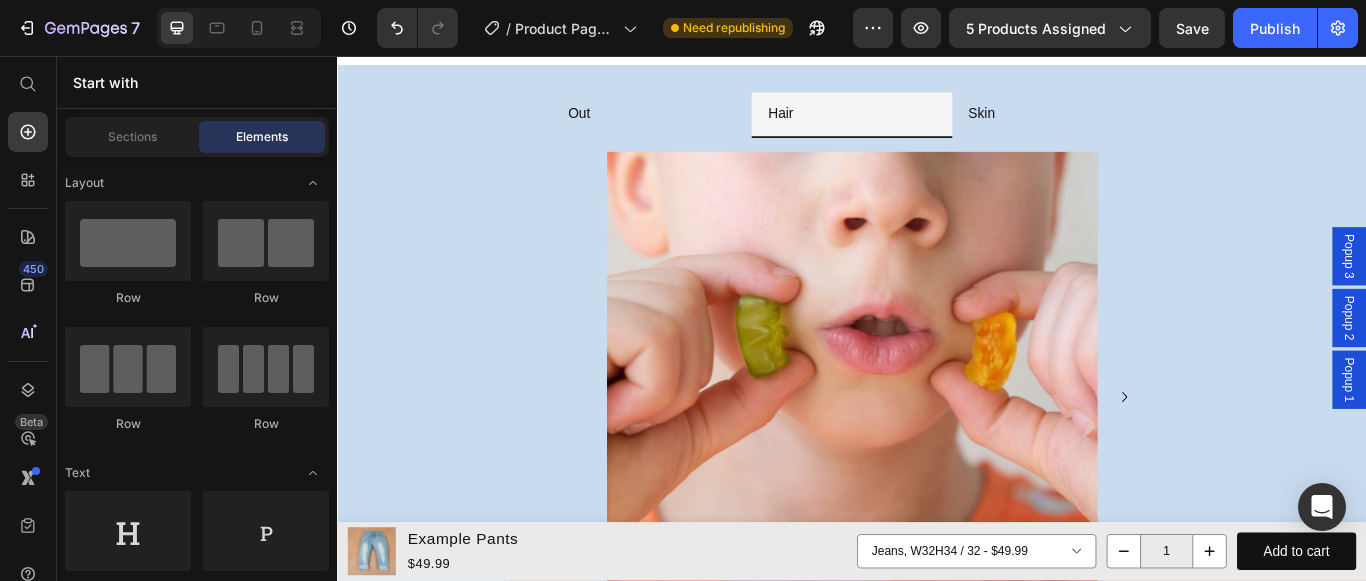 scroll, scrollTop: 4059, scrollLeft: 0, axis: vertical 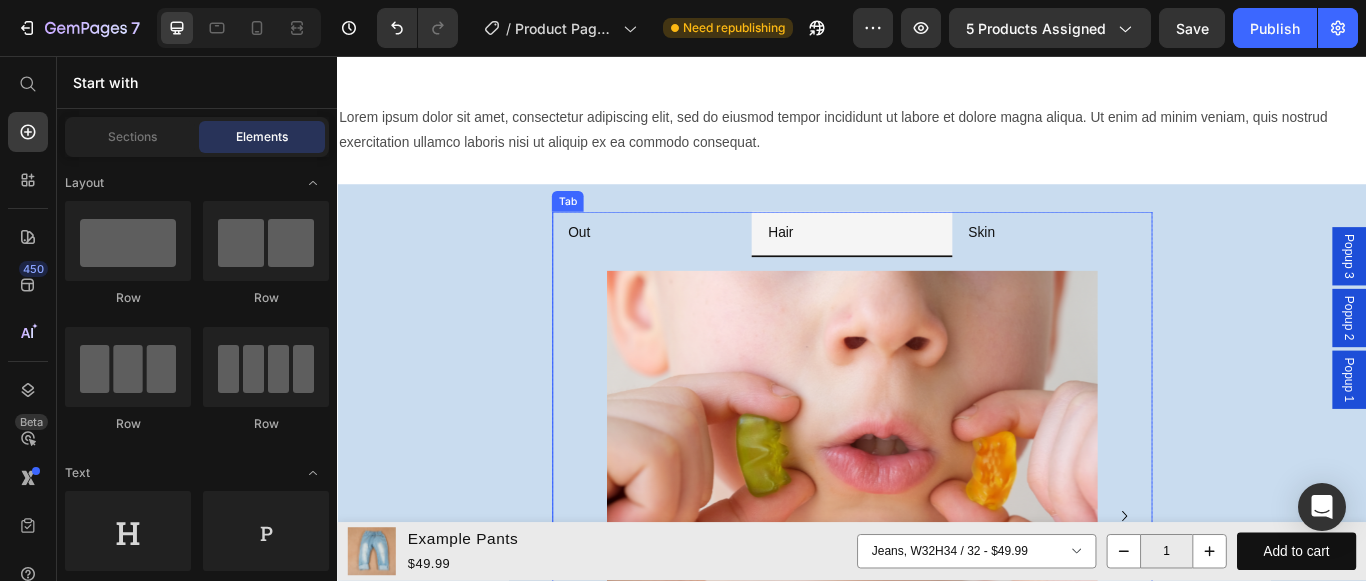 click on "Skin" at bounding box center (1088, 263) 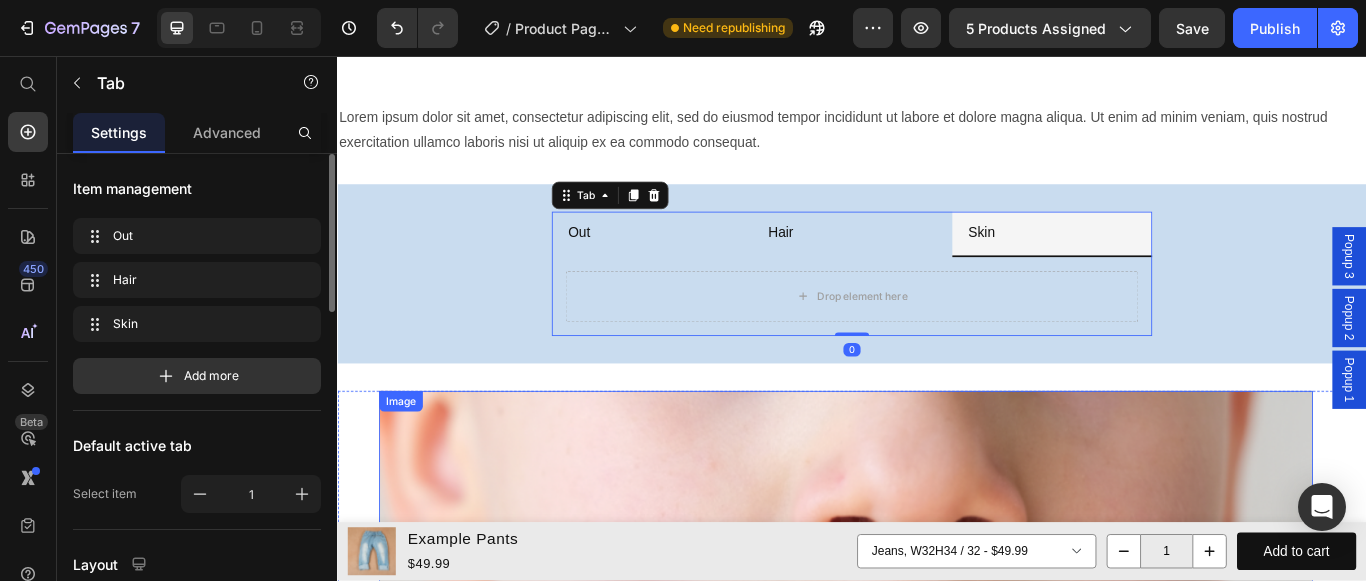 click at bounding box center (929, 991) 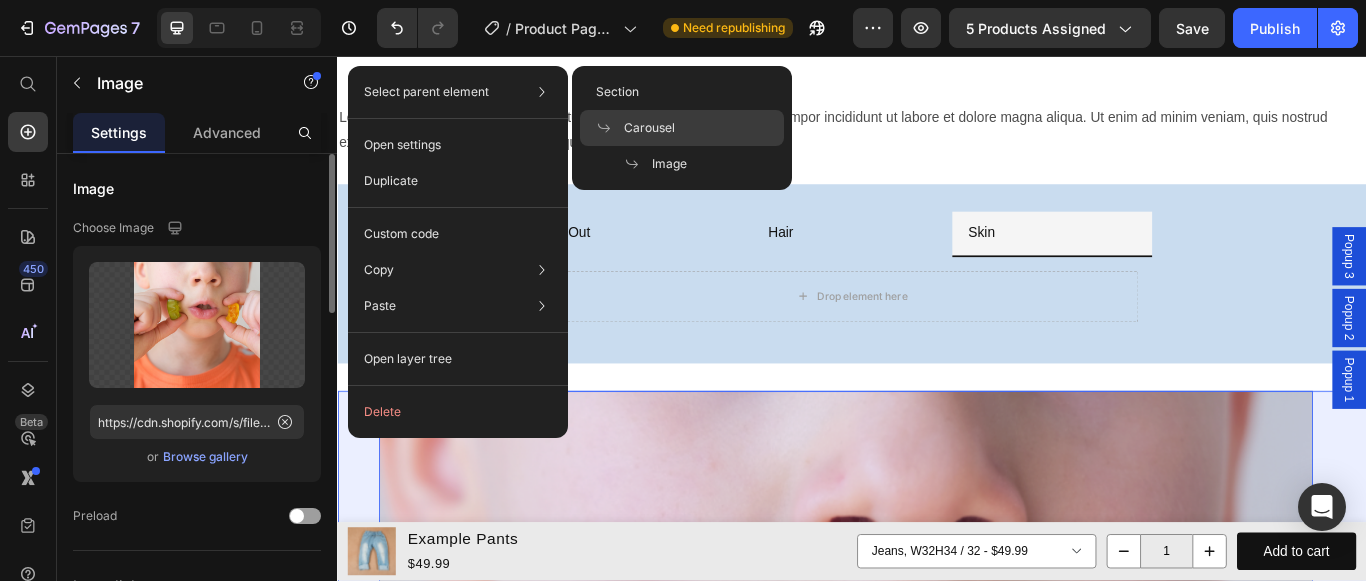 click on "Carousel" at bounding box center [649, 128] 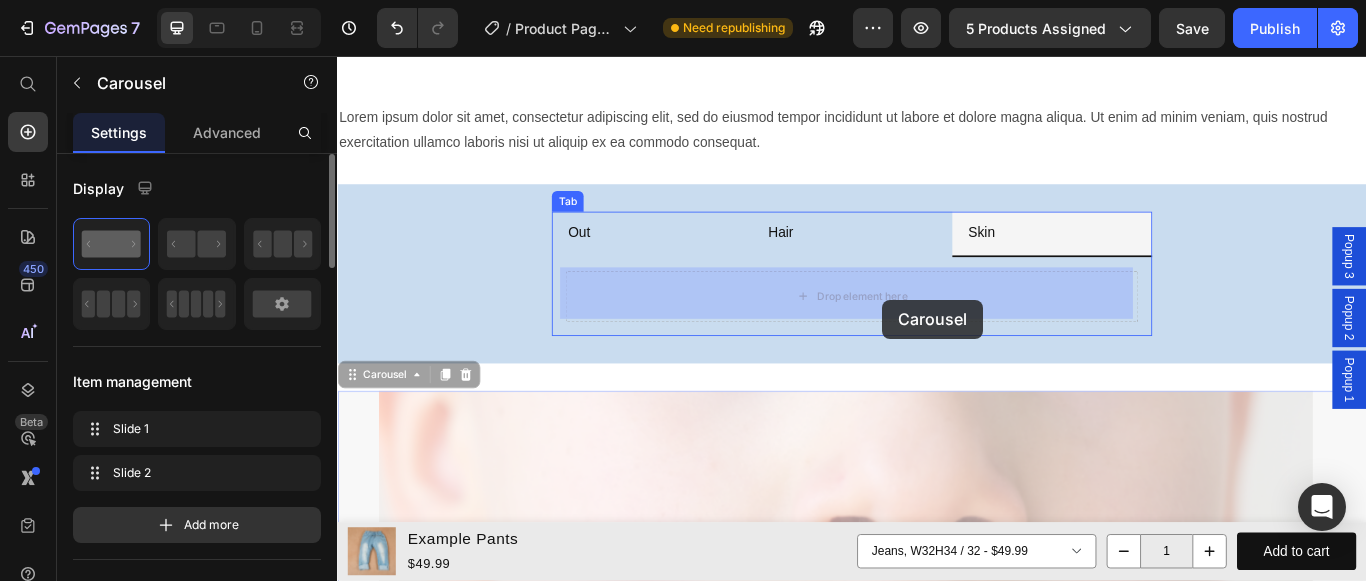 drag, startPoint x: 397, startPoint y: 429, endPoint x: 973, endPoint y: 340, distance: 582.8353 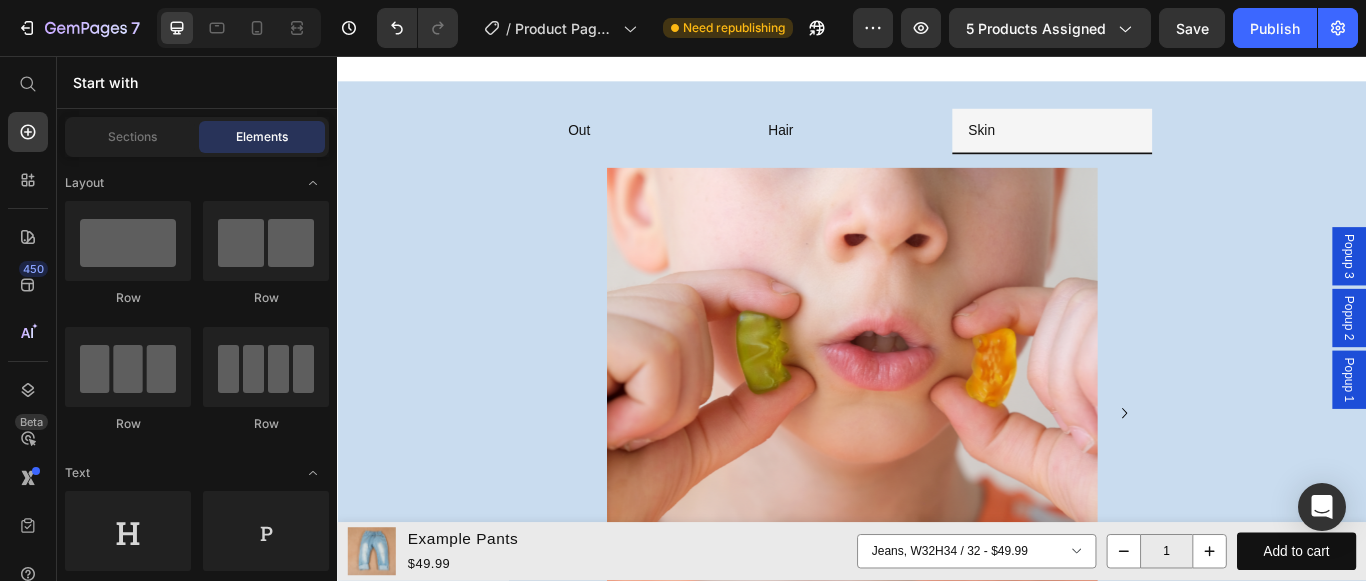 scroll, scrollTop: 4198, scrollLeft: 0, axis: vertical 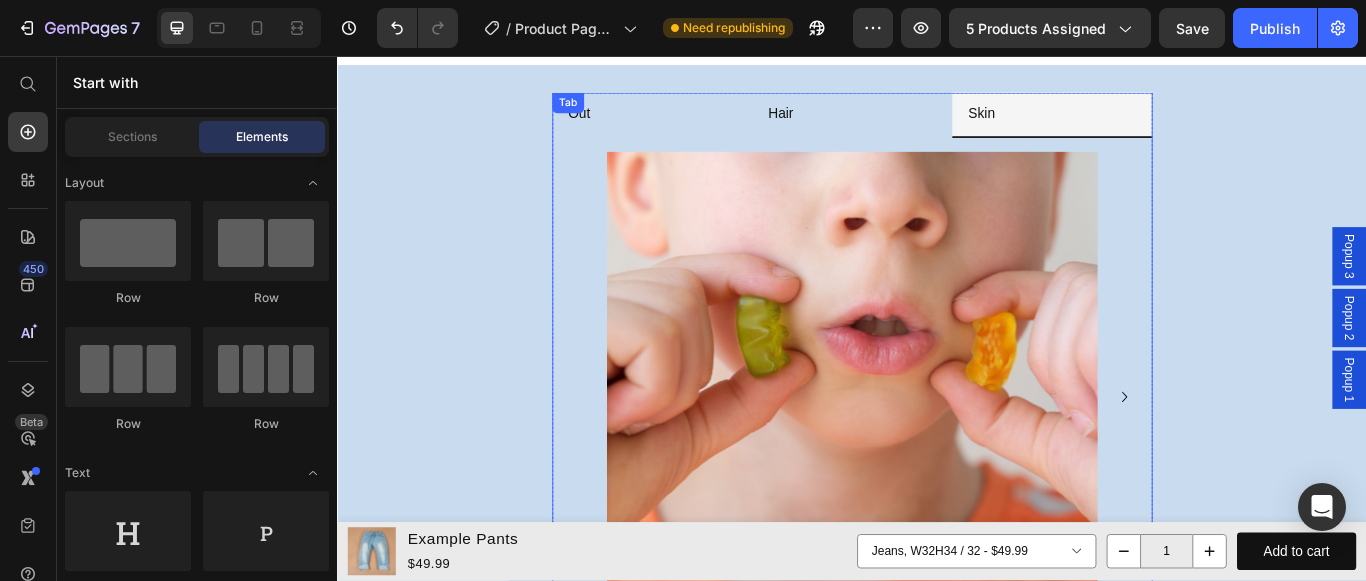 click on "Out Hair Skin
Image Image
Carousel
Image Image
Carousel
Image Image
Carousel Tab" at bounding box center [937, 427] 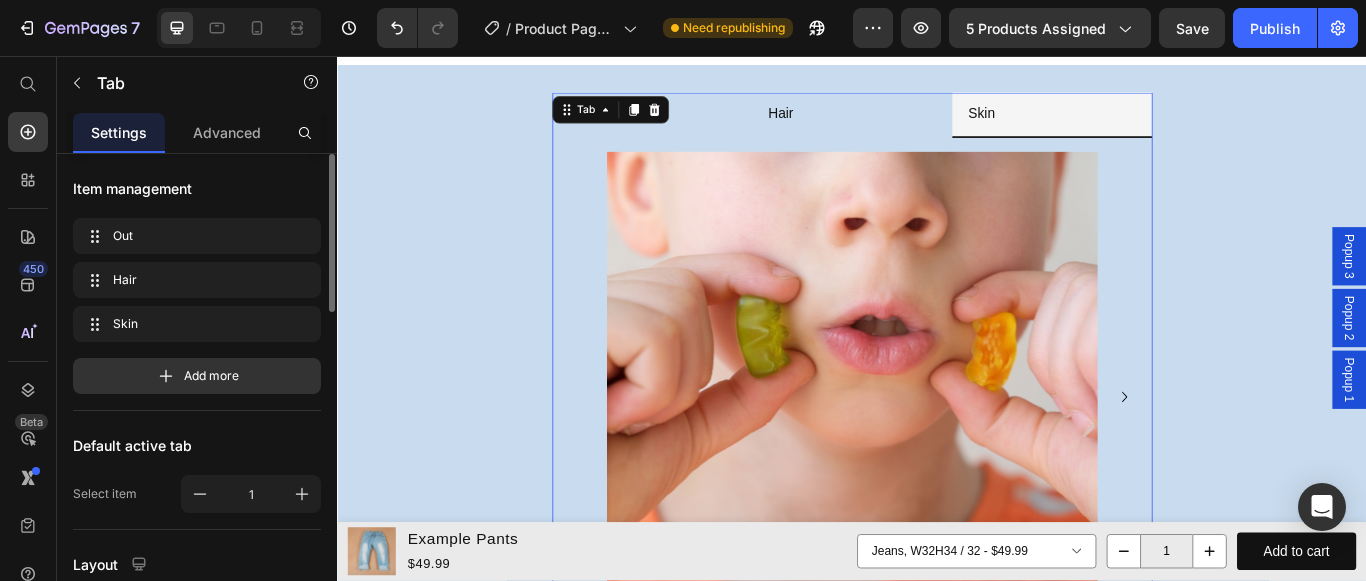 click on "Hair" at bounding box center (853, 124) 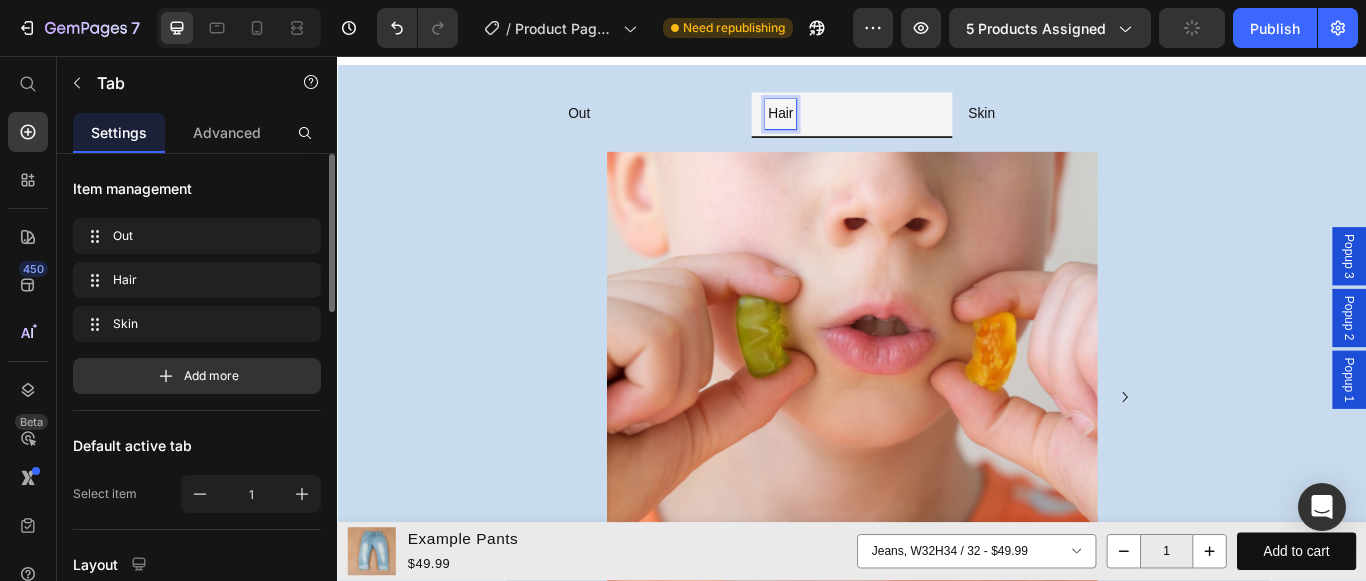 click on "Image Image" at bounding box center [937, 454] 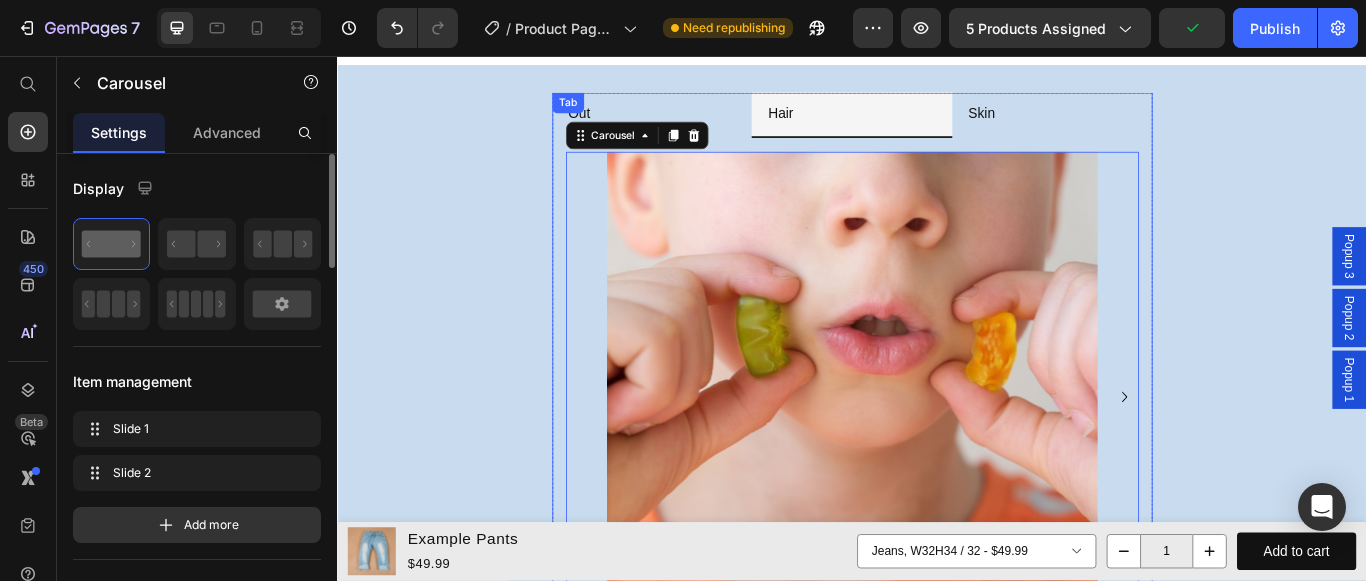 click on "Skin" at bounding box center [1170, 125] 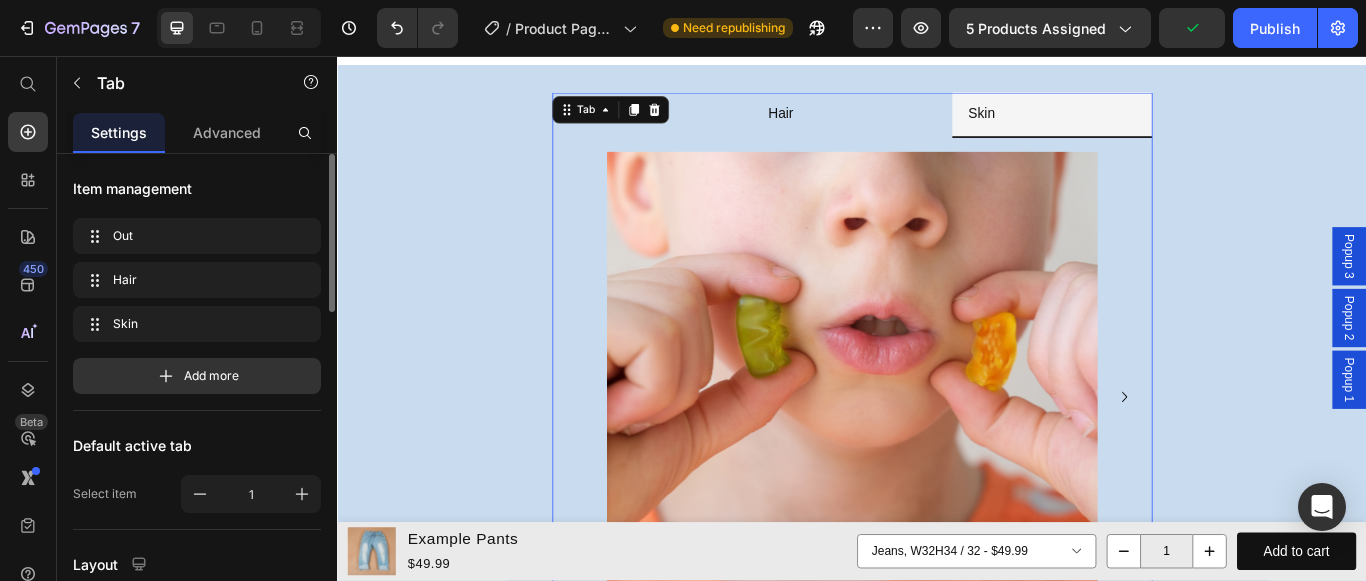click on "Hair" at bounding box center [936, 125] 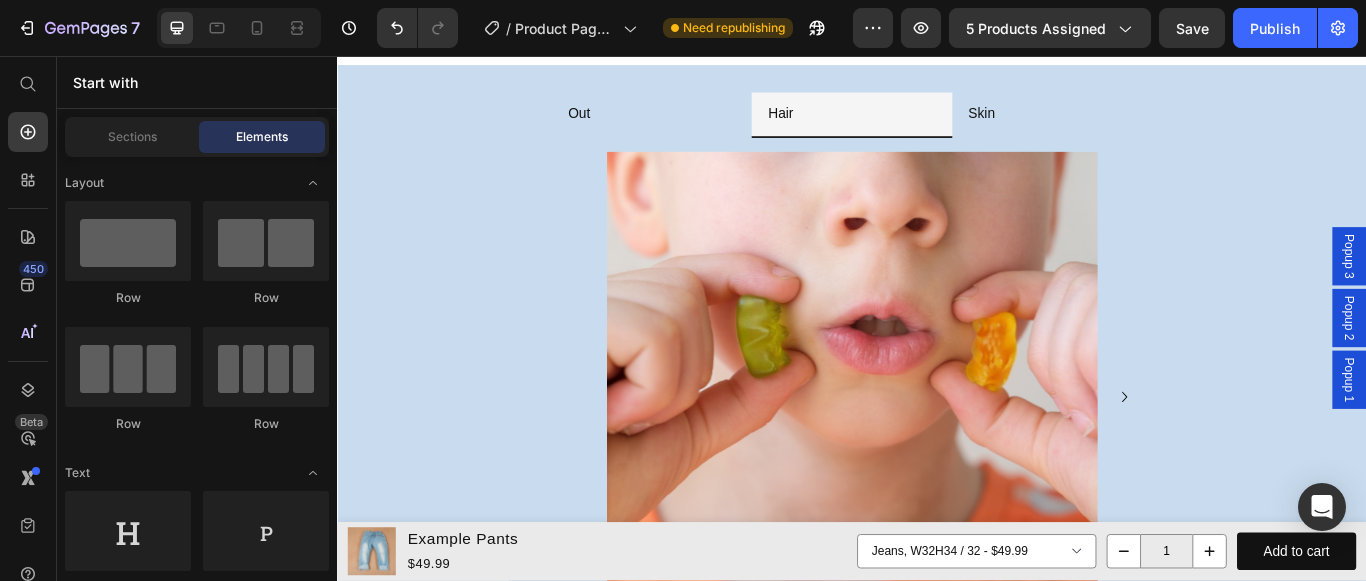 scroll, scrollTop: 4226, scrollLeft: 0, axis: vertical 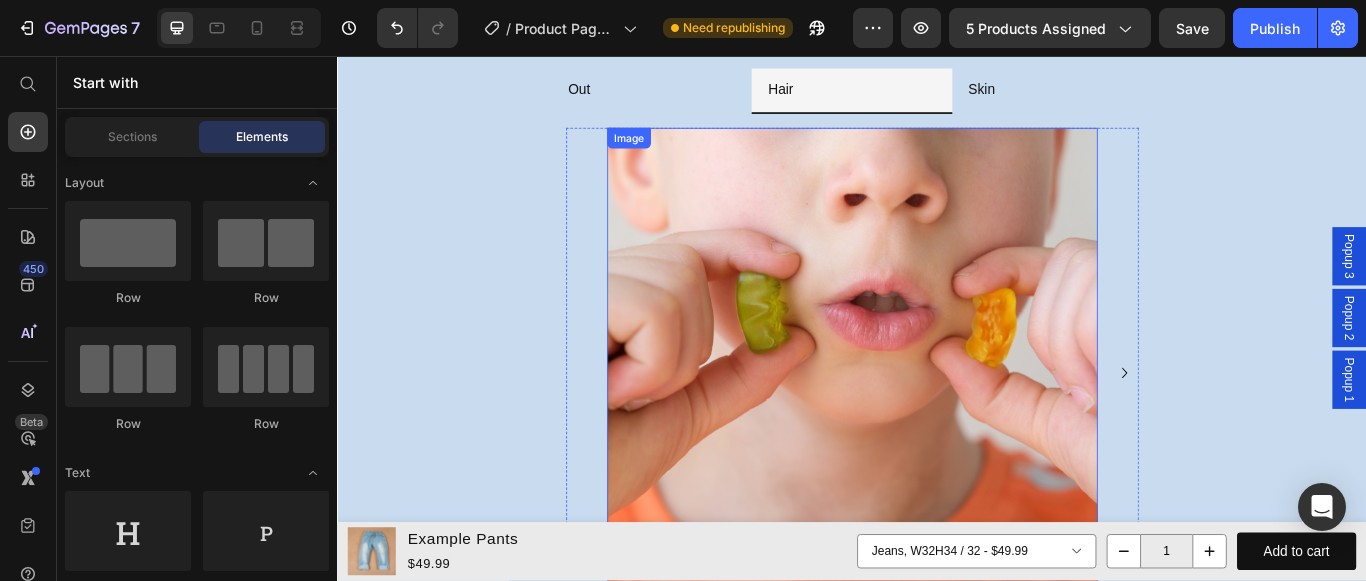 click at bounding box center [937, 426] 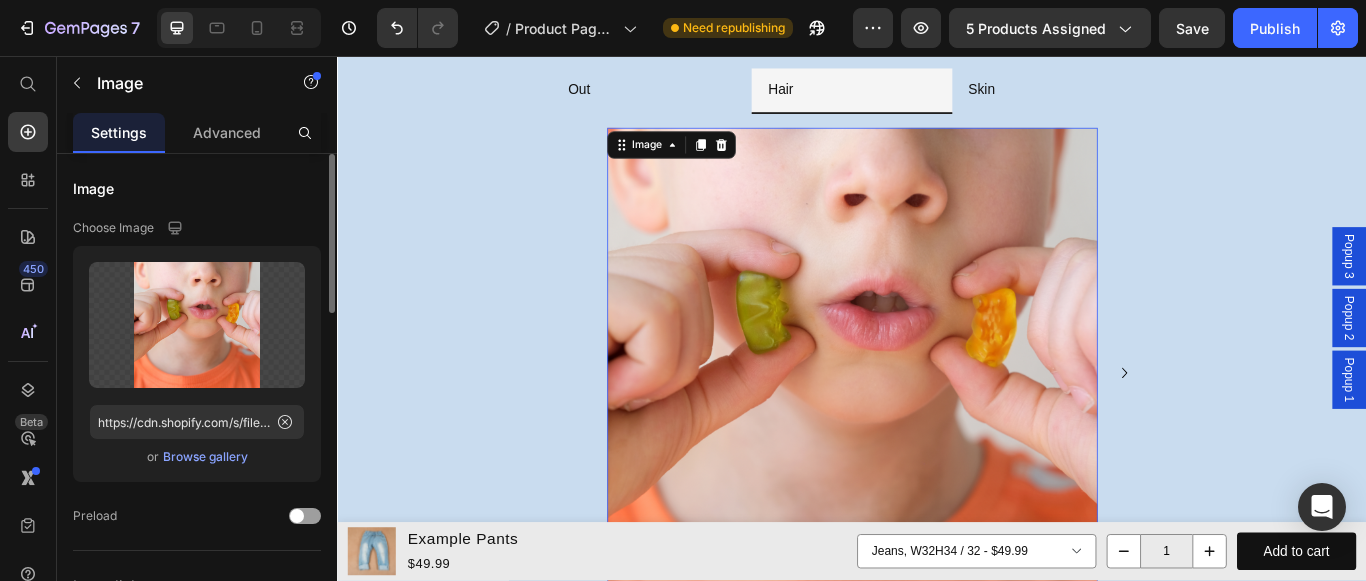 click on "Browse gallery" at bounding box center (205, 457) 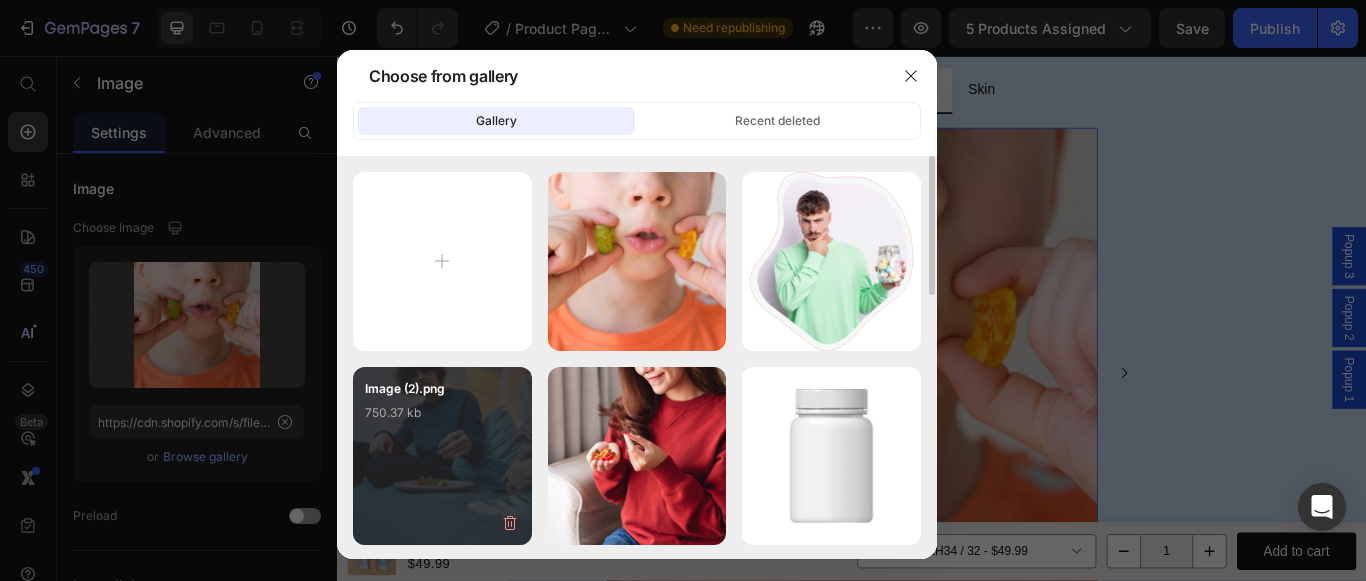 click on "Image (2).png [NUMBER] kb" at bounding box center [442, 419] 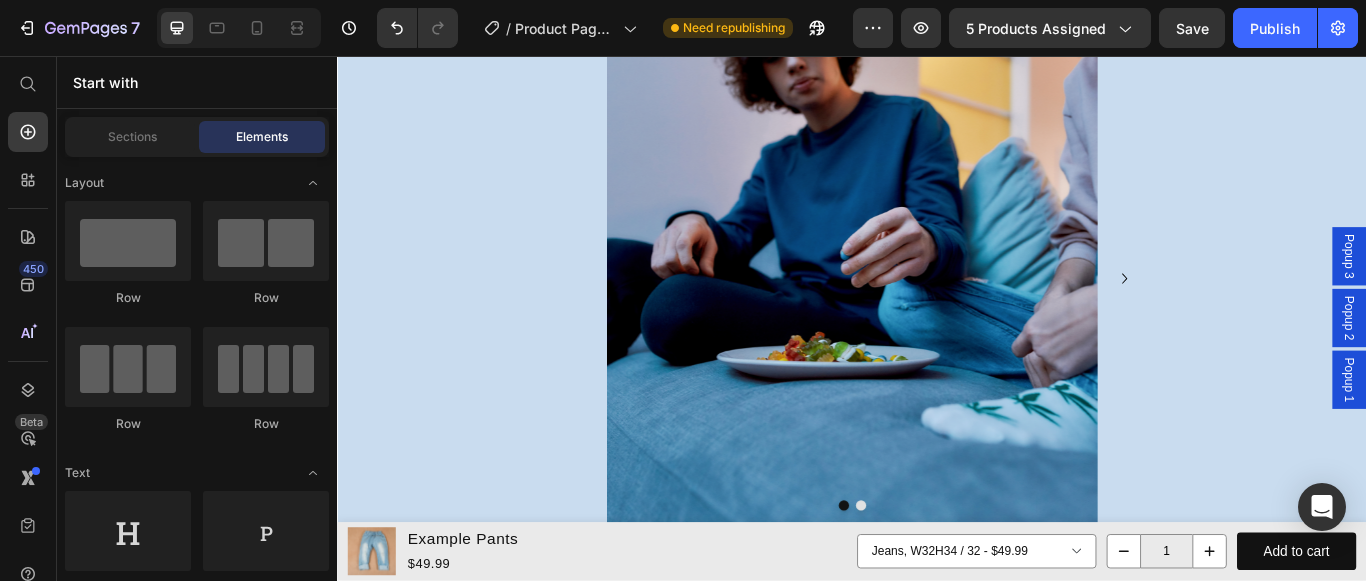 scroll, scrollTop: 4346, scrollLeft: 0, axis: vertical 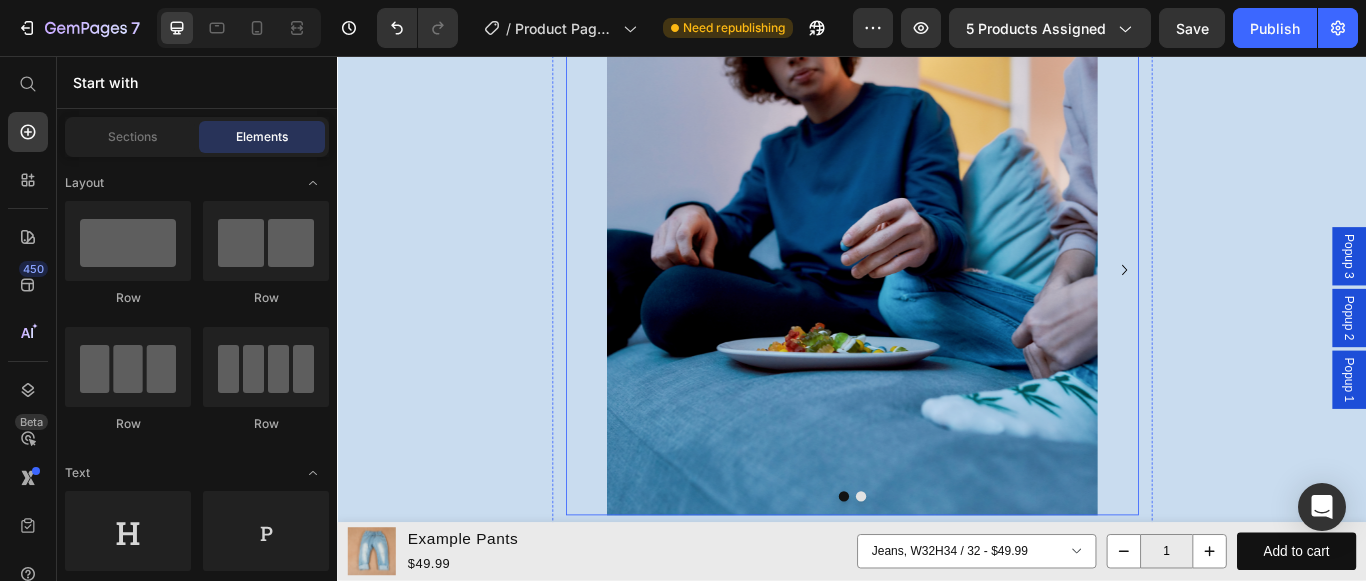 click 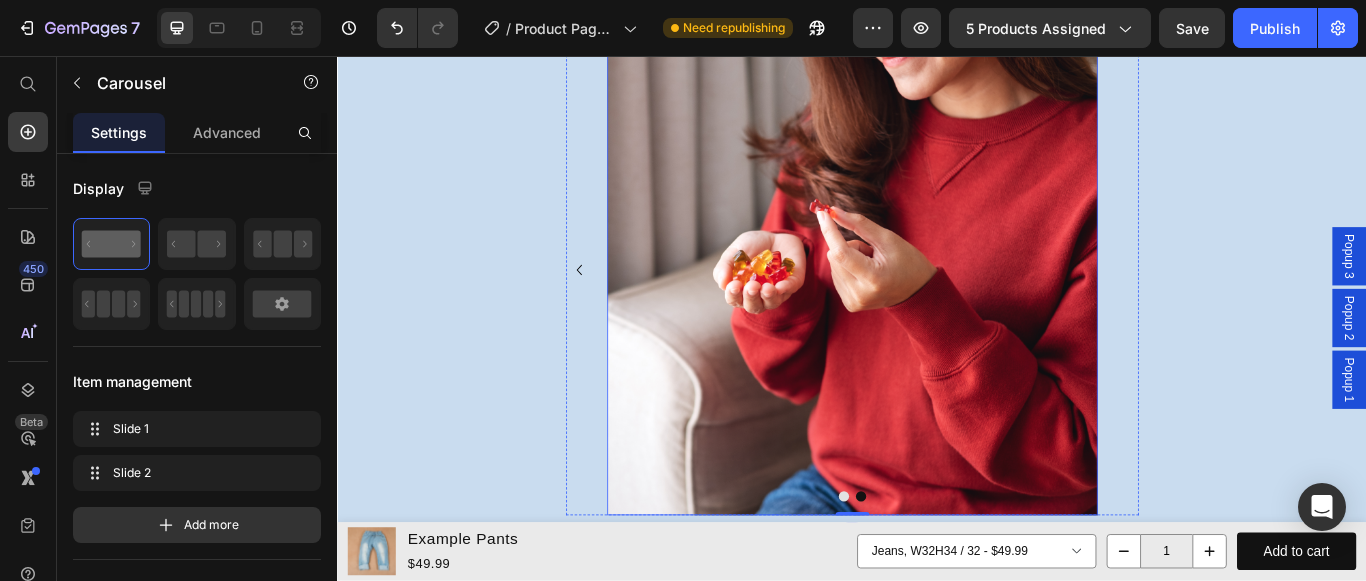 click at bounding box center [937, 306] 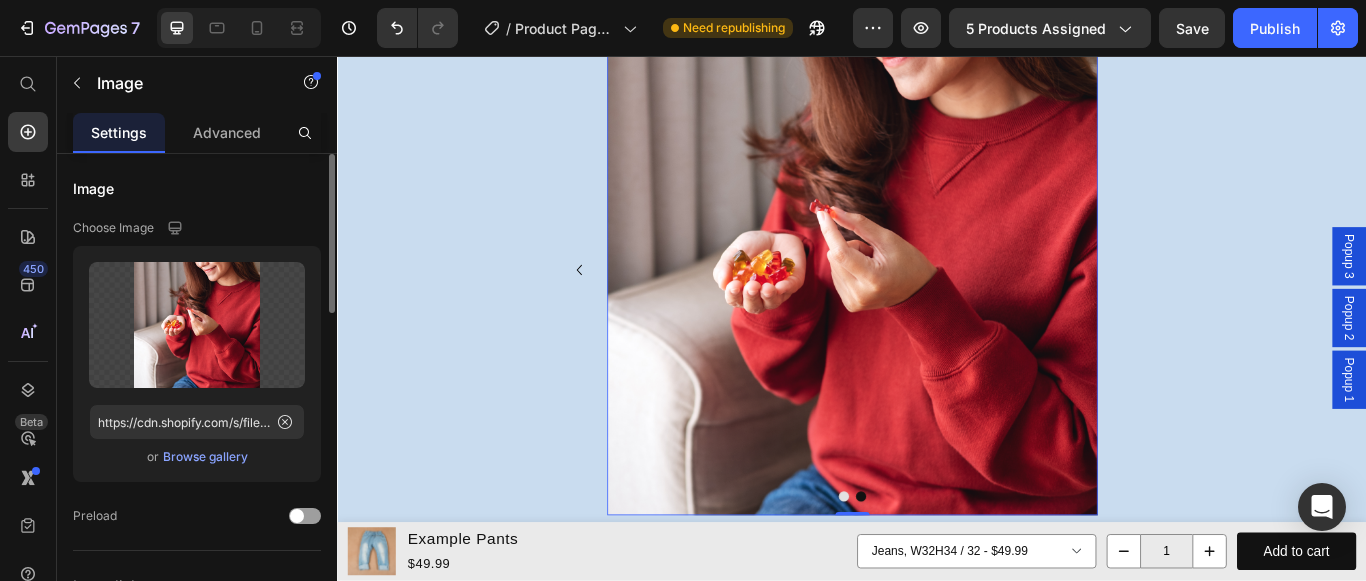 click on "Browse gallery" at bounding box center [205, 457] 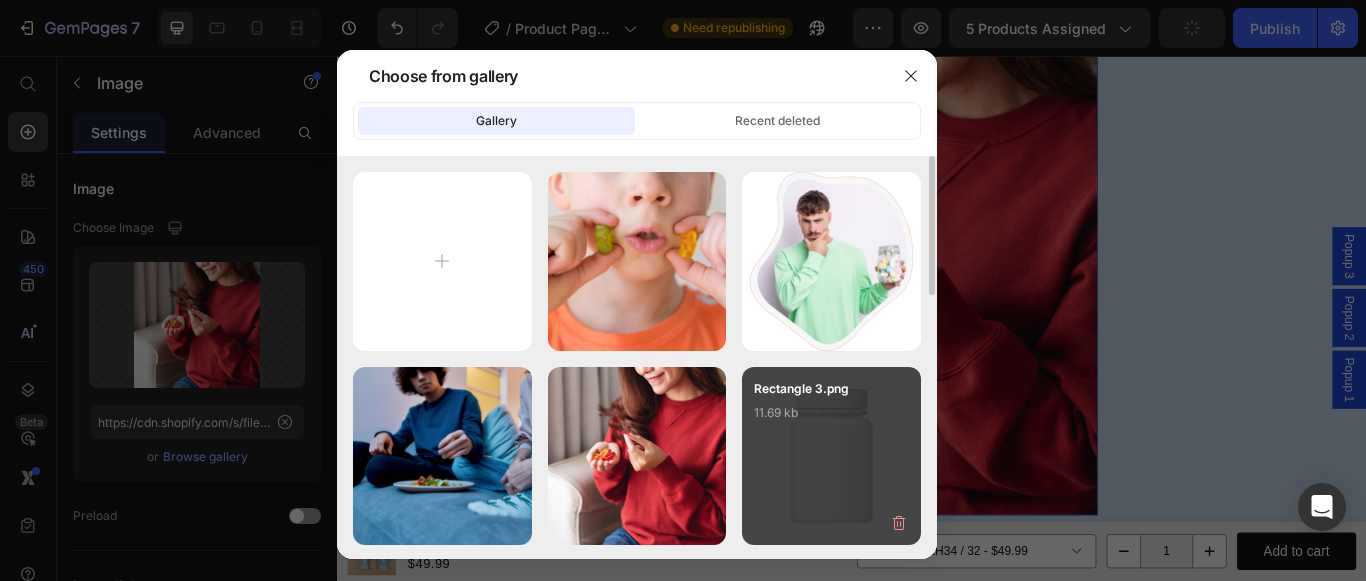 click on "Rectangle 3.png [NUMBER] kb" at bounding box center (831, 419) 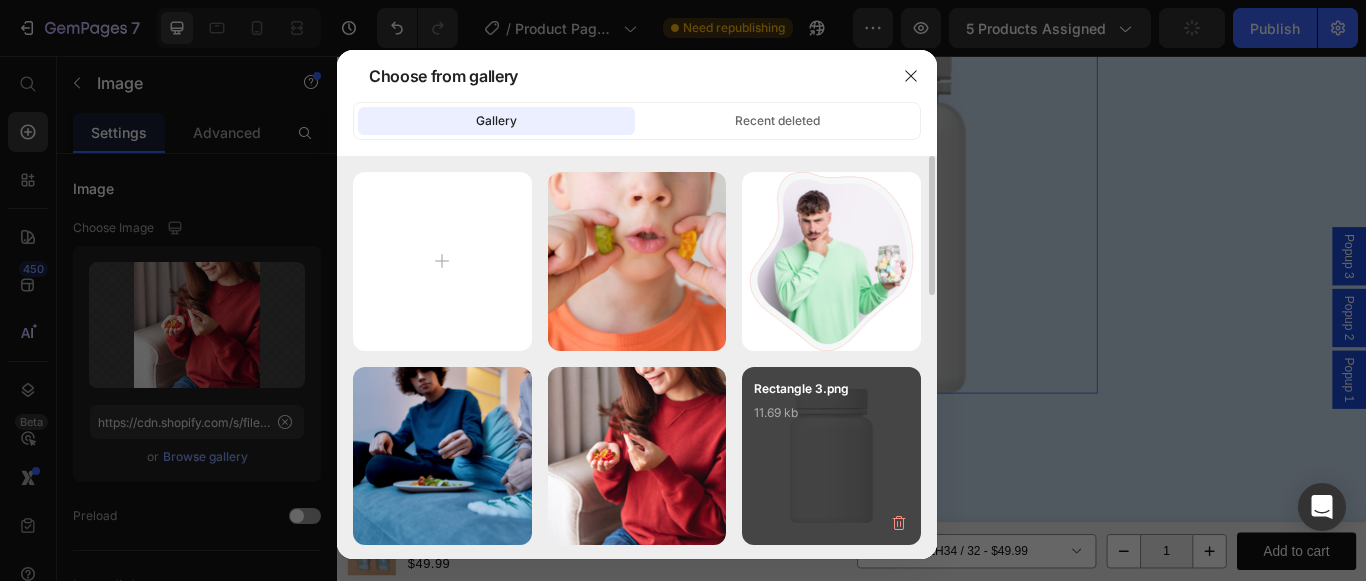 type on "https://cdn.shopify.com/s/files/1/0694/1569/8606/files/gempages_[NUMBER]-[STRING].png" 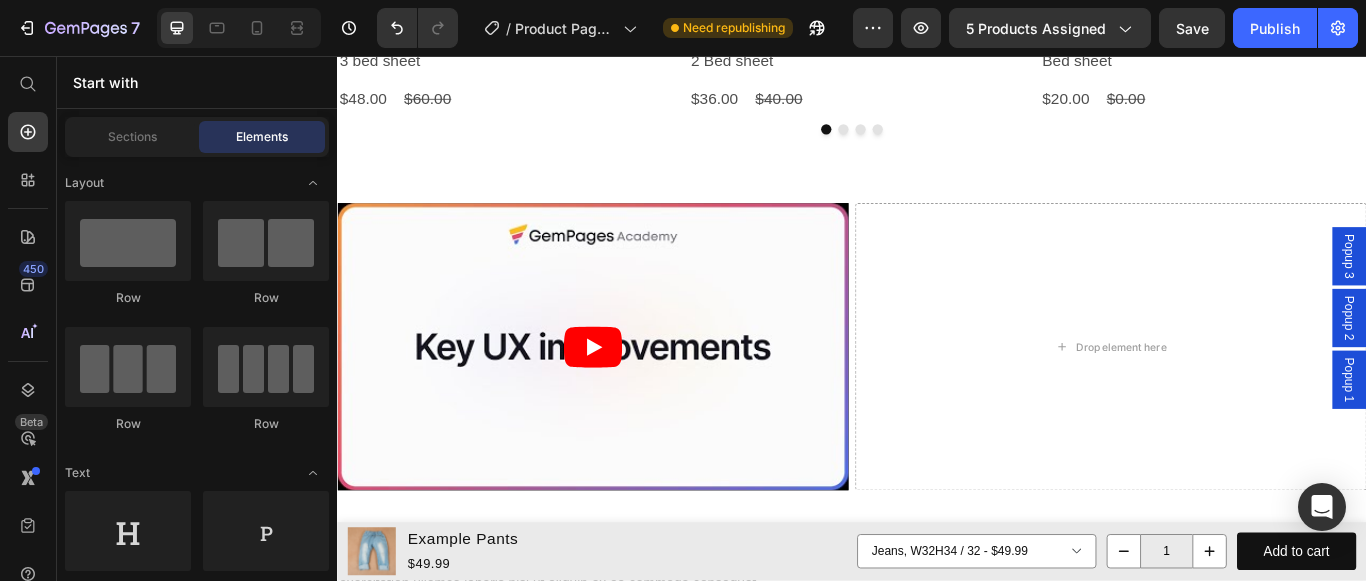 scroll, scrollTop: 4008, scrollLeft: 0, axis: vertical 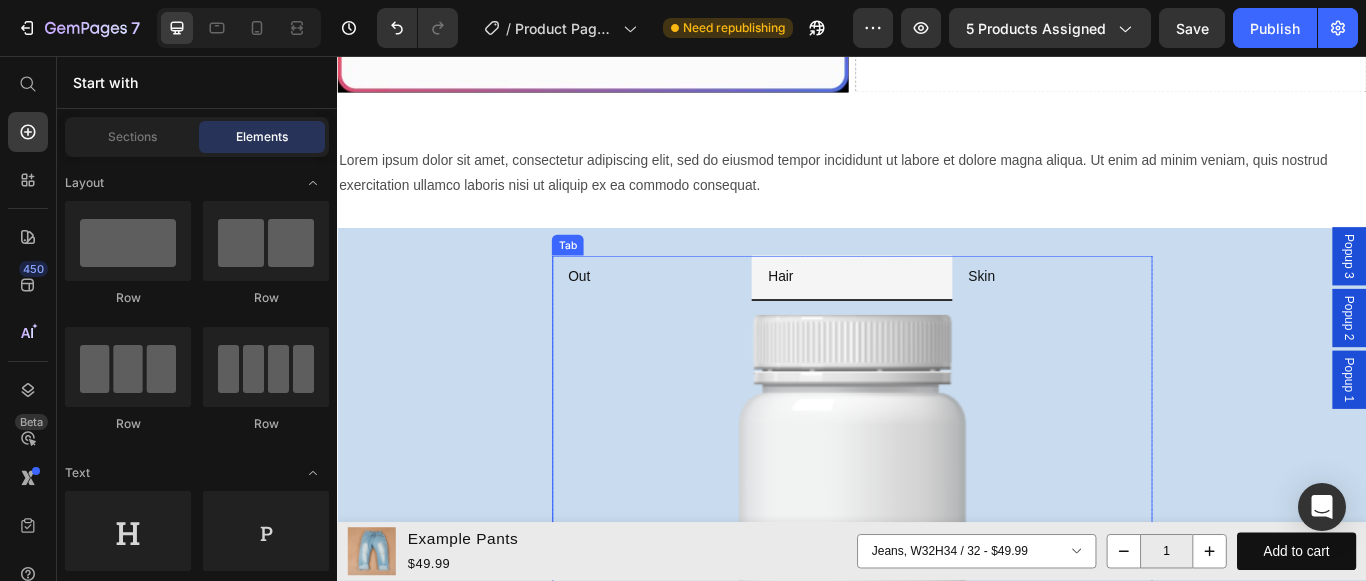 click on "Skin" at bounding box center [1170, 315] 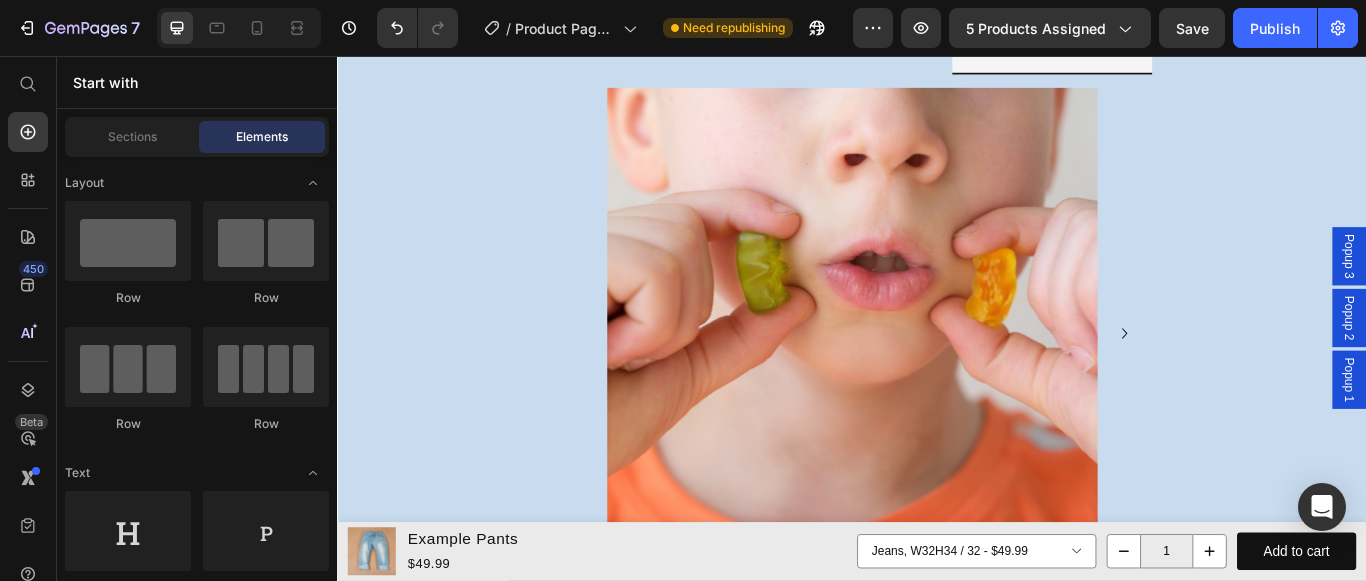 scroll, scrollTop: 4282, scrollLeft: 0, axis: vertical 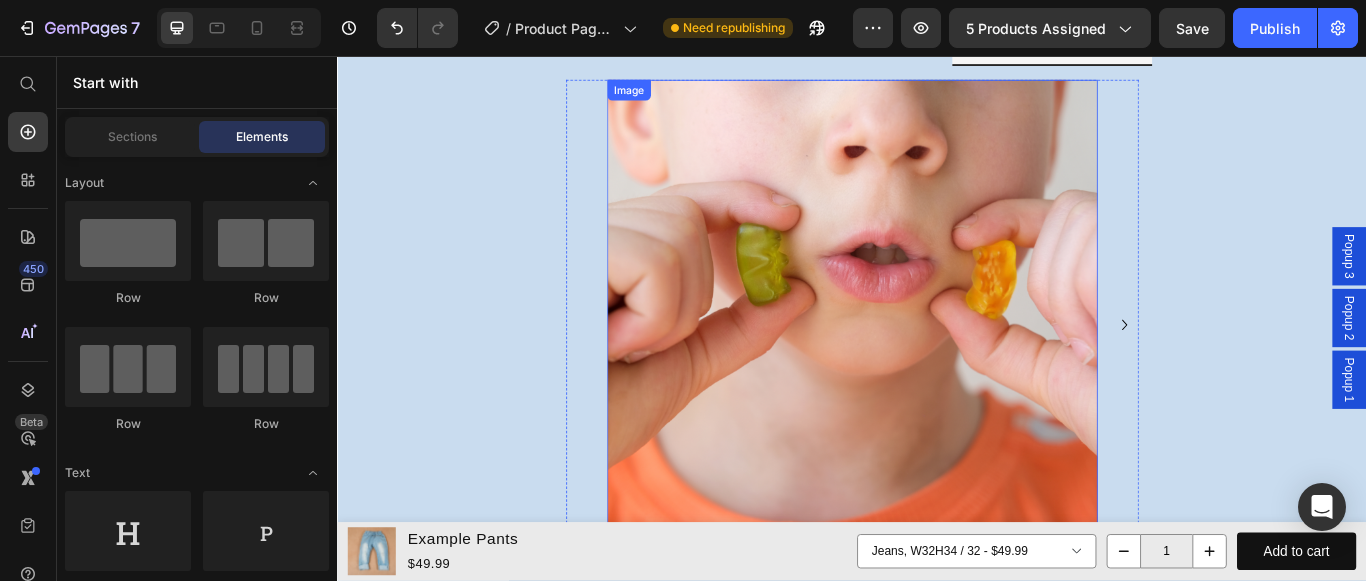 click at bounding box center (937, 370) 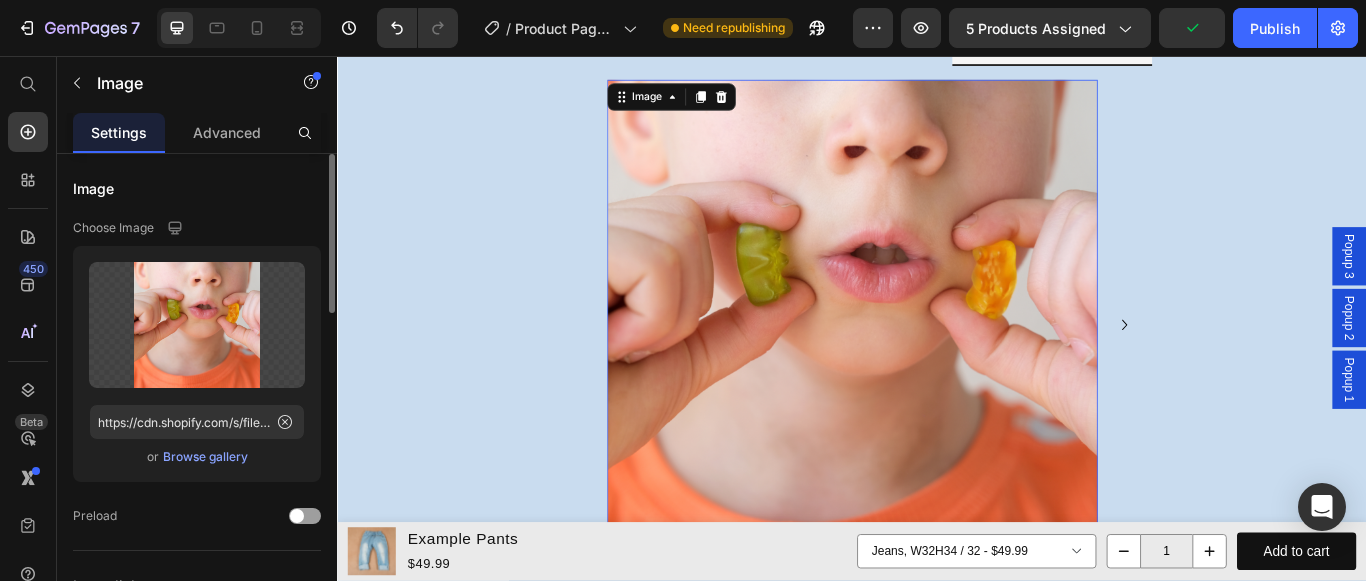 click on "Browse gallery" at bounding box center [205, 457] 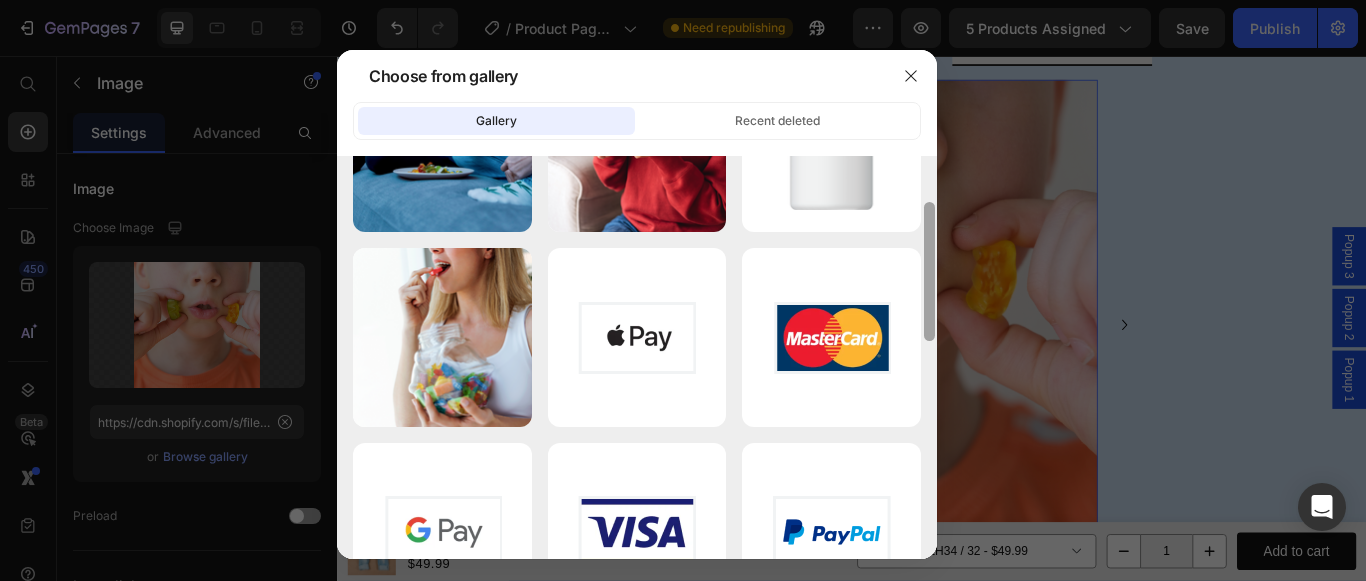 scroll, scrollTop: 322, scrollLeft: 0, axis: vertical 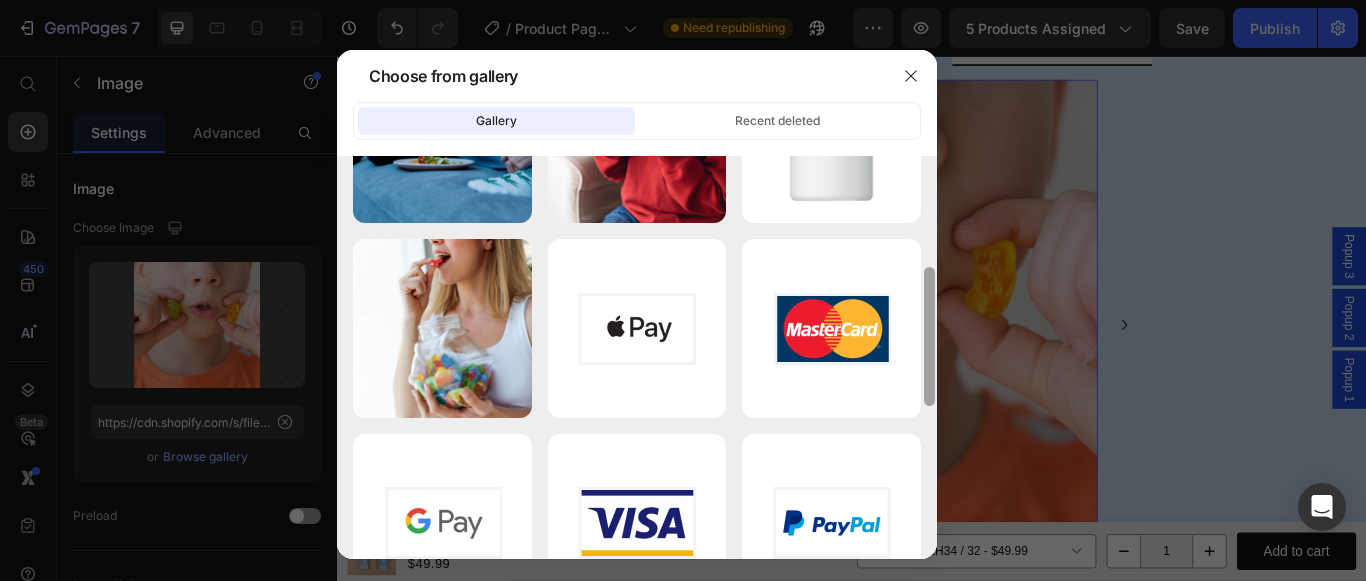 drag, startPoint x: 932, startPoint y: 265, endPoint x: 930, endPoint y: 376, distance: 111.01801 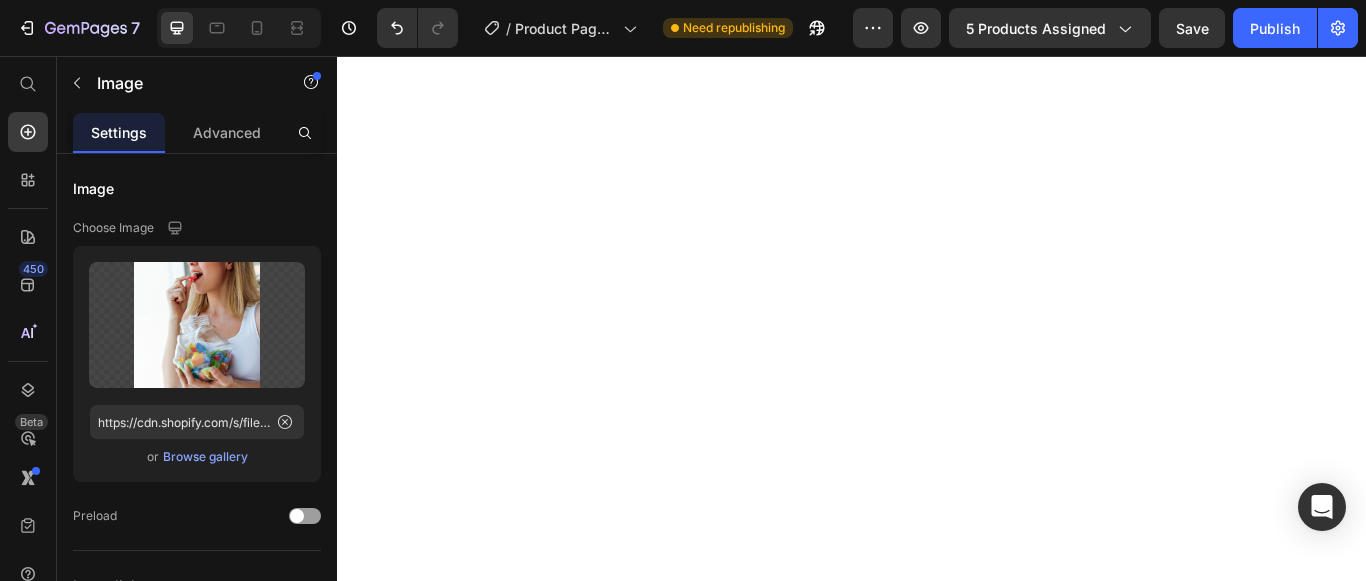 scroll, scrollTop: 0, scrollLeft: 0, axis: both 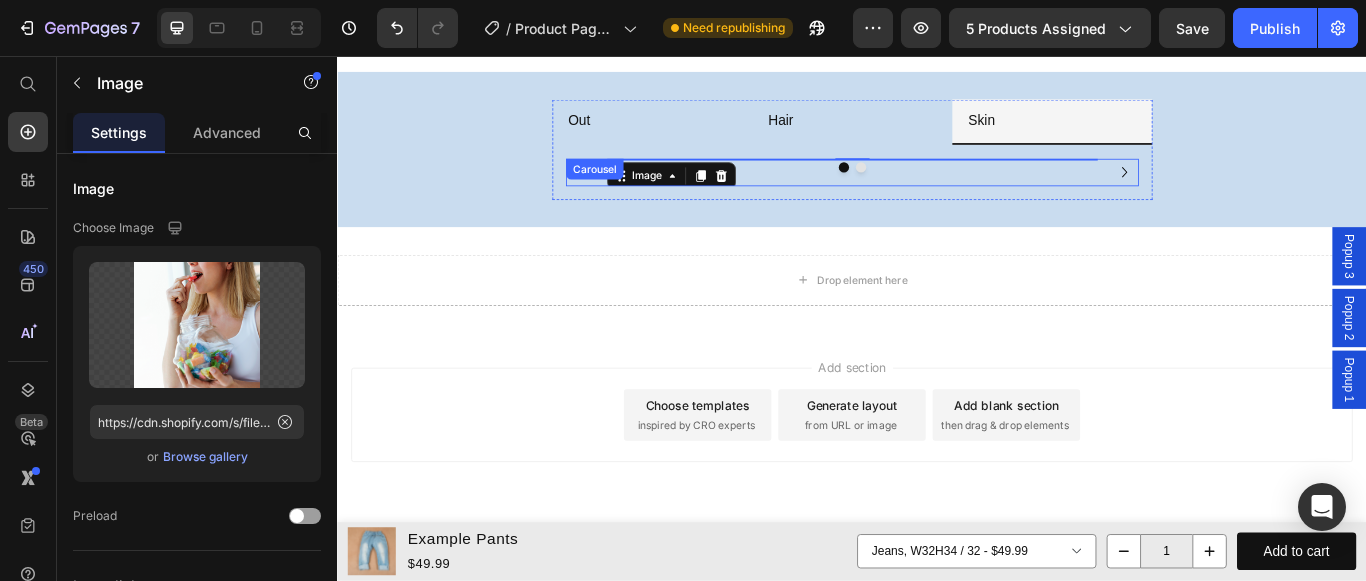 click 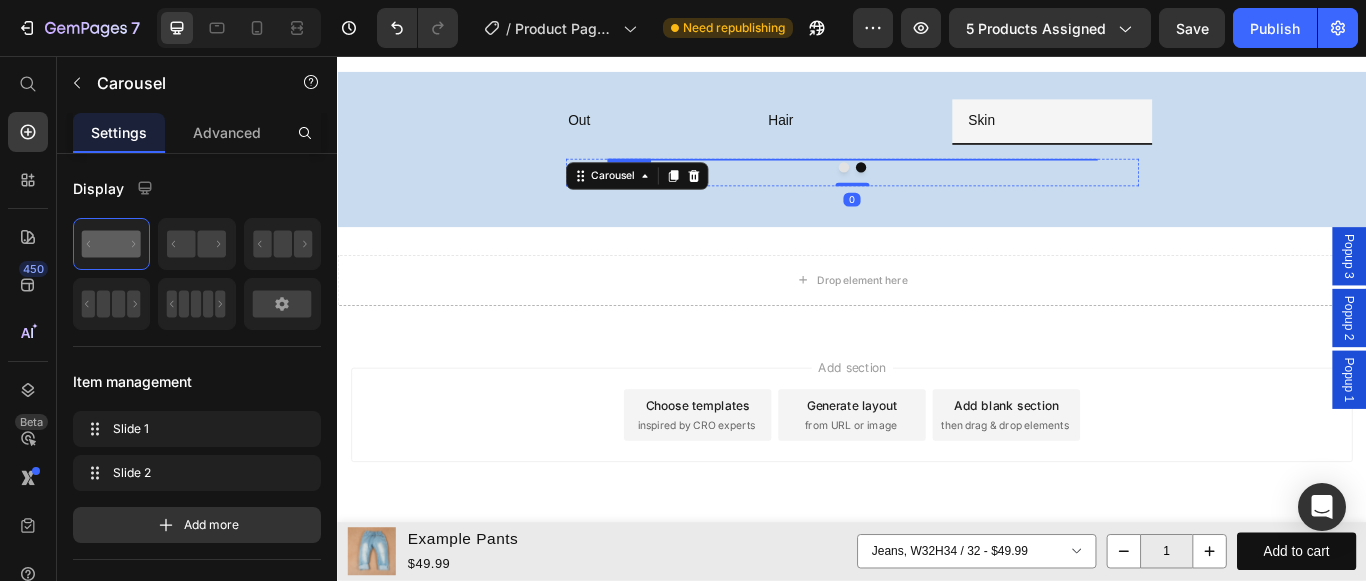 click at bounding box center [937, 176] 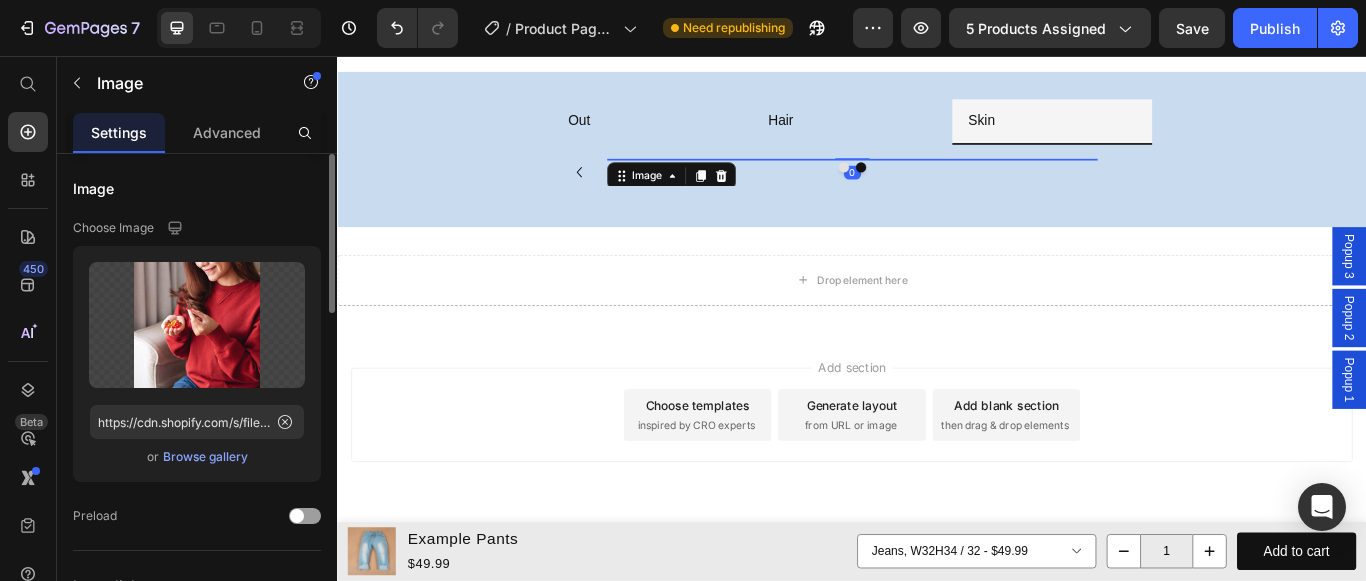 click on "Browse gallery" at bounding box center [205, 457] 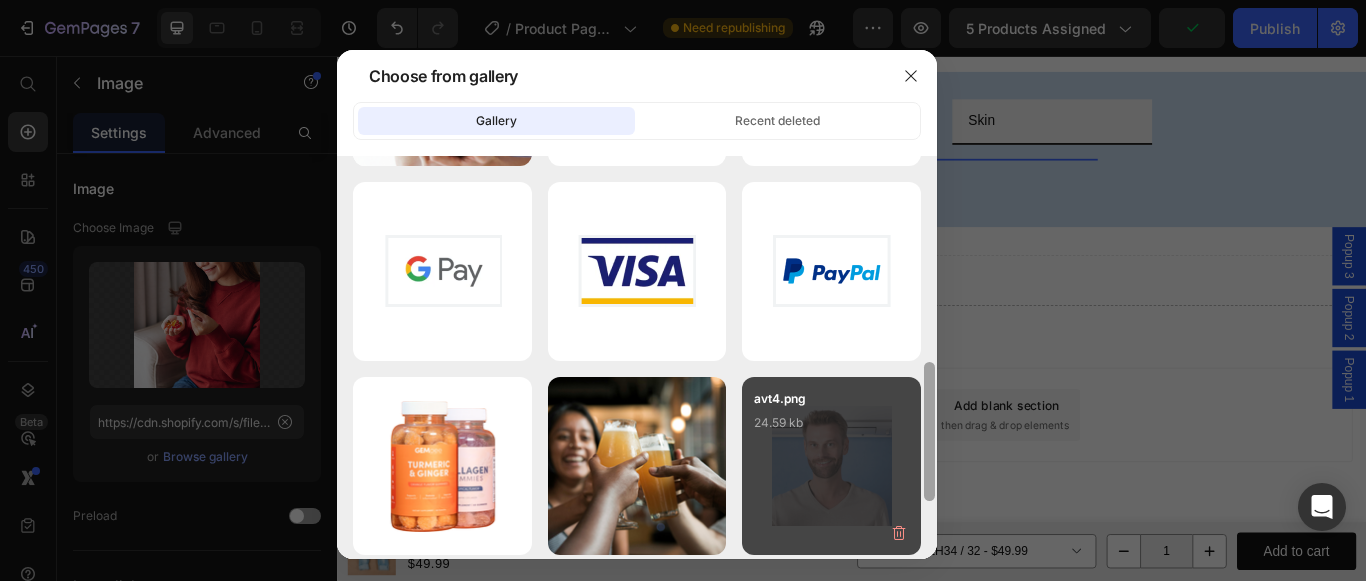 scroll, scrollTop: 580, scrollLeft: 0, axis: vertical 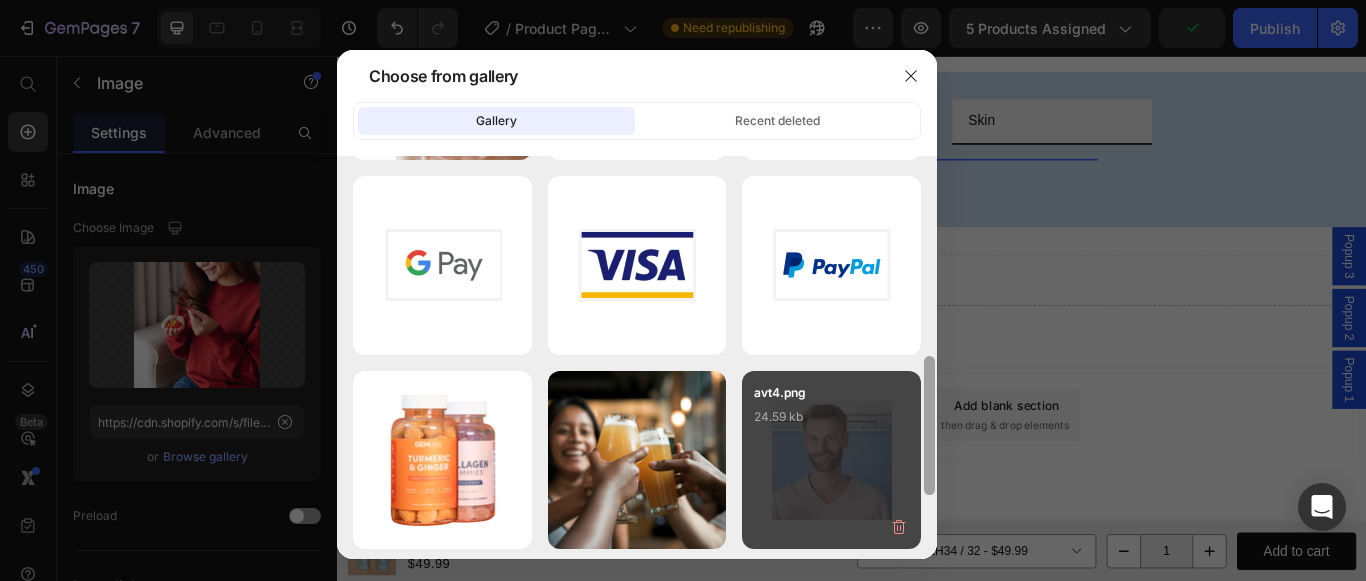 drag, startPoint x: 932, startPoint y: 274, endPoint x: 917, endPoint y: 474, distance: 200.5617 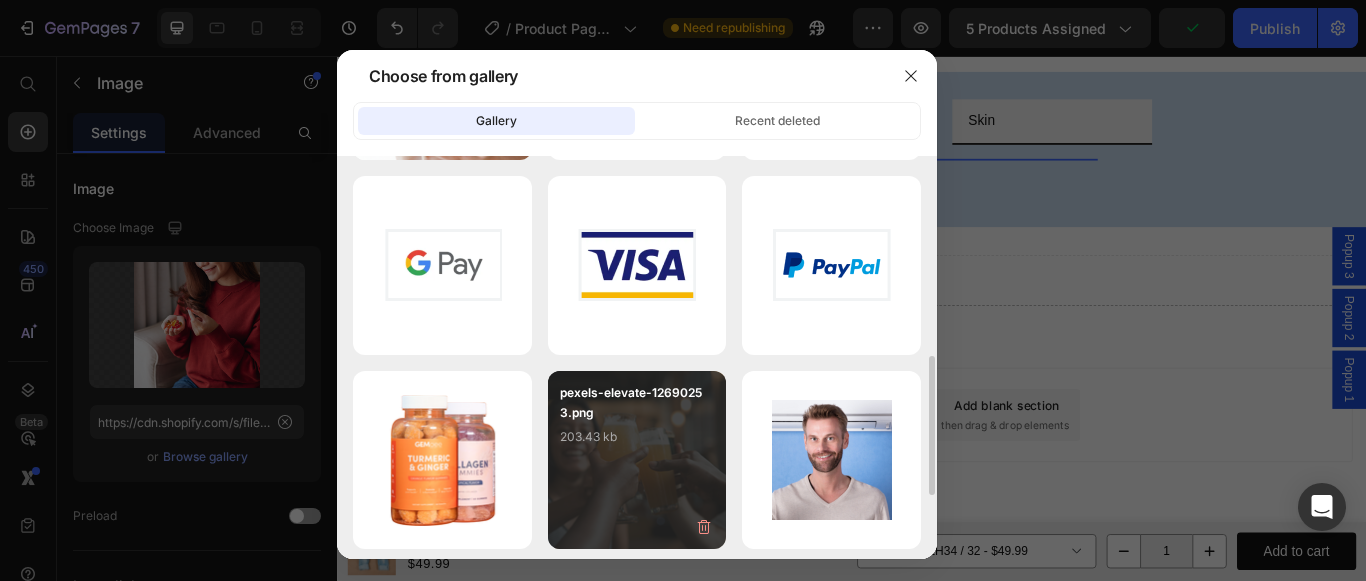 click on "pexels-elevate-1269025 3.png 203.43 kb" at bounding box center (637, 423) 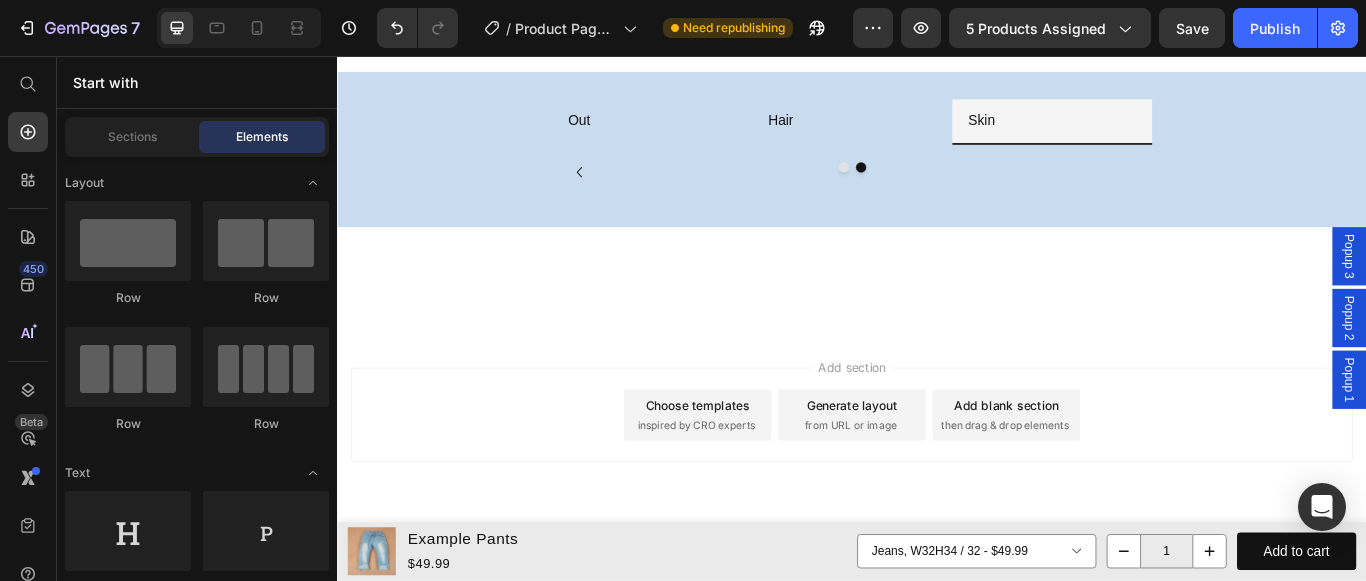 scroll, scrollTop: 3780, scrollLeft: 0, axis: vertical 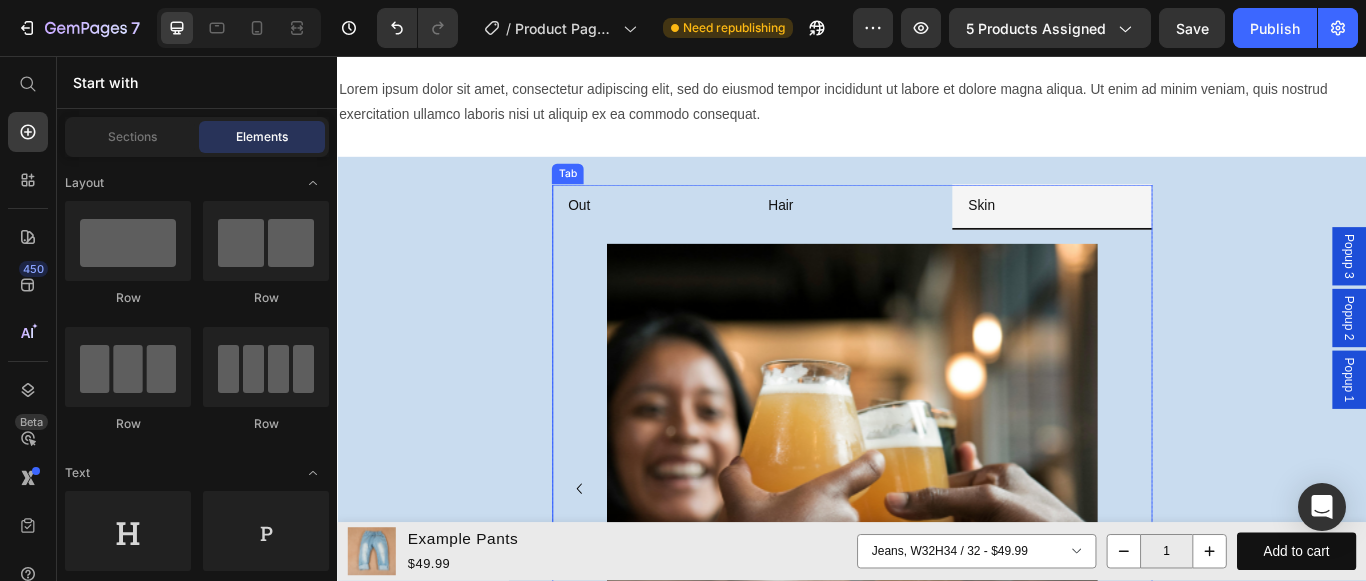 click on "Out" at bounding box center [619, 231] 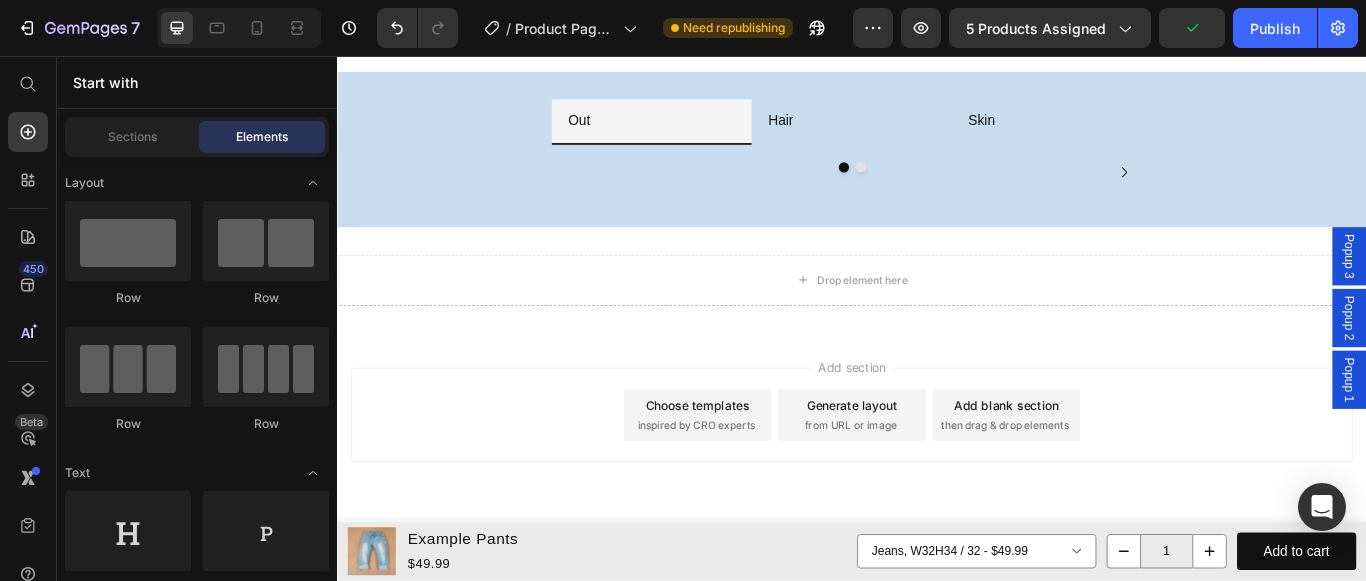 scroll, scrollTop: 4299, scrollLeft: 0, axis: vertical 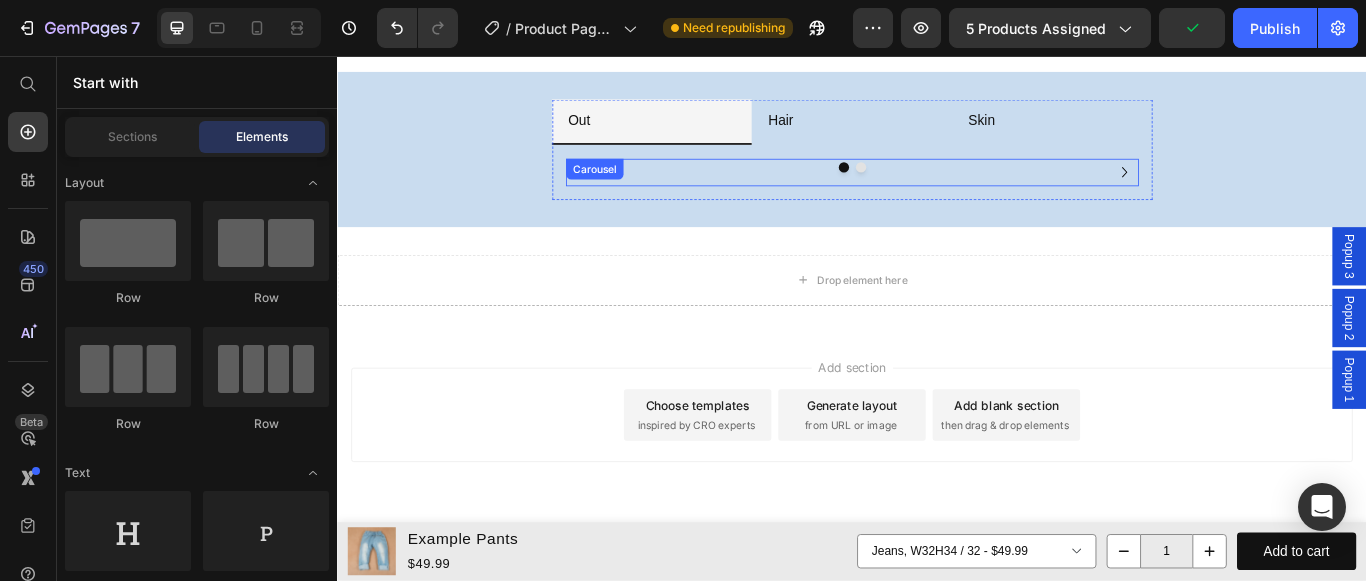 click 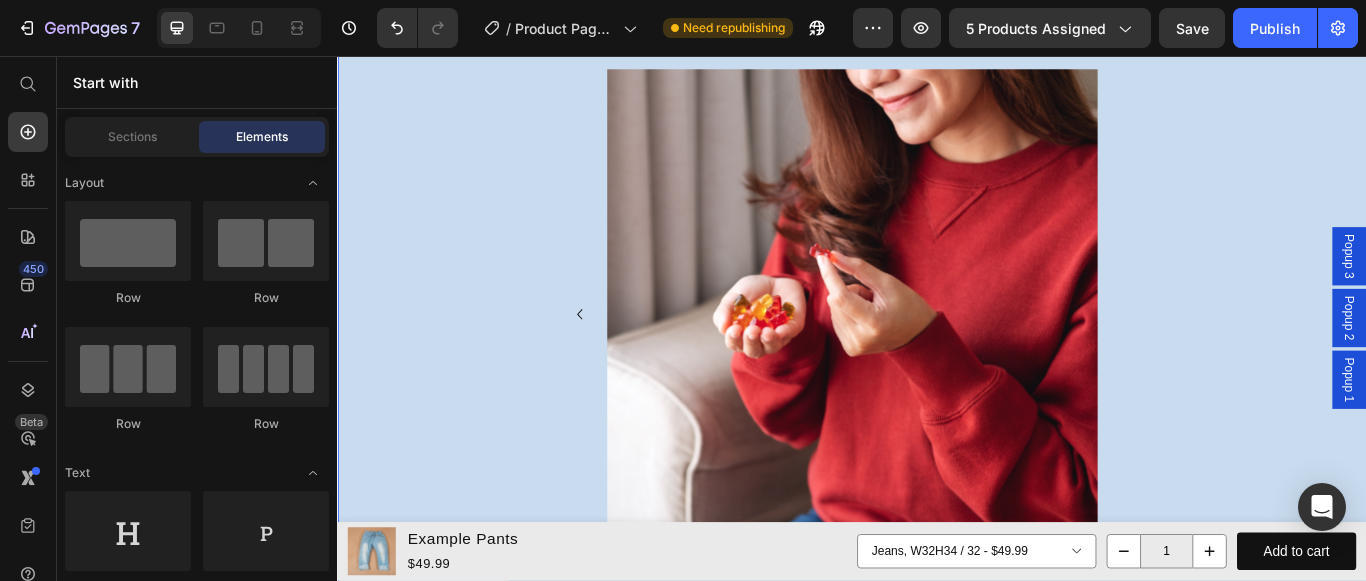 scroll, scrollTop: 4026, scrollLeft: 0, axis: vertical 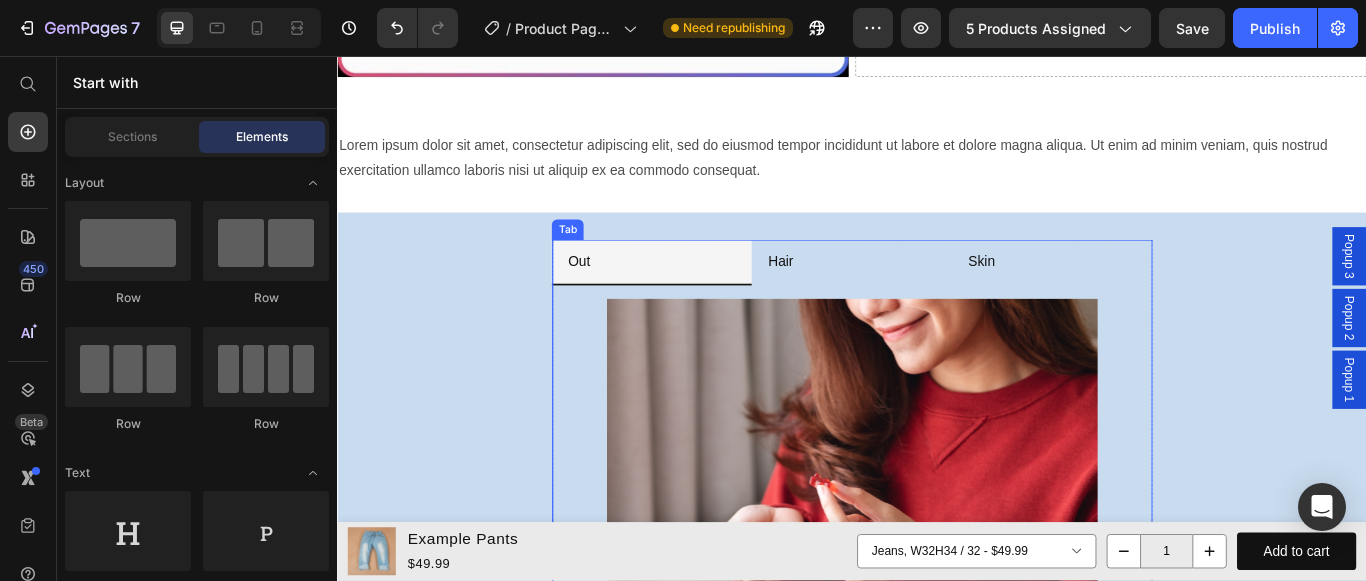 click on "Hair" at bounding box center [936, 297] 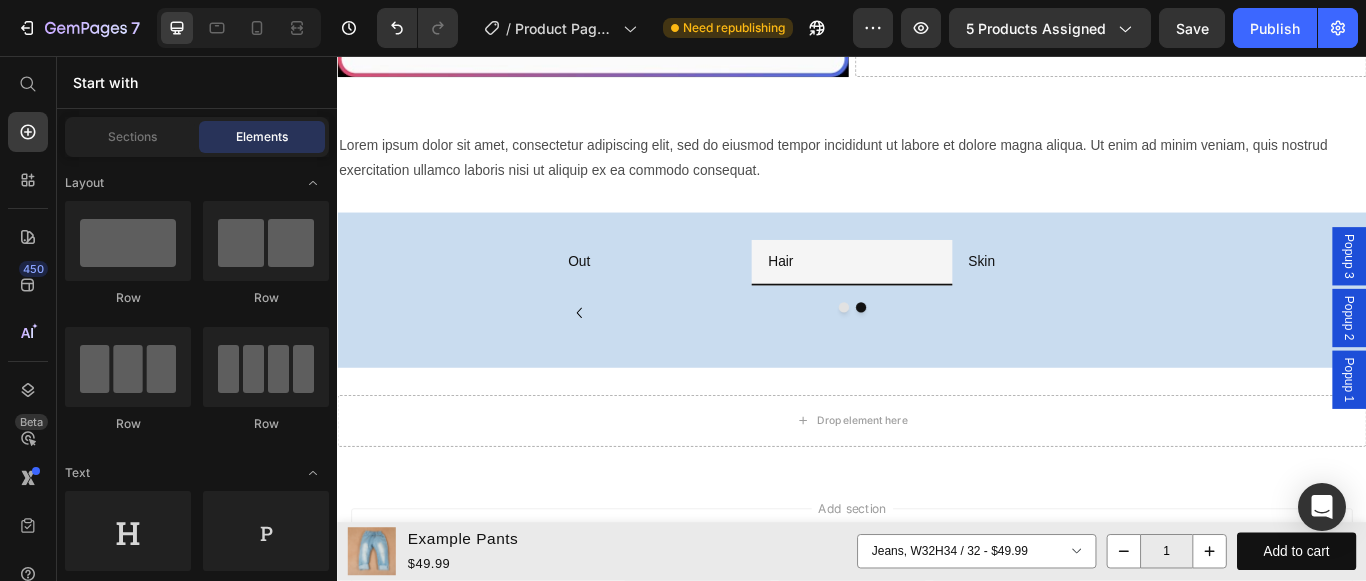 scroll, scrollTop: 4272, scrollLeft: 0, axis: vertical 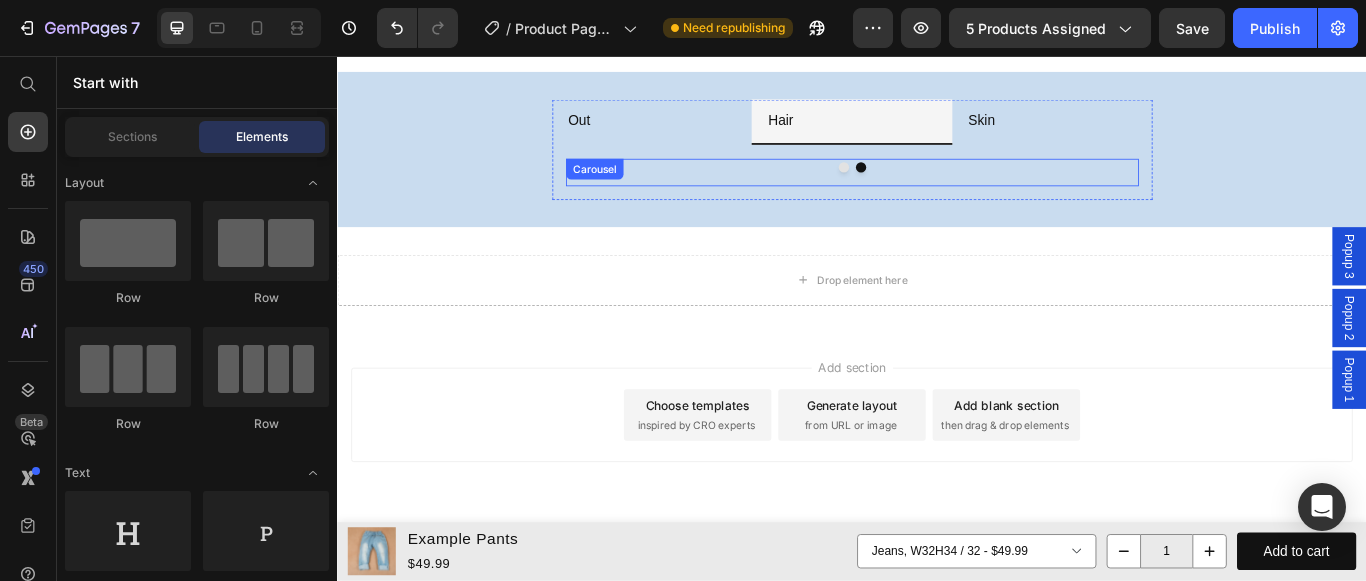 click 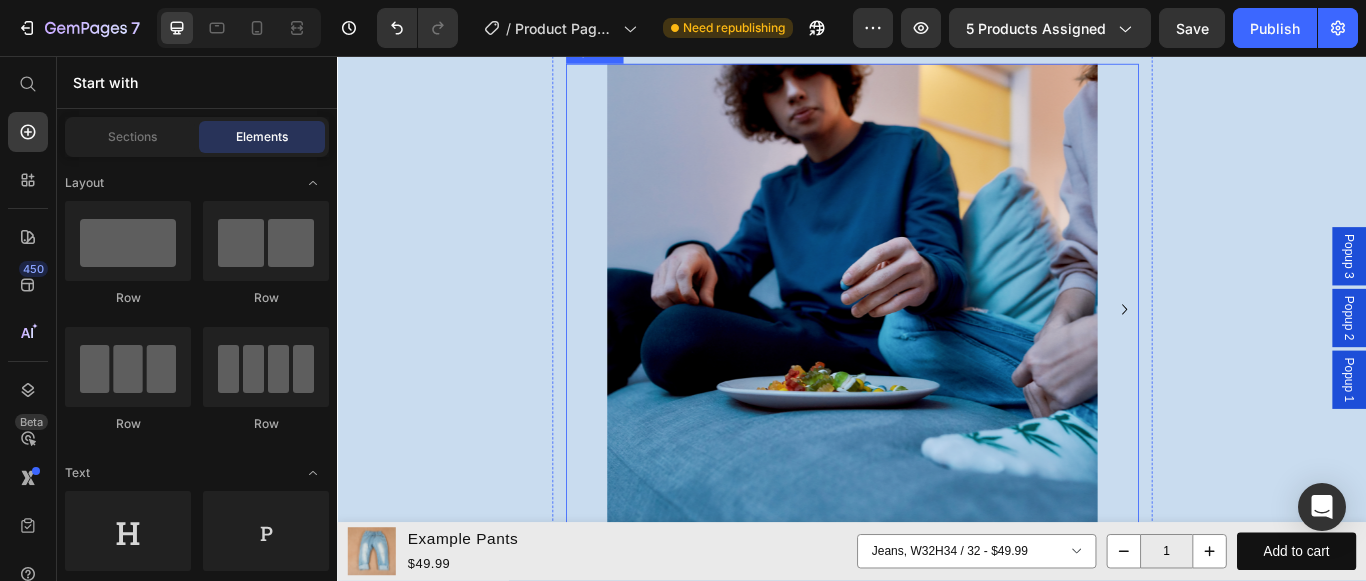 scroll, scrollTop: 3961, scrollLeft: 0, axis: vertical 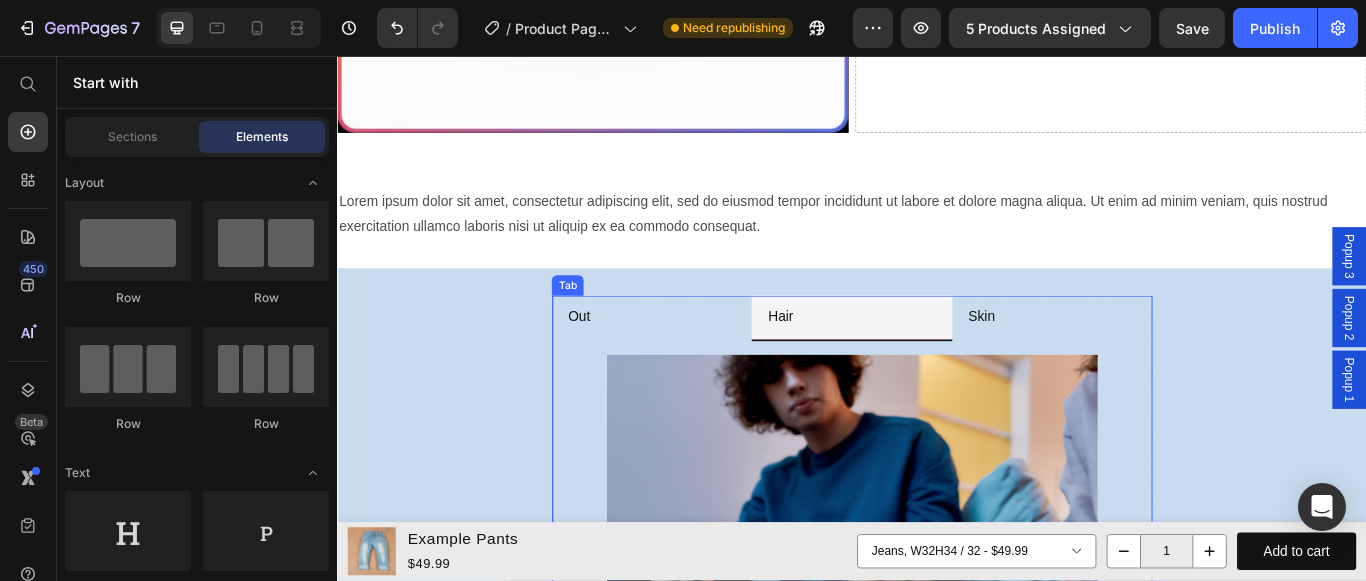 click on "Skin" at bounding box center (1088, 361) 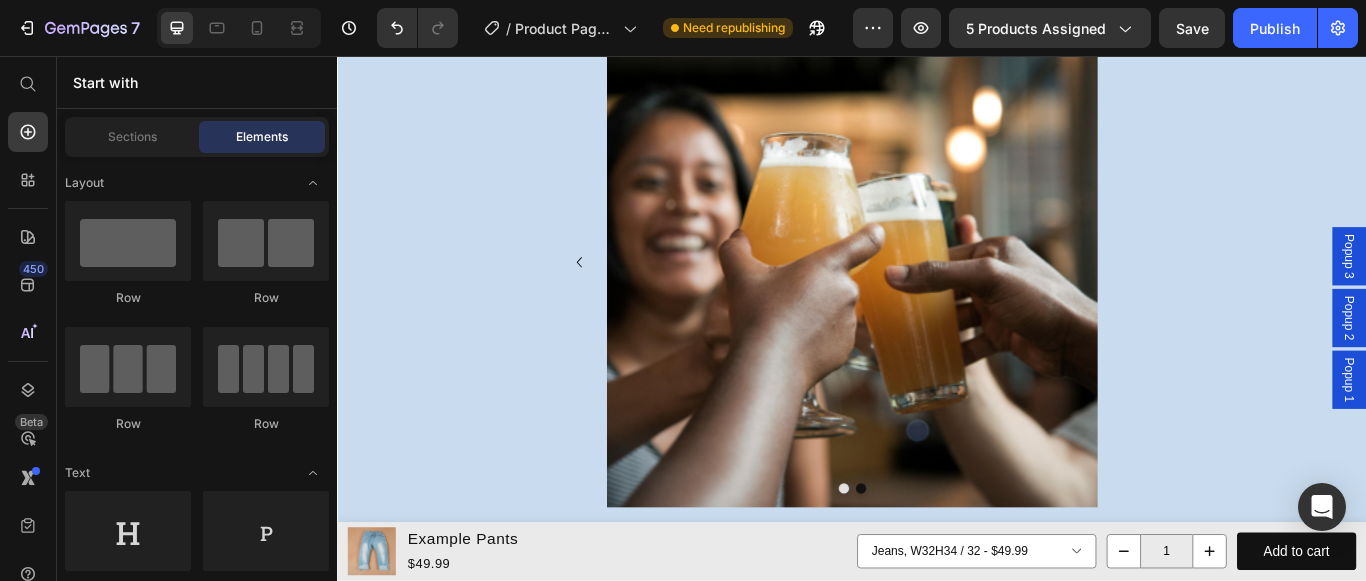 scroll, scrollTop: 4365, scrollLeft: 0, axis: vertical 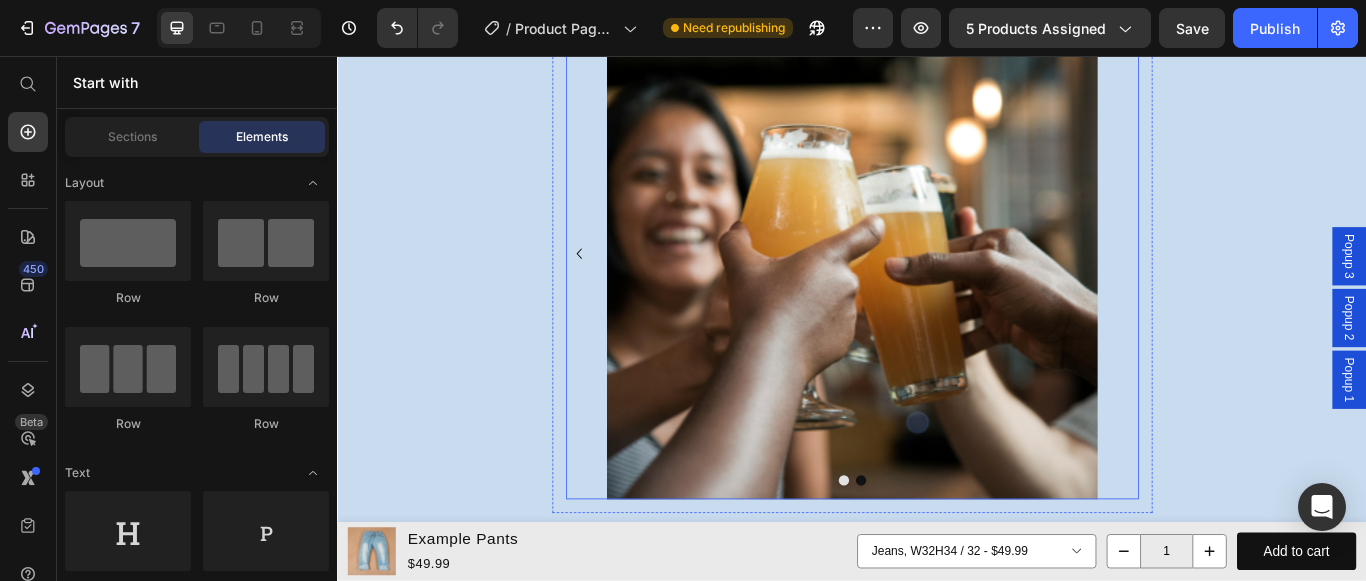 click 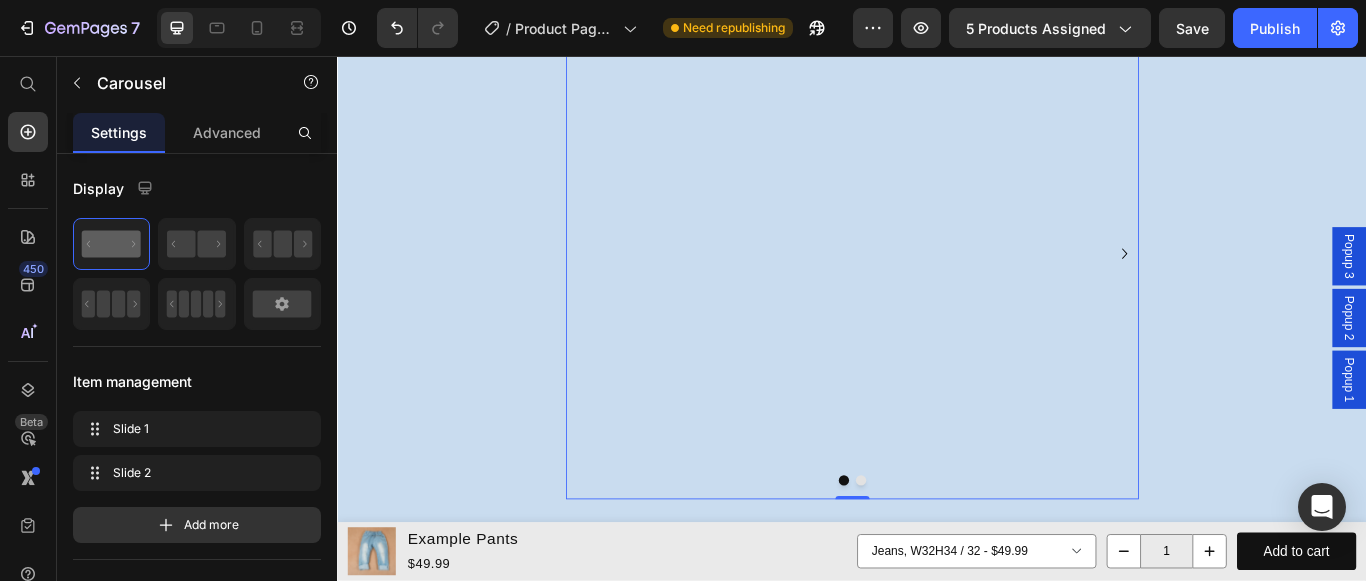 click 